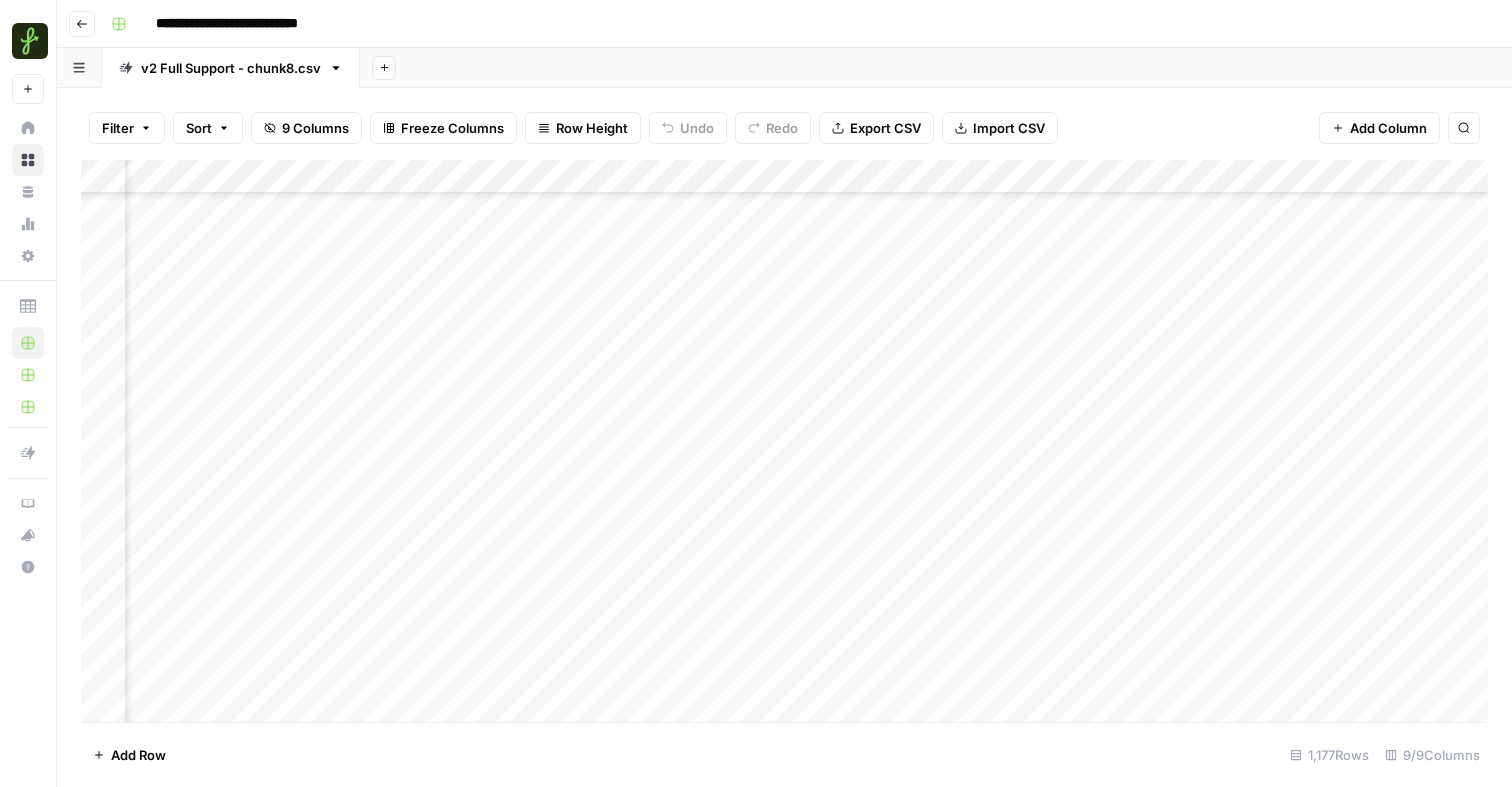 scroll, scrollTop: 0, scrollLeft: 0, axis: both 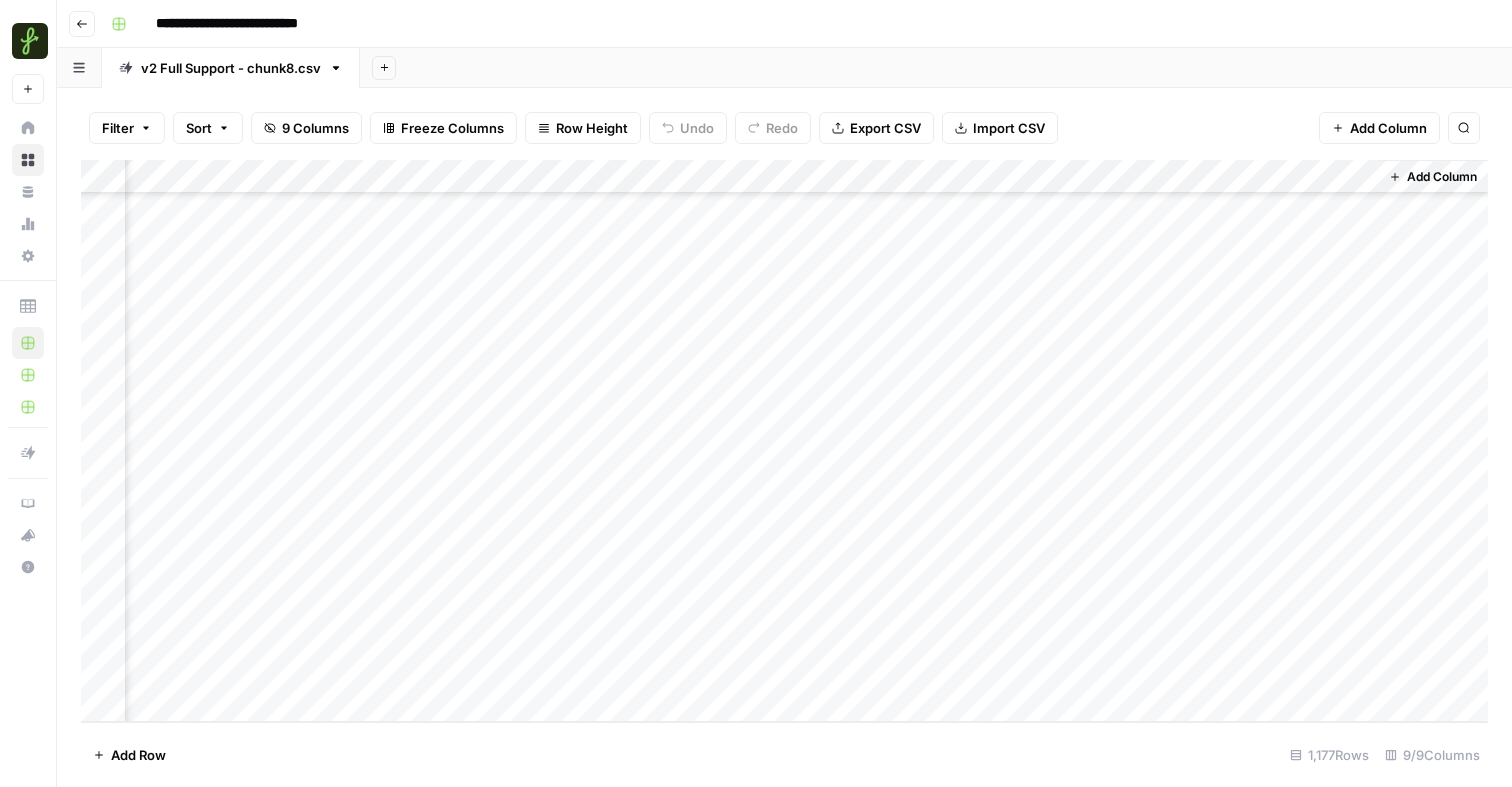 click 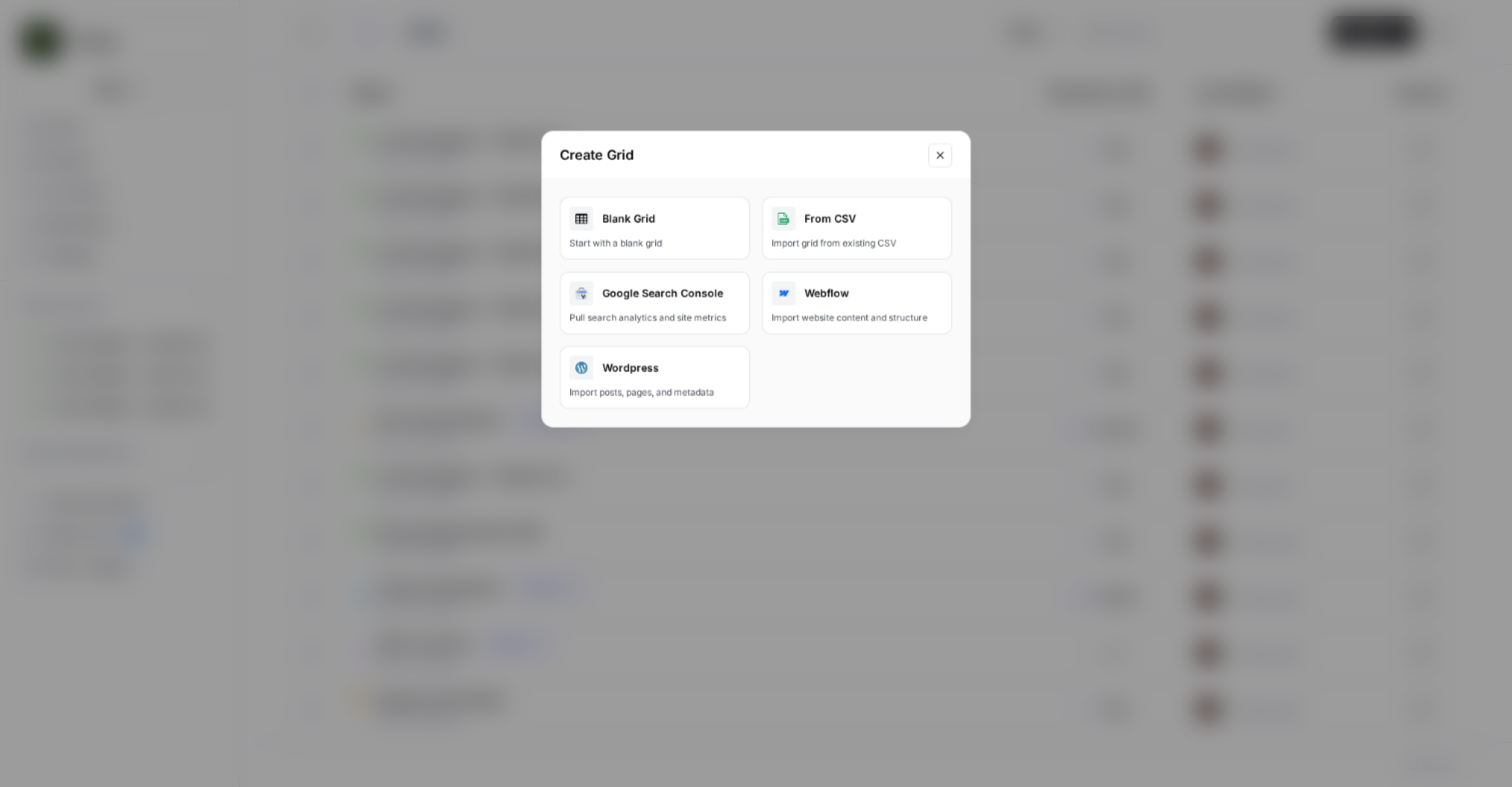 type on "**********" 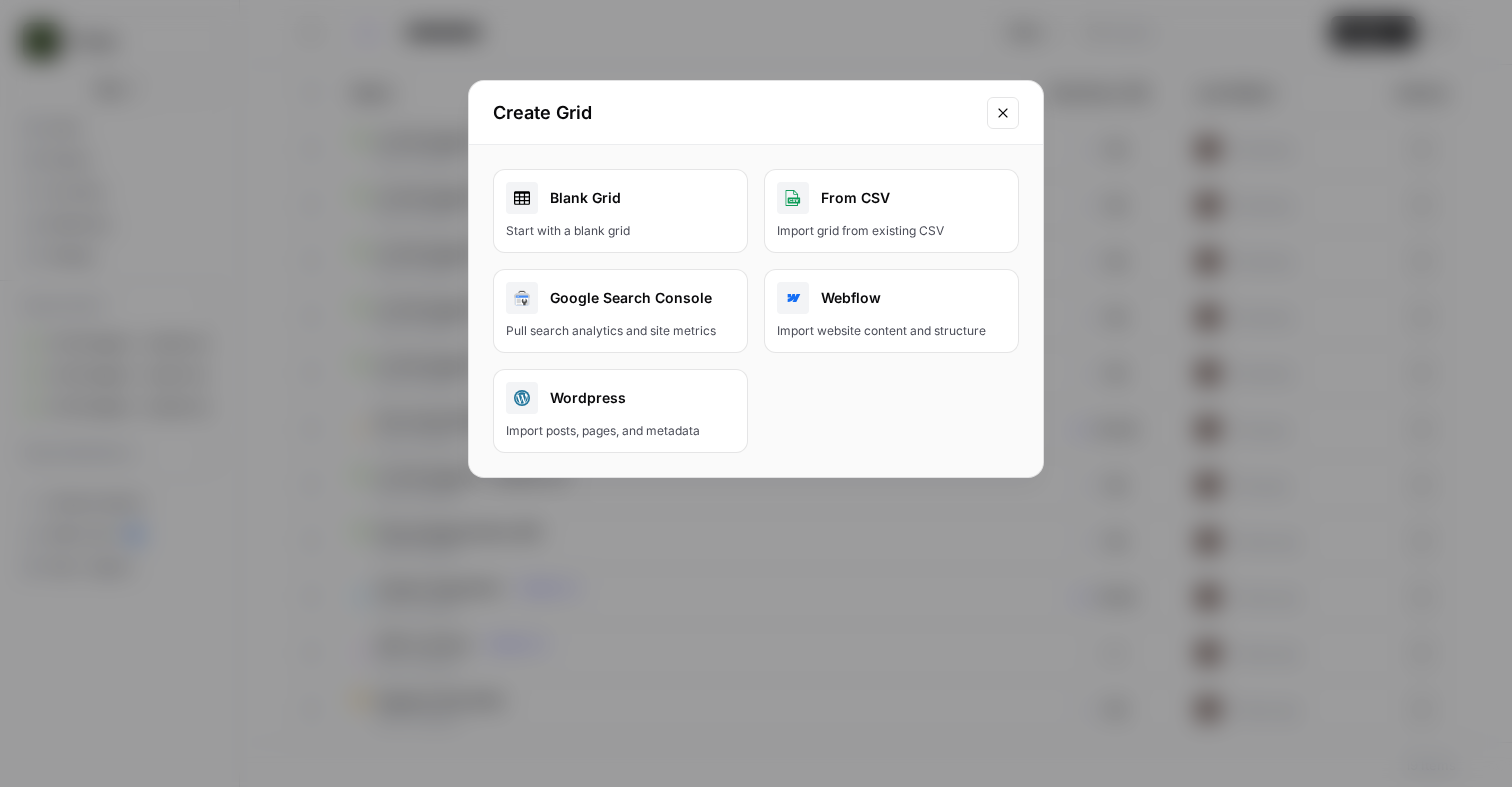 click on "Import grid from existing CSV" at bounding box center [891, 231] 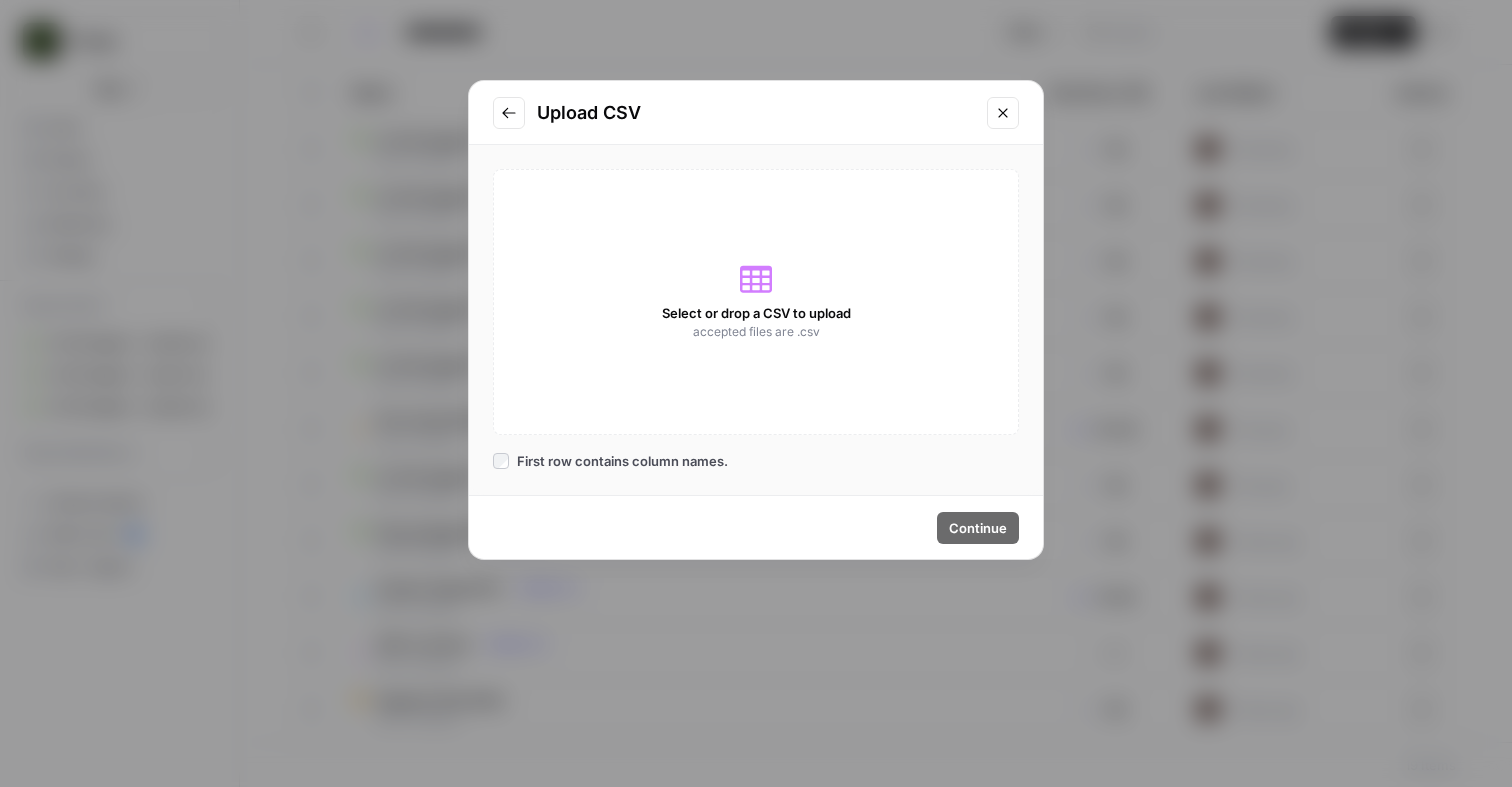 click on "First row contains column names." at bounding box center (622, 461) 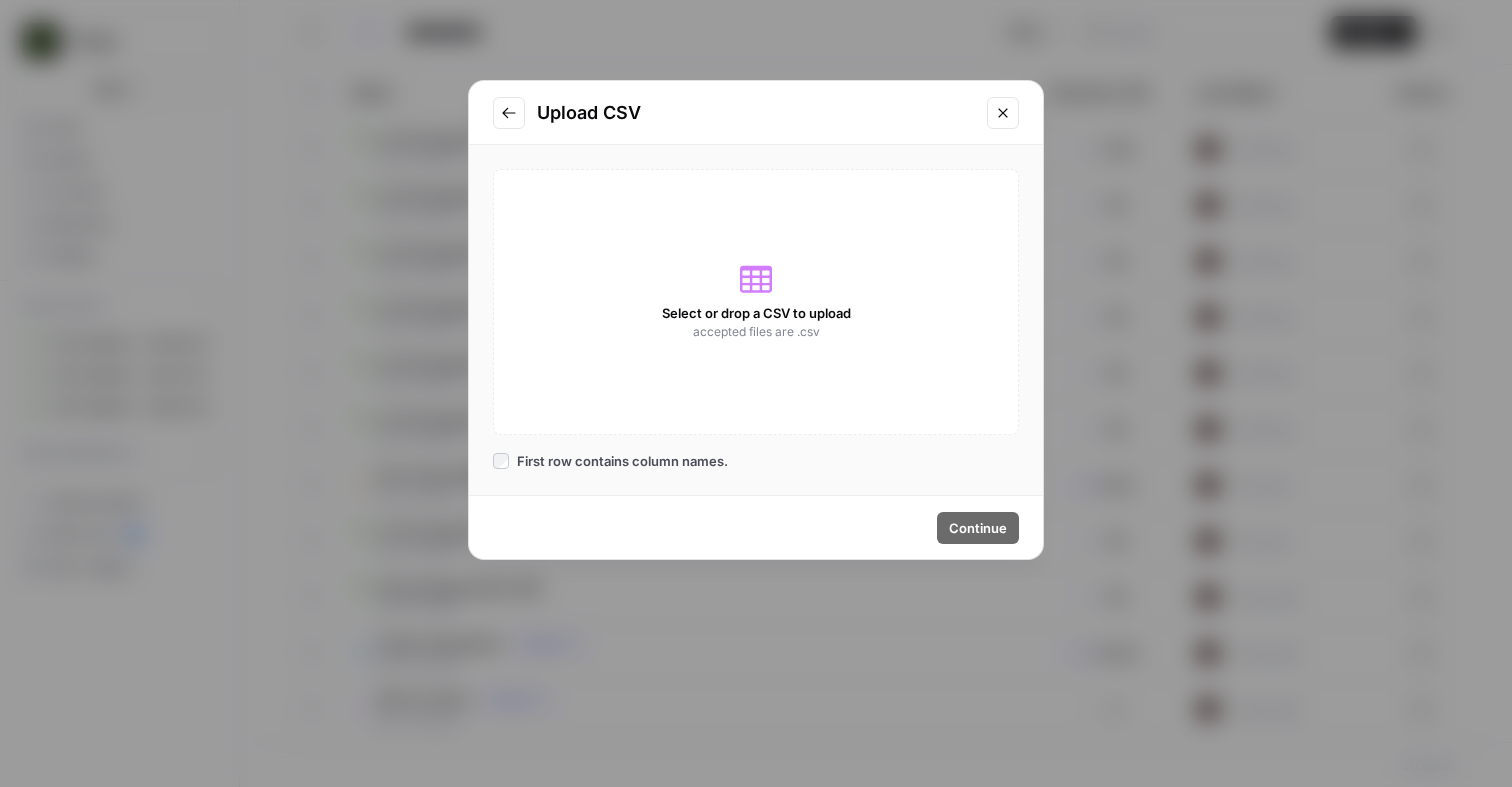 click on "Select or drop a CSV to upload accepted files are .csv" at bounding box center [756, 302] 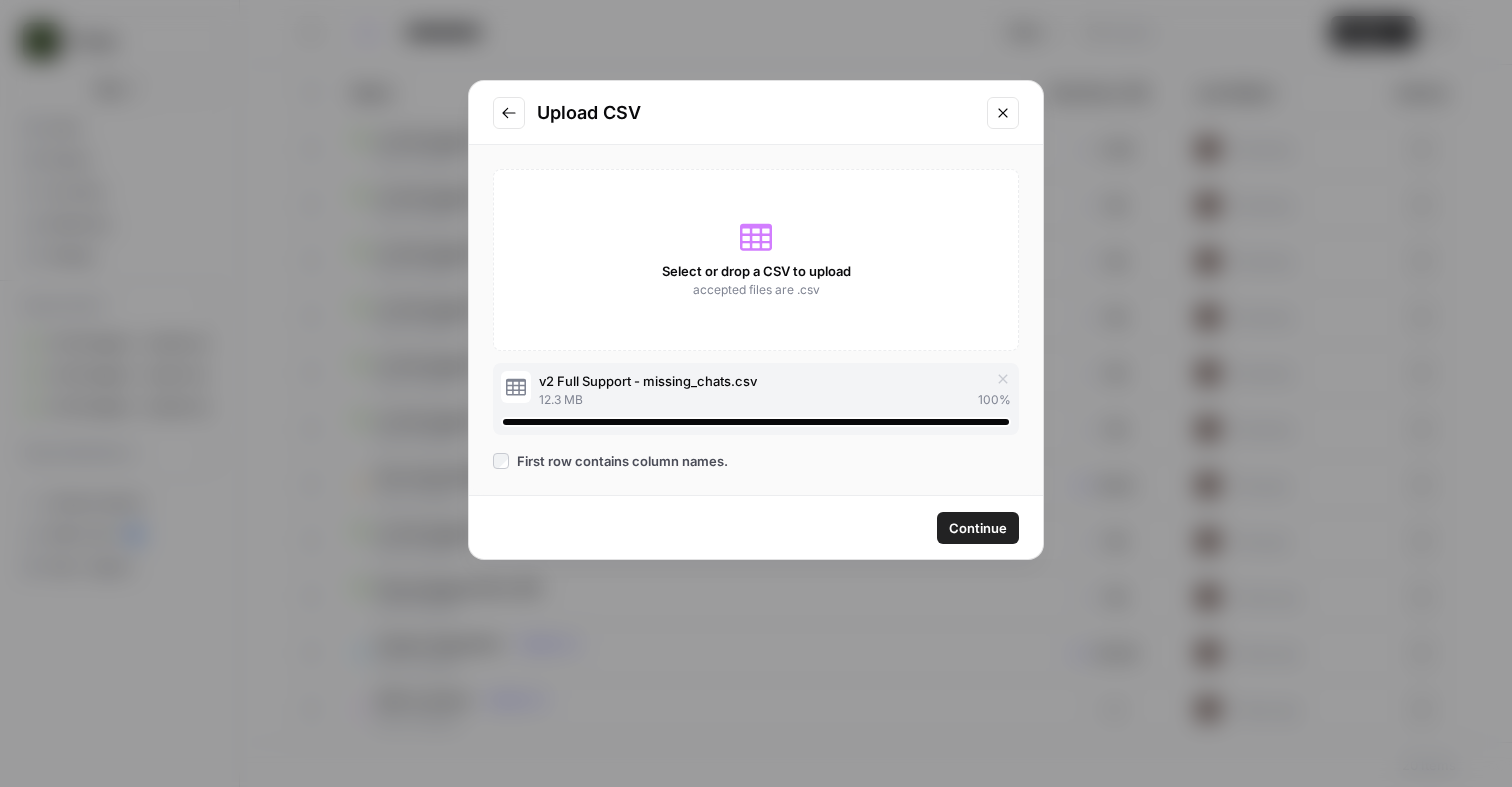 click on "Continue" at bounding box center [978, 528] 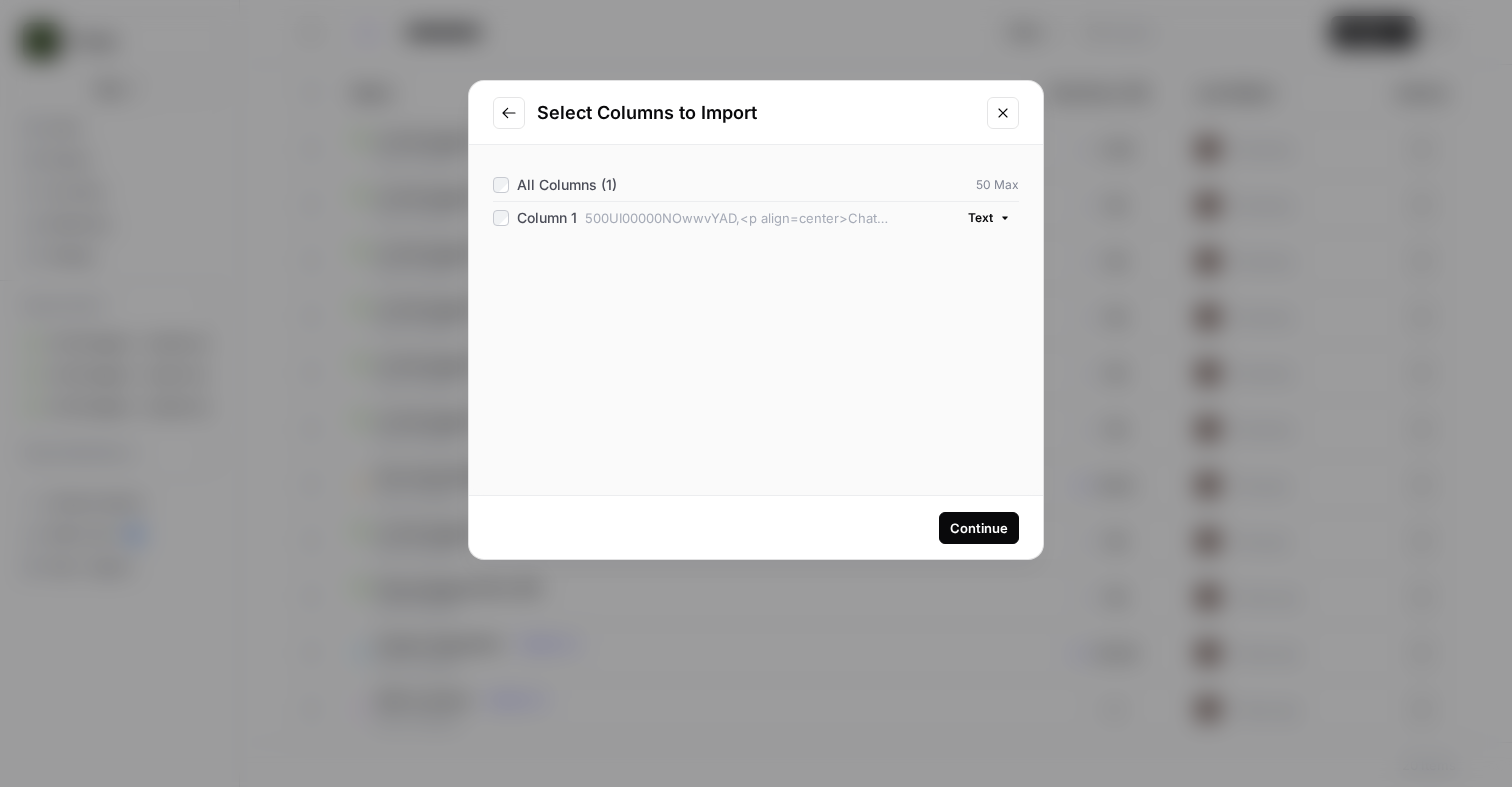 click on "Continue" at bounding box center (979, 528) 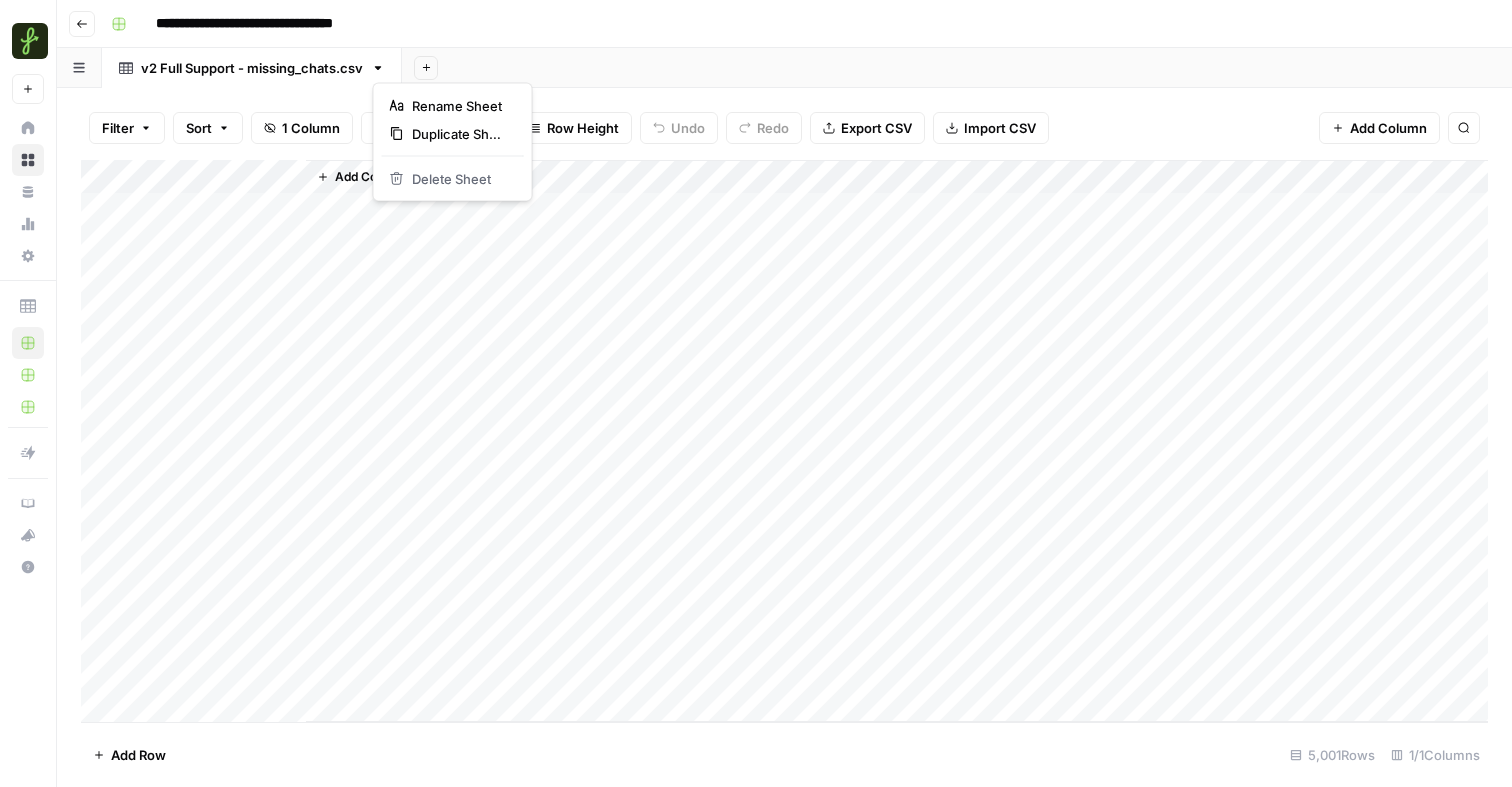 click 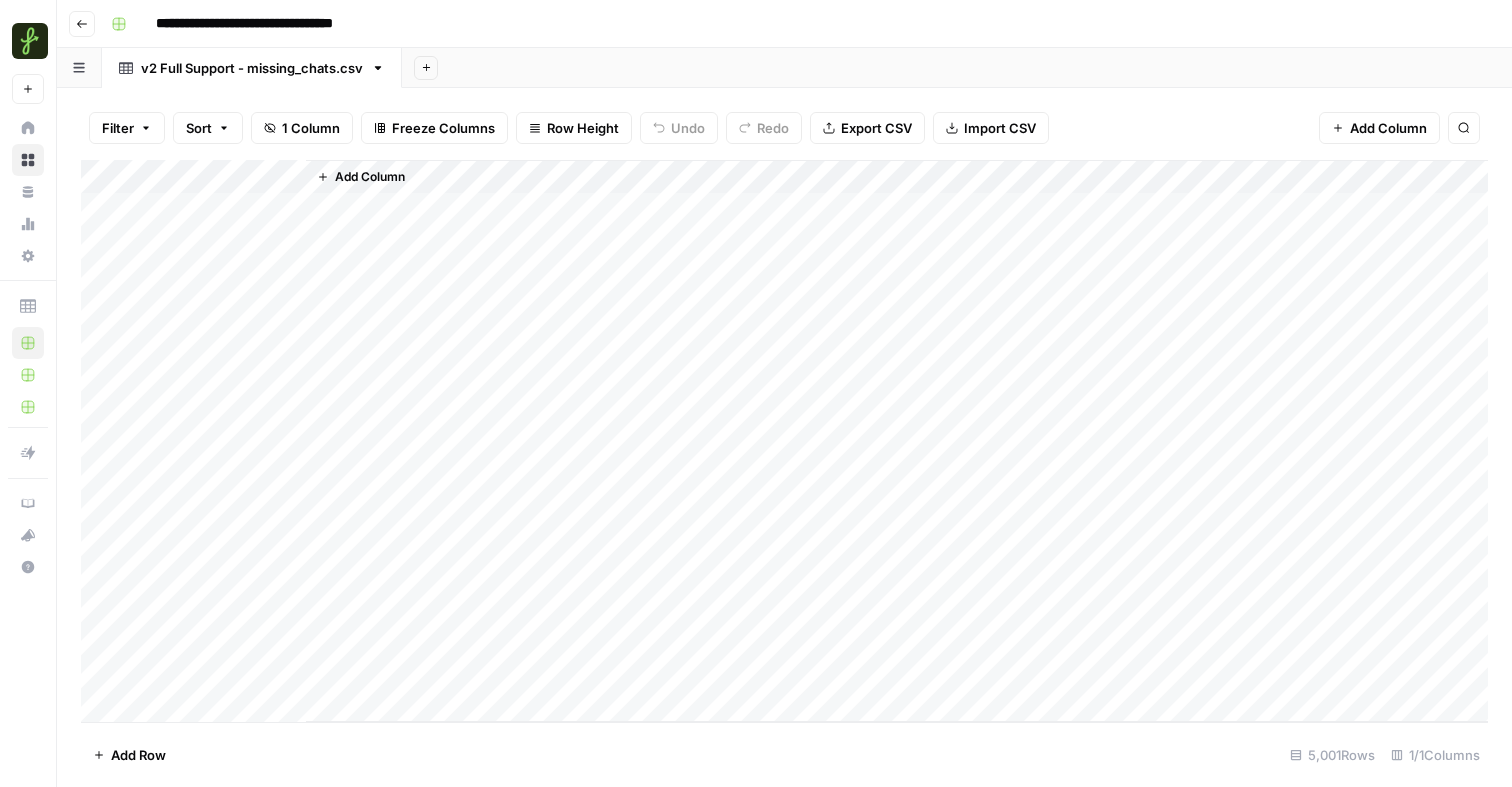 click on "Add Sheet" at bounding box center (426, 68) 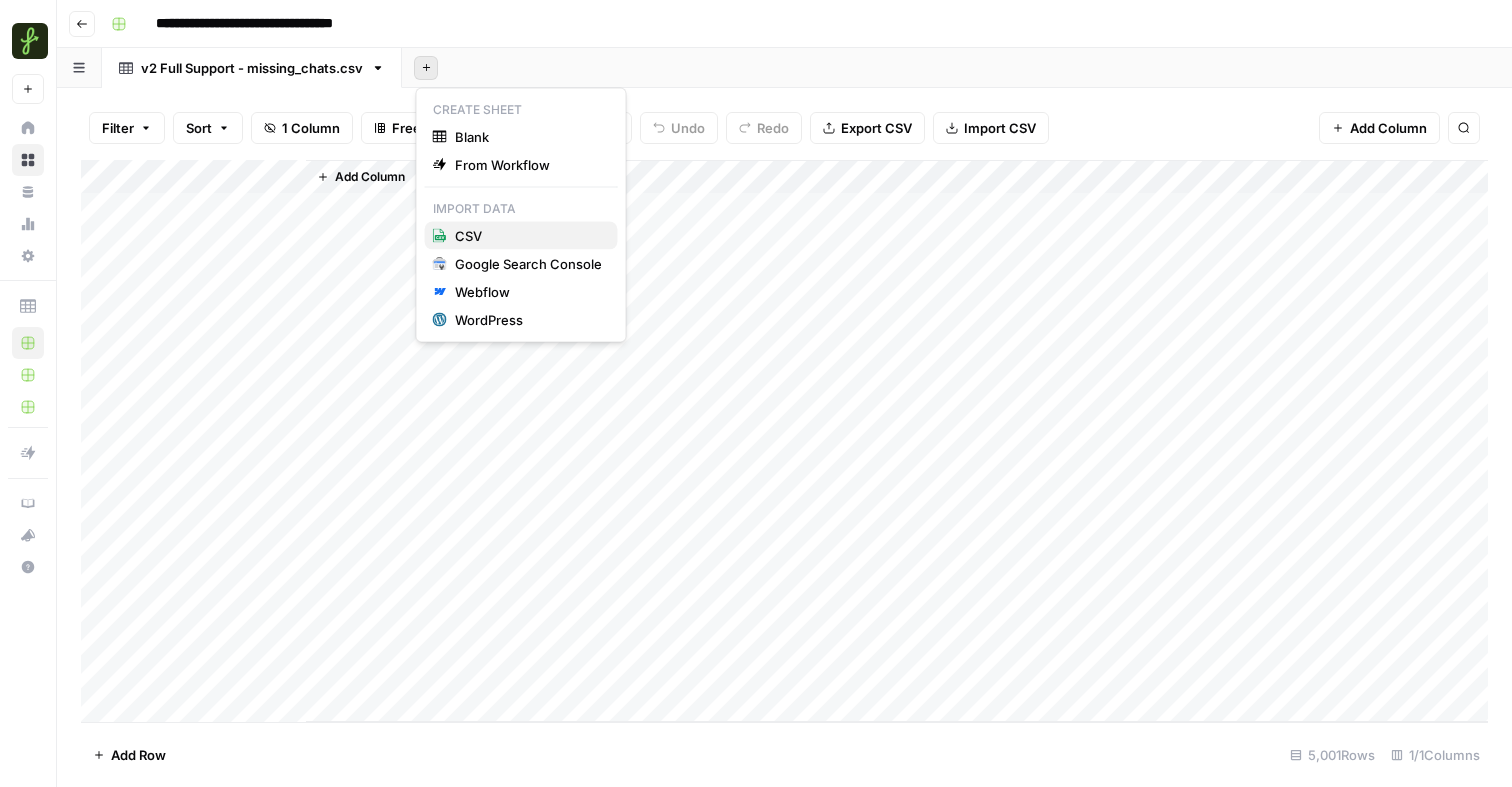 click on "CSV" at bounding box center [528, 236] 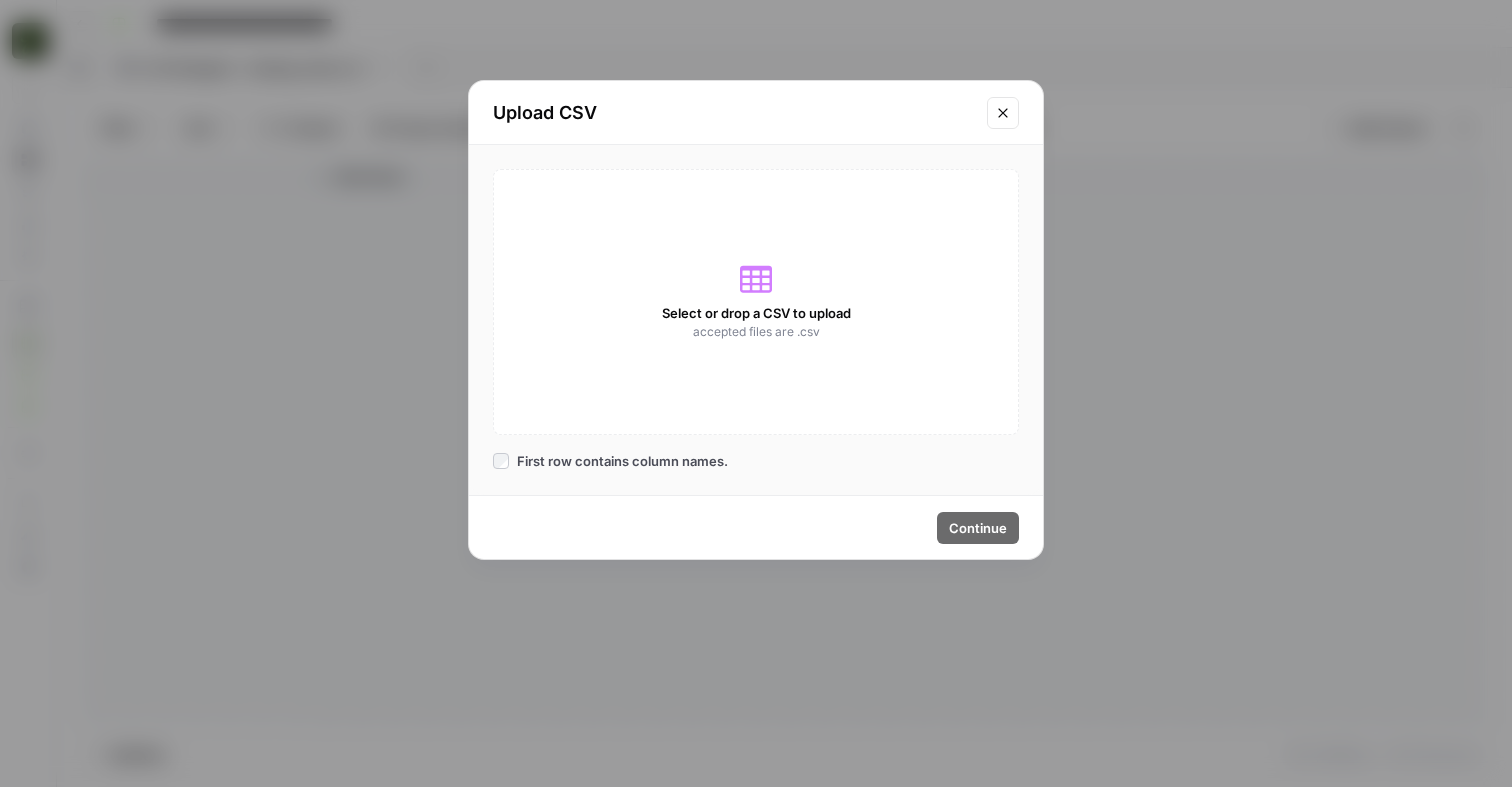 click on "First row contains column names." at bounding box center (622, 461) 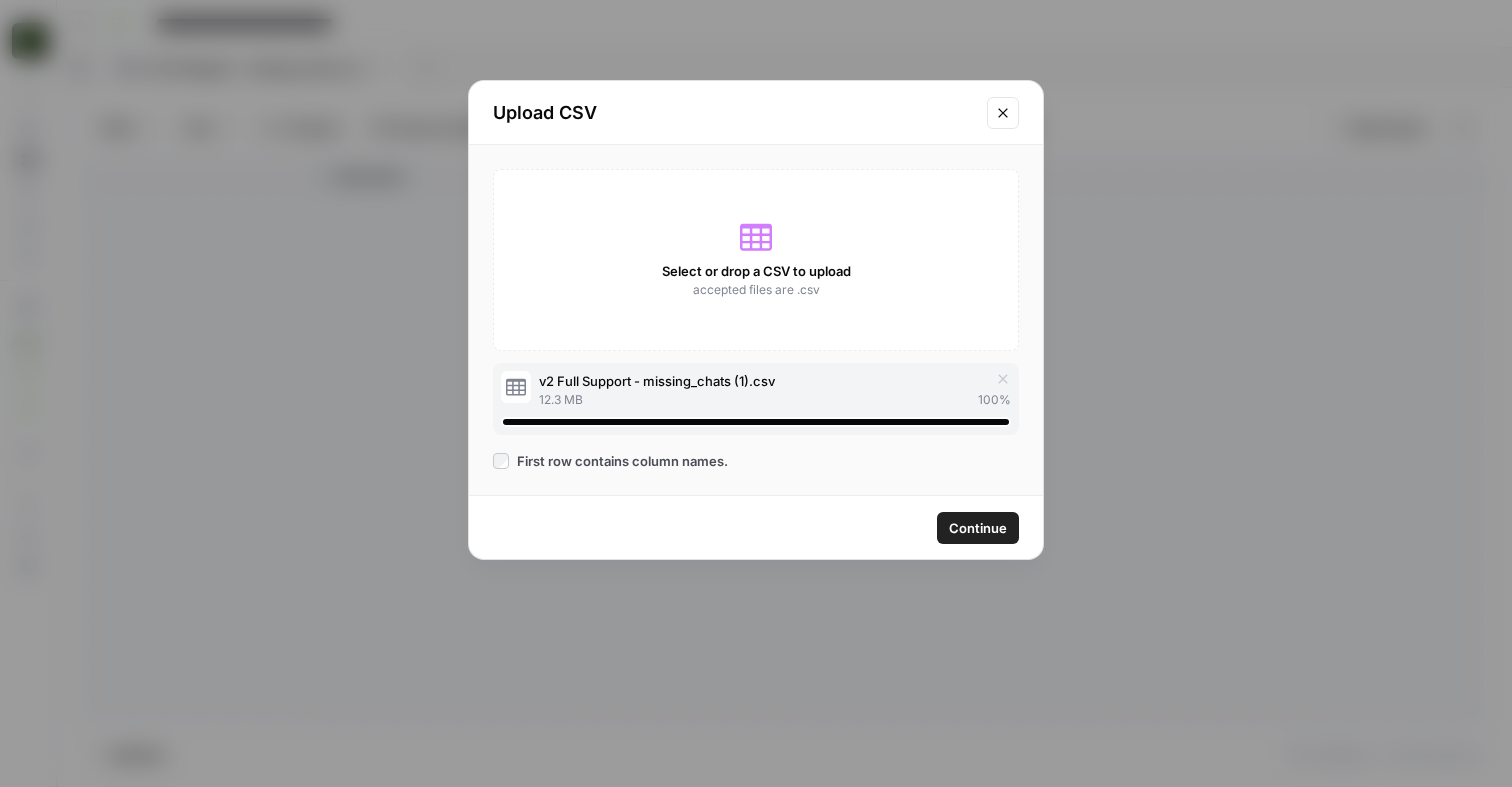 click on "Continue" at bounding box center (978, 528) 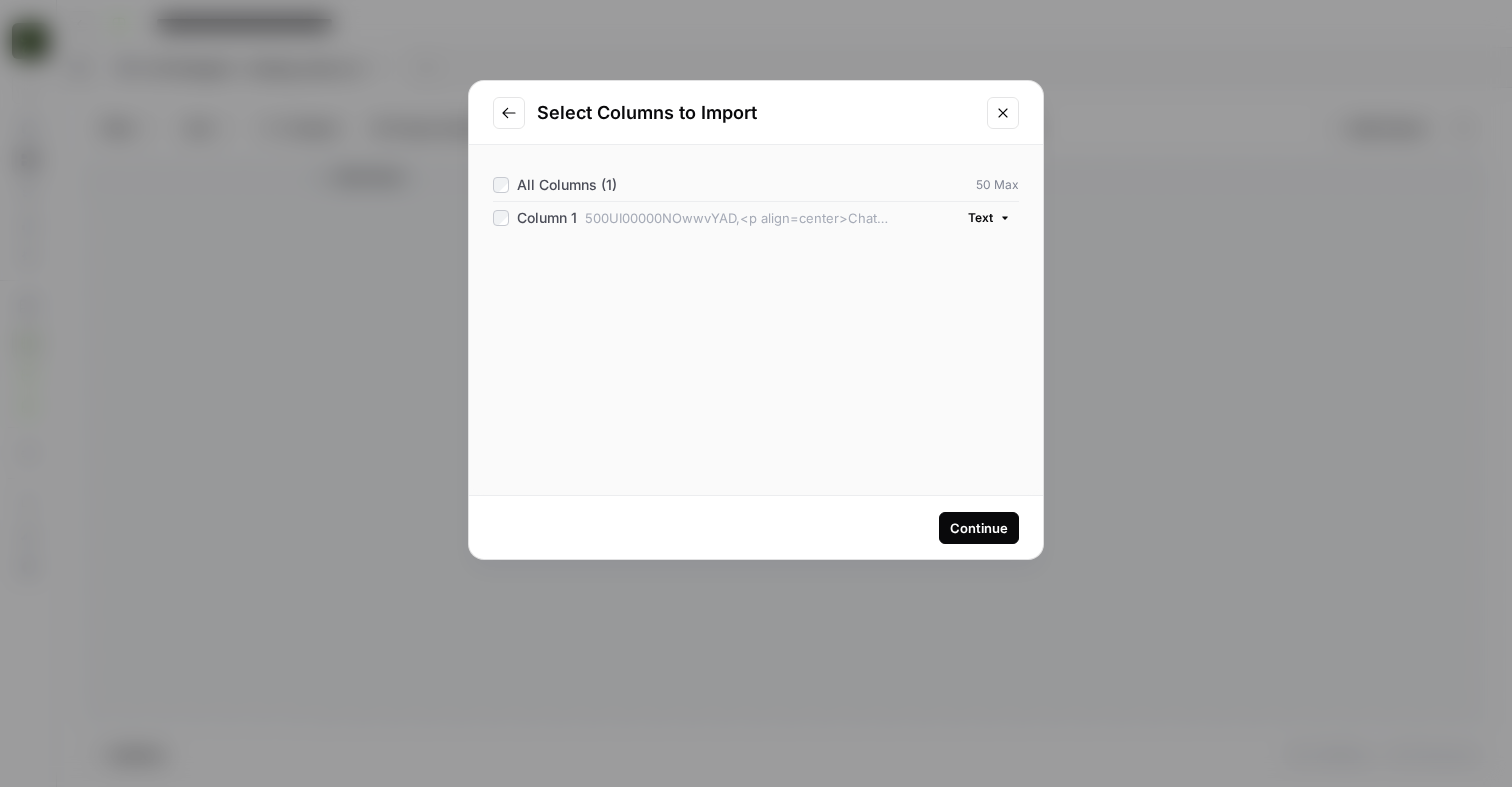 click on "Text" at bounding box center [989, 218] 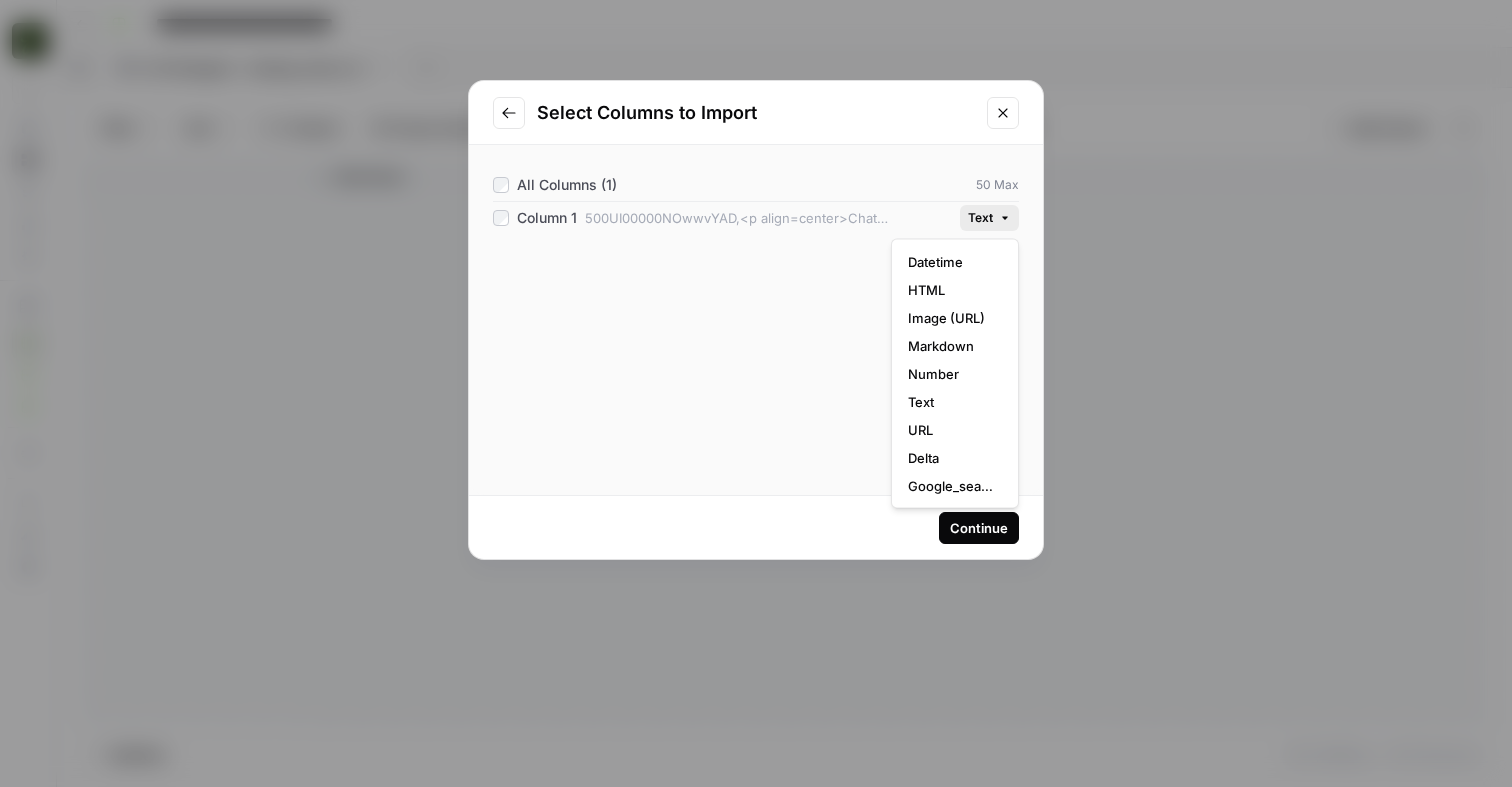 click on "500UI00000NOwwvYAD,<p align=center>Chat Started: Sunday, April 13, 2025, 12:43:14 (-0400)</p><p align=center>Chat Origin: Support Chat</p><p align=center>Agent Ignacio S</p>( 23s ) Ignacio S: Hi there, thanks for contacting Findigs support. How can I help you today?<br>( 1m 0s ) Visitor: WHY DO I HAVE TO PAY A 25 DOLLAR PET VERRIFICATION FEE?<br>,Chat Started: Sunday, April 13, 2025, 12:43:14 (-0400)Chat Origin: Support ChatAgent Ignacio S( 23s ) Ignacio S: Hi there, thanks for contacting Findigs support. How can I help you today?
( 1m 0s ) Visitor: WHY DO I HAVE TO PAY A 25 DOLLAR PET VERRIFICATION FEE?" at bounding box center (746, 218) 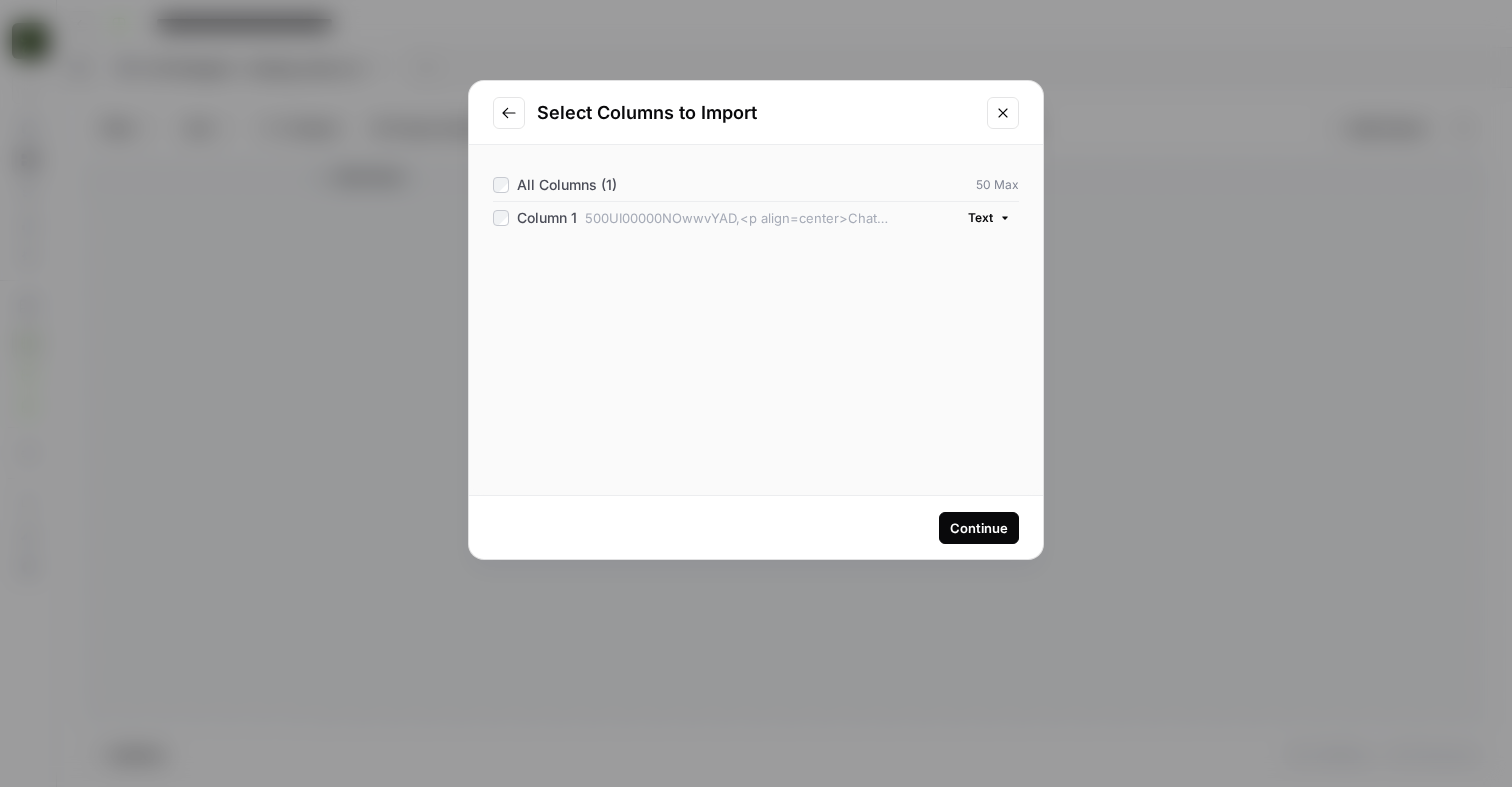 click on "500UI00000NOwwvYAD,<p align=center>Chat Started: Sunday, April 13, 2025, 12:43:14 (-0400)</p><p align=center>Chat Origin: Support Chat</p><p align=center>Agent Ignacio S</p>( 23s ) Ignacio S: Hi there, thanks for contacting Findigs support. How can I help you today?<br>( 1m 0s ) Visitor: WHY DO I HAVE TO PAY A 25 DOLLAR PET VERRIFICATION FEE?<br>,Chat Started: Sunday, April 13, 2025, 12:43:14 (-0400)Chat Origin: Support ChatAgent Ignacio S( 23s ) Ignacio S: Hi there, thanks for contacting Findigs support. How can I help you today?
( 1m 0s ) Visitor: WHY DO I HAVE TO PAY A 25 DOLLAR PET VERRIFICATION FEE?" at bounding box center (746, 218) 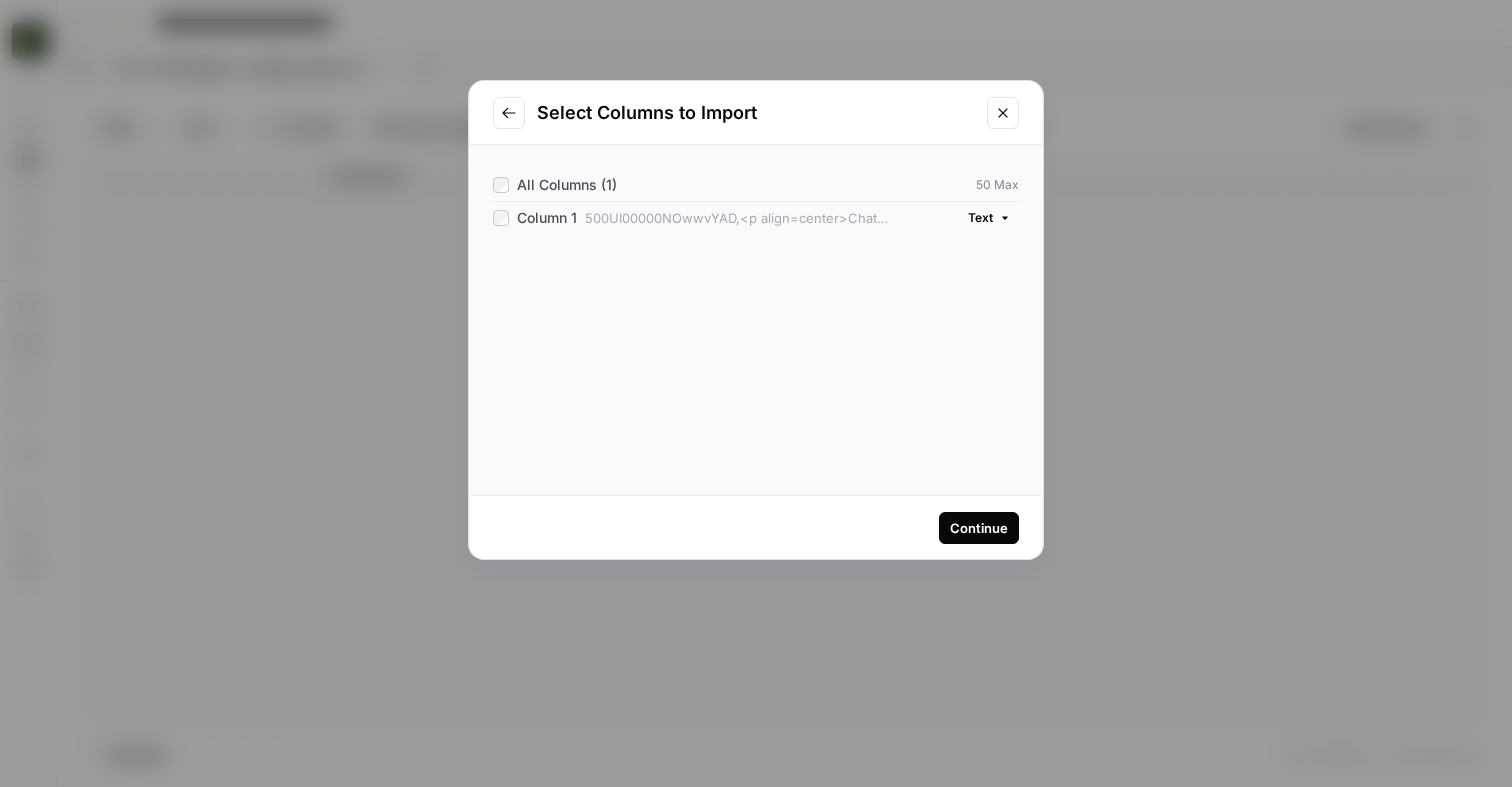 click on "Column 1" at bounding box center [547, 218] 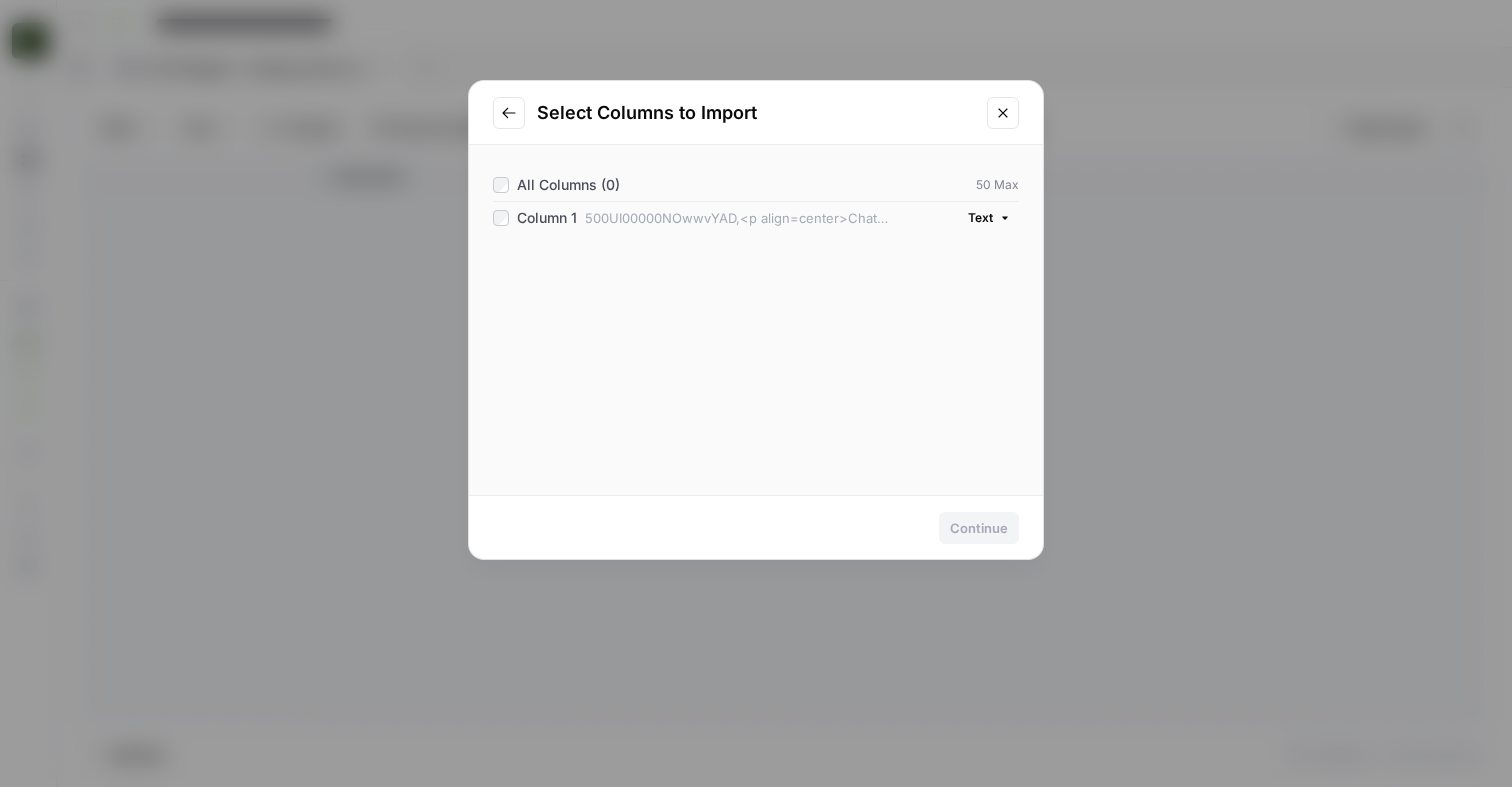 click on "Column 1" at bounding box center [547, 218] 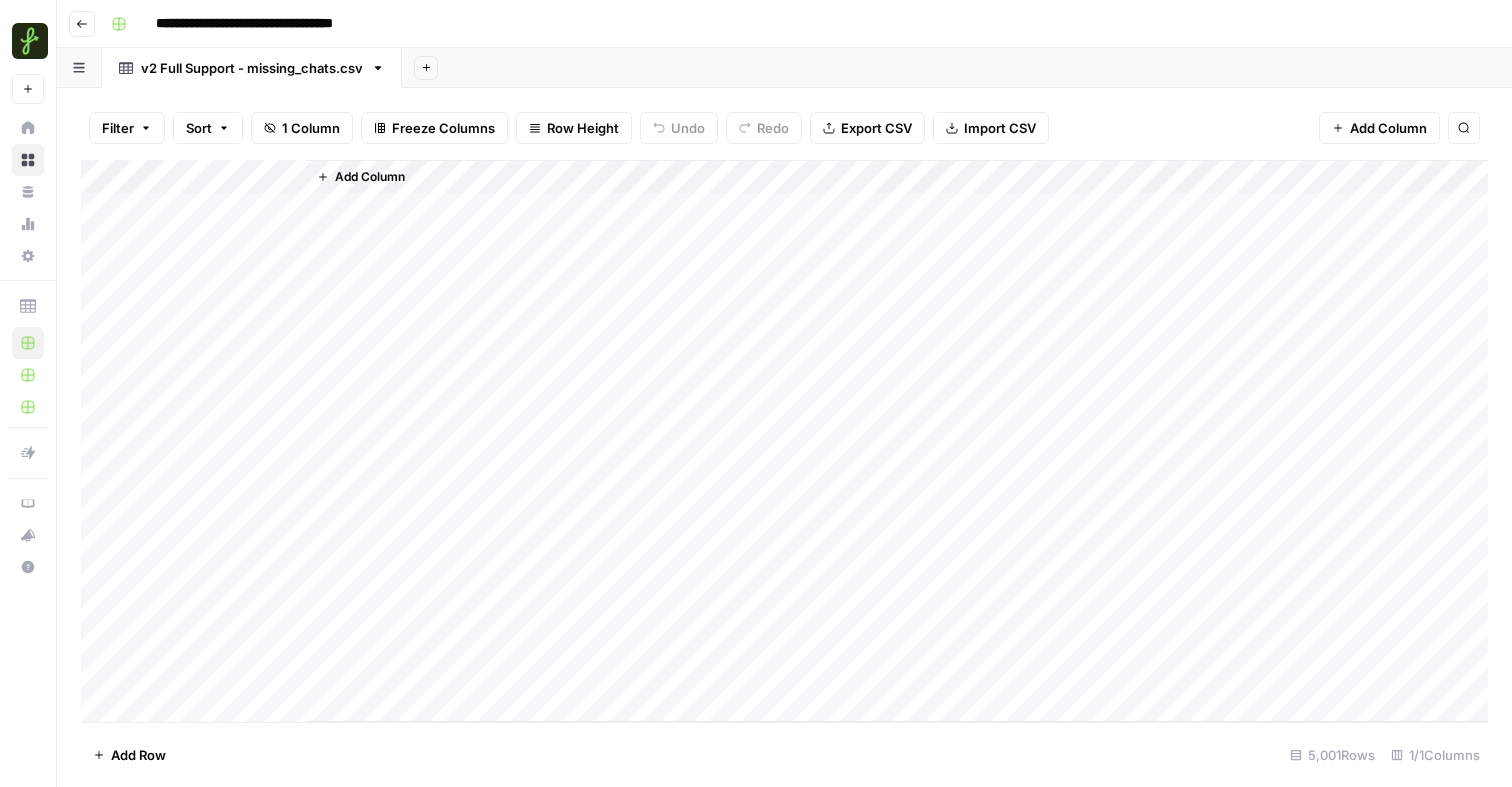 click on "Add Column" at bounding box center [784, 441] 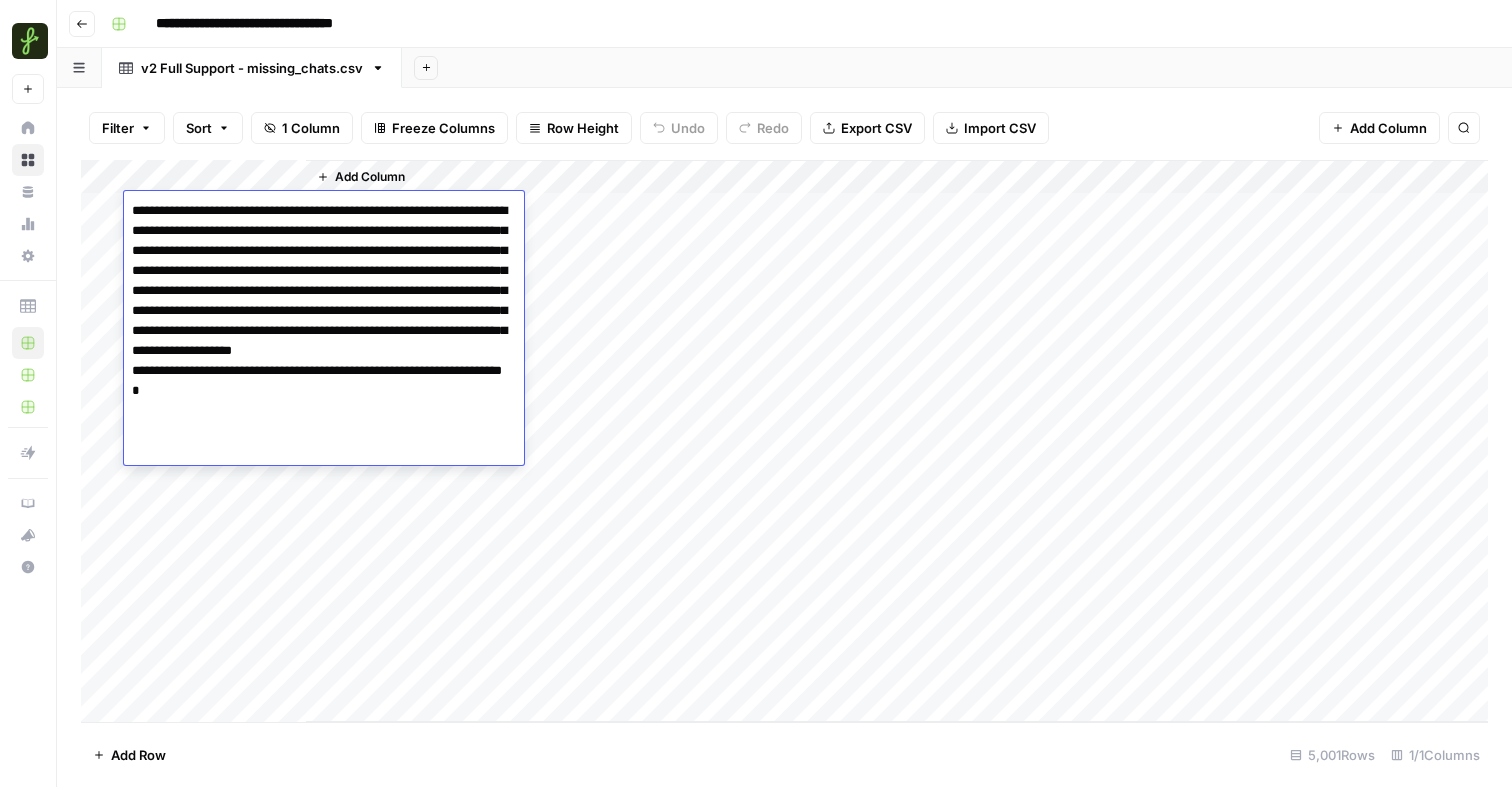 click on "Add Sheet" at bounding box center [426, 68] 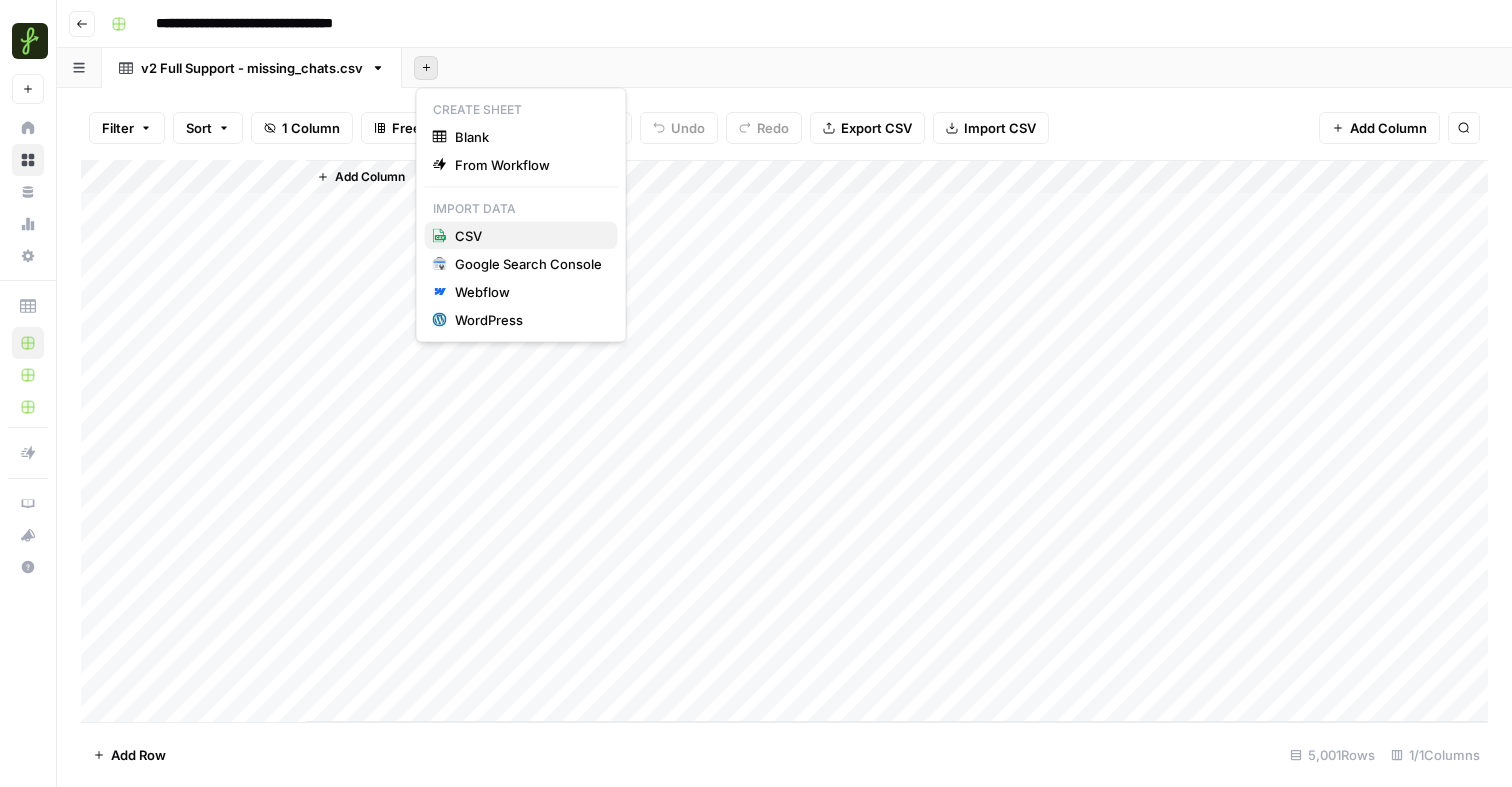 click on "CSV" at bounding box center [528, 236] 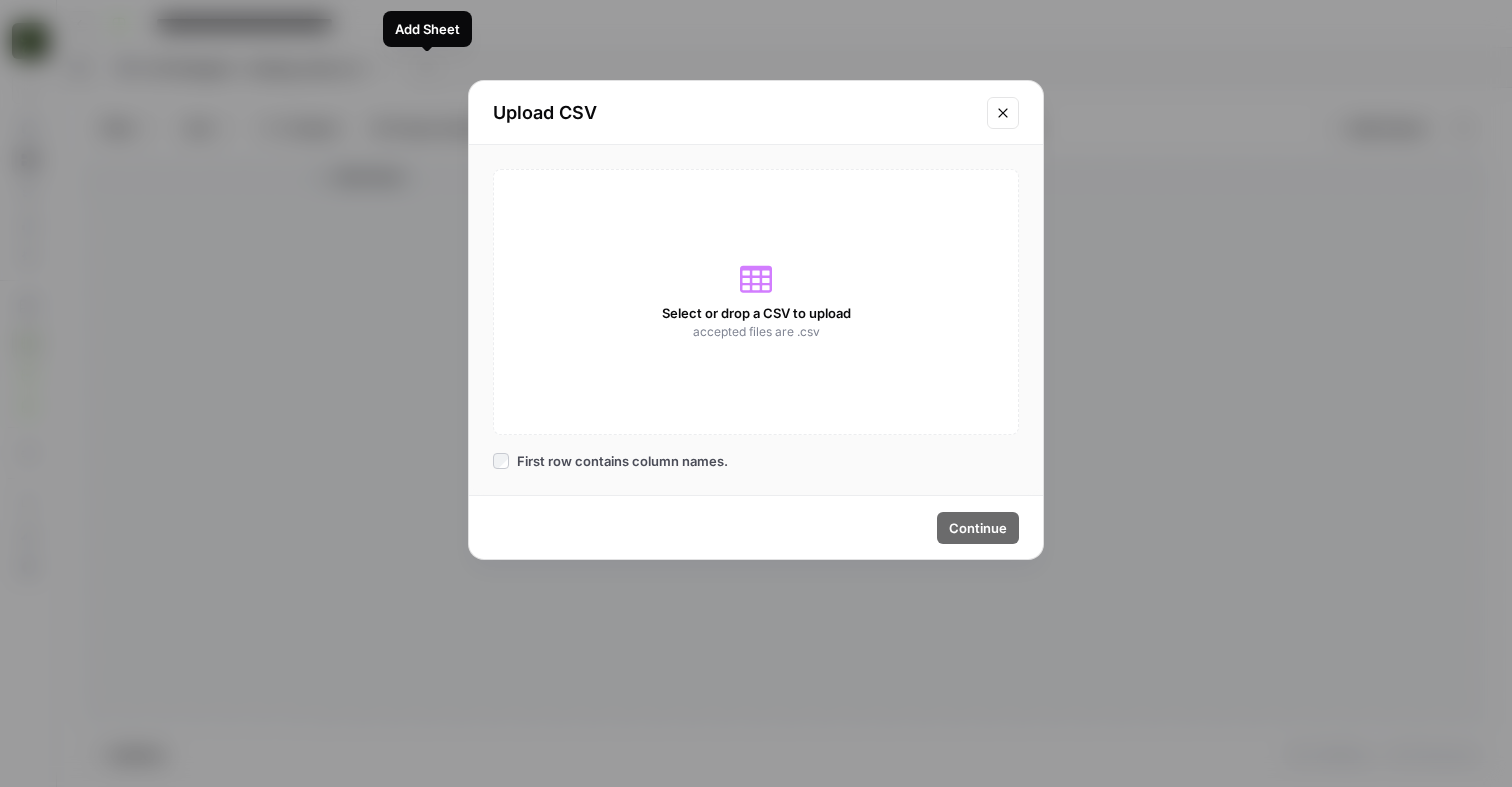 click on "Select or drop a CSV to upload accepted files are .csv" at bounding box center (756, 302) 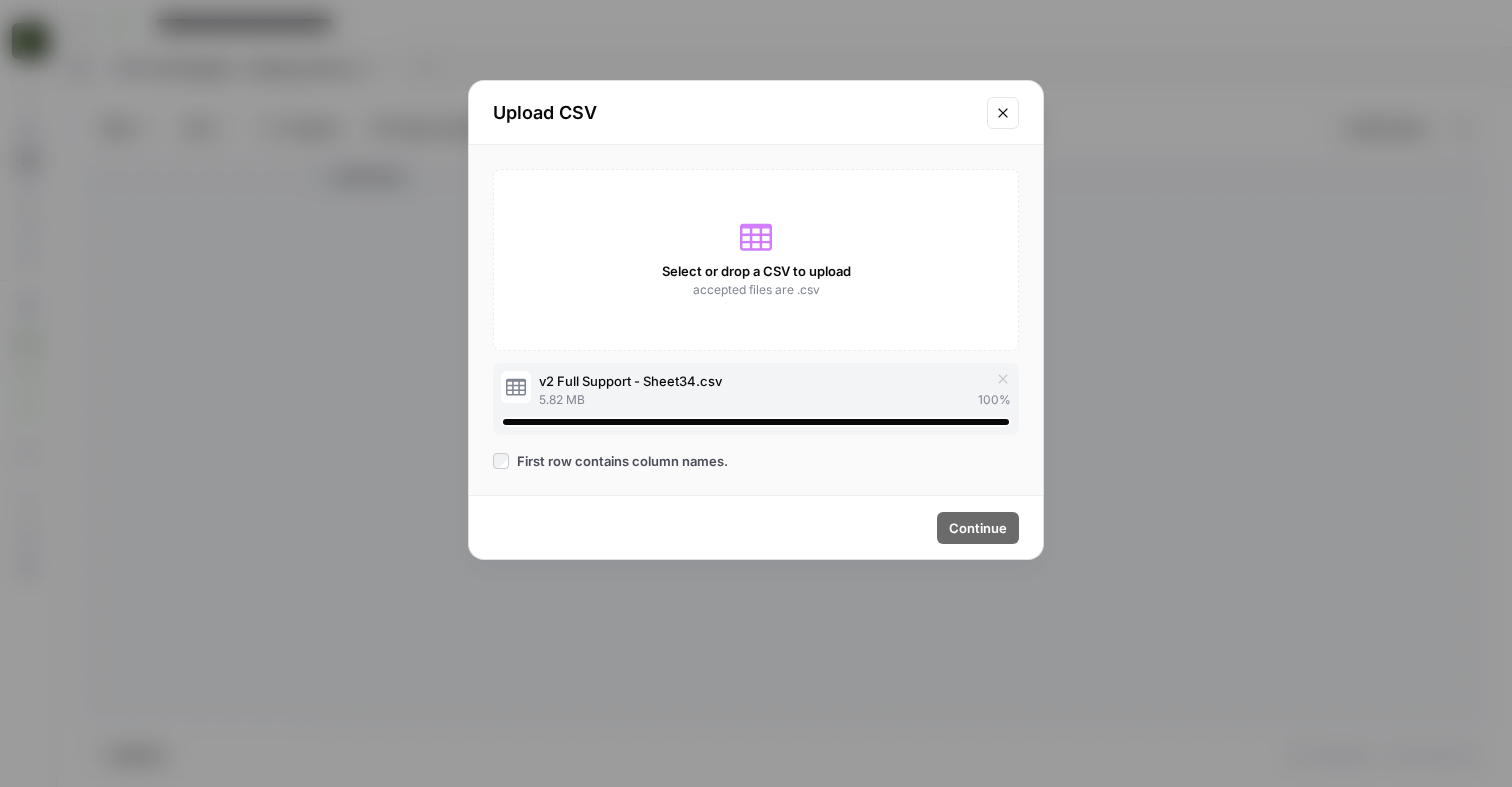 click on "First row contains column names." at bounding box center [622, 461] 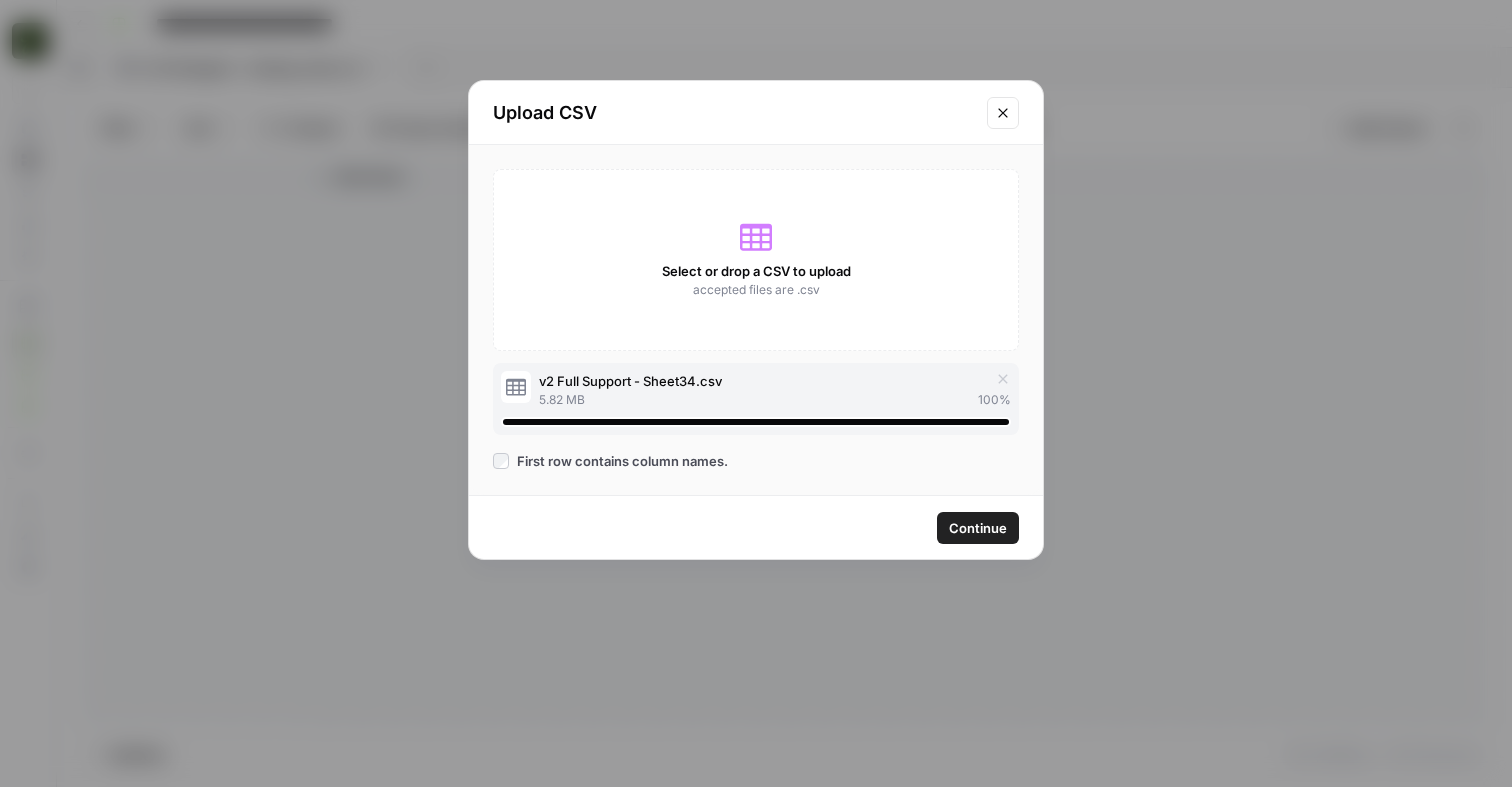 click on "Continue" at bounding box center (978, 528) 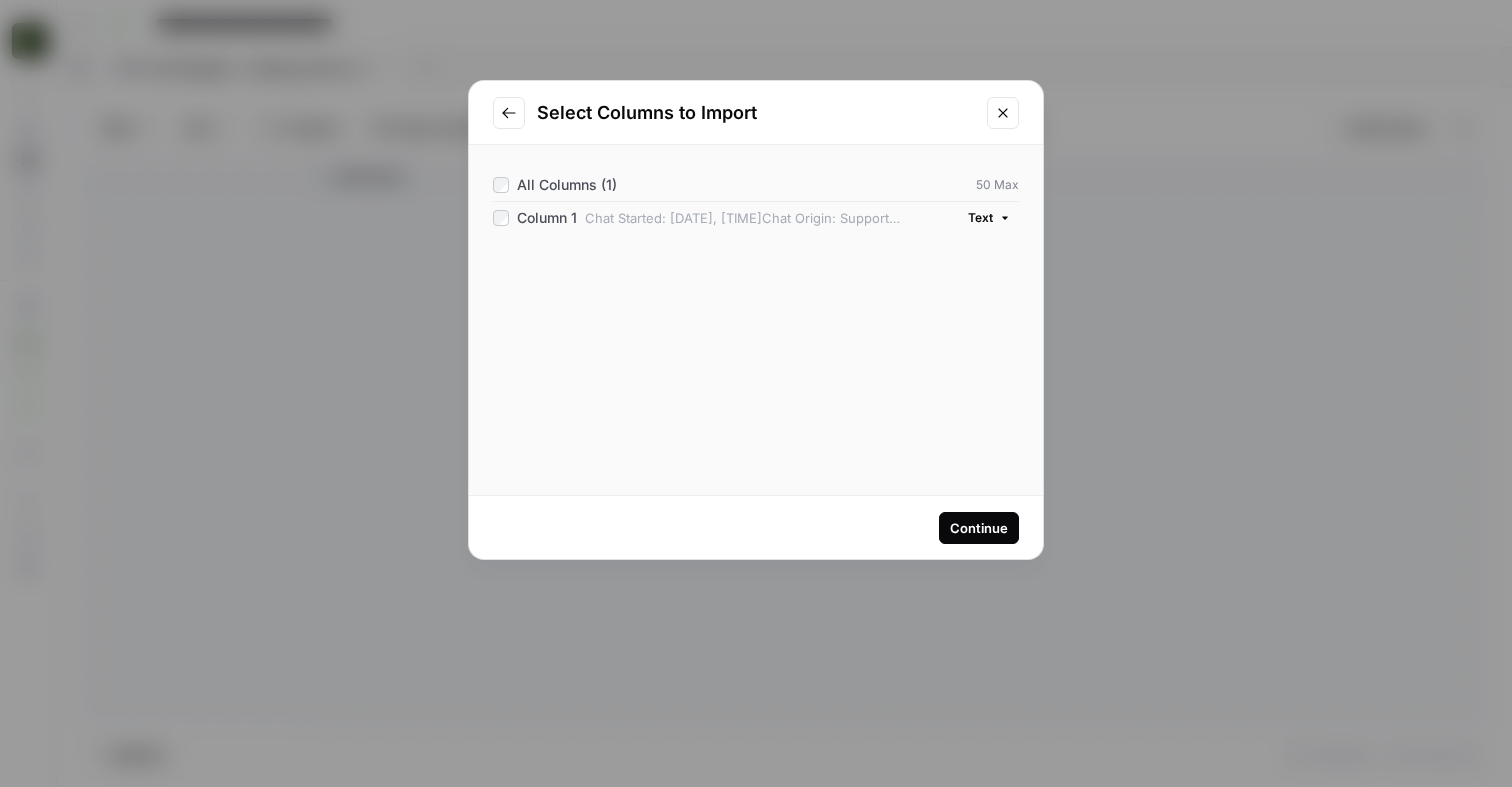 click on "Continue" at bounding box center (979, 528) 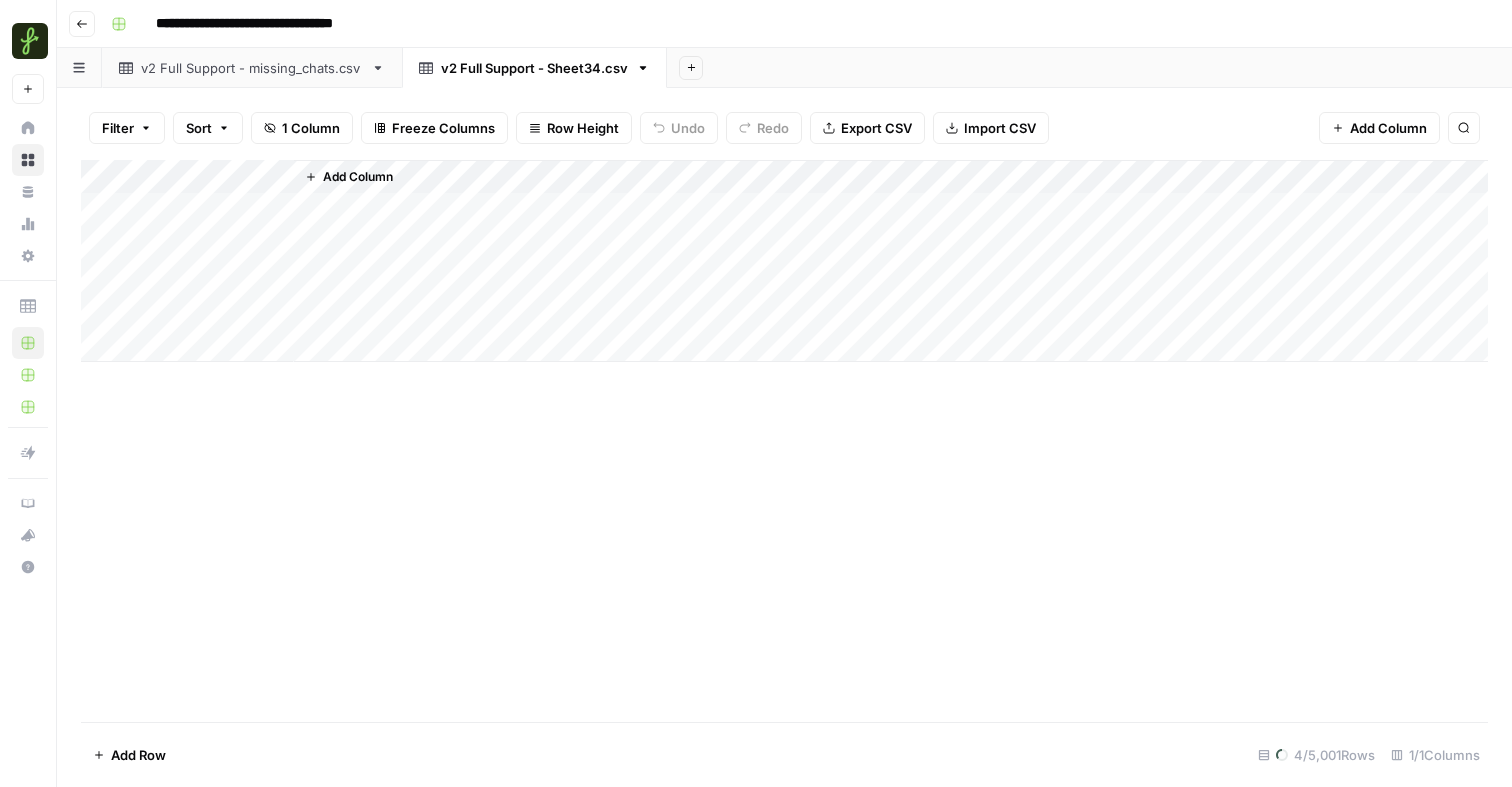 click 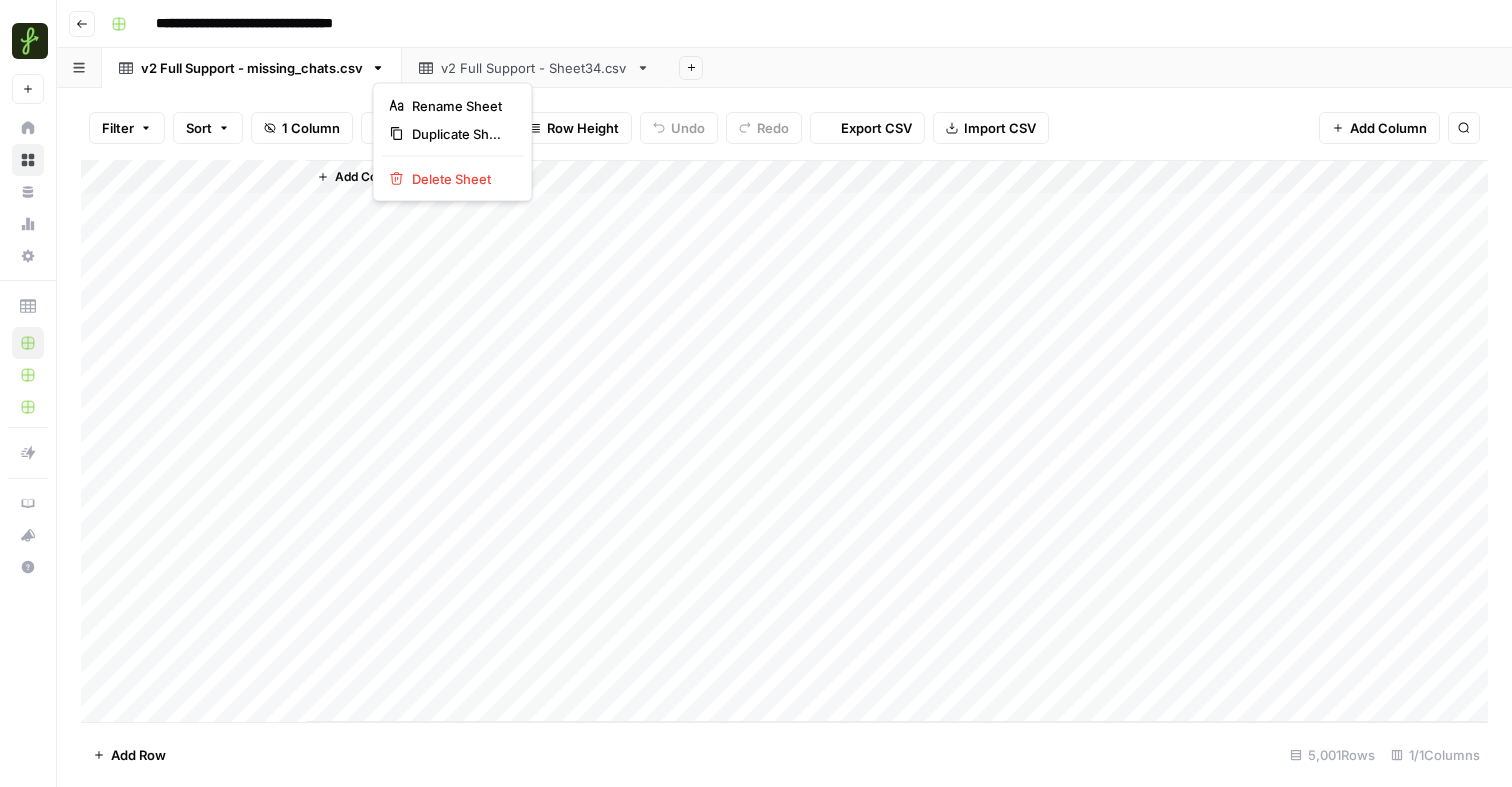 click 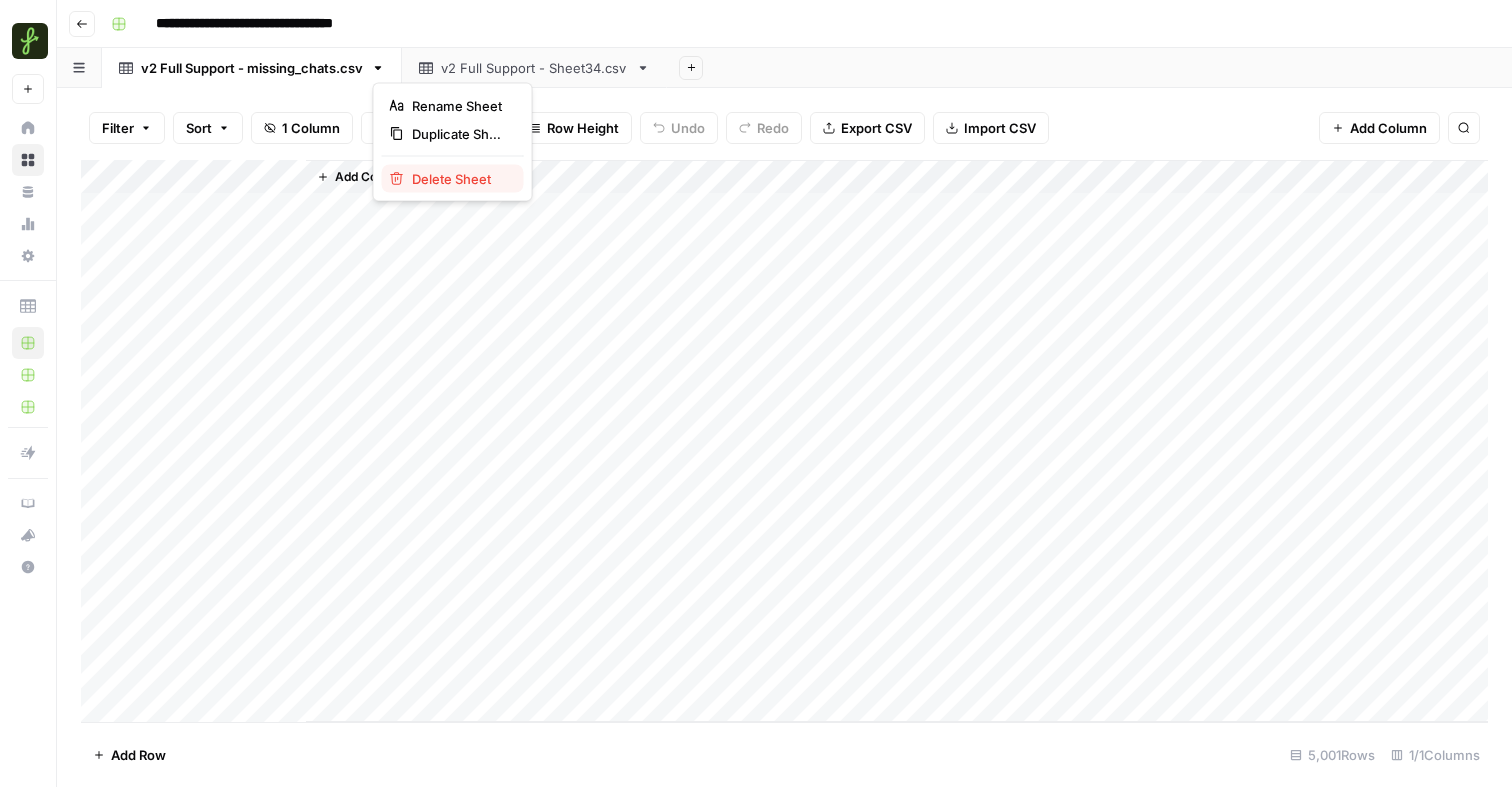click on "Delete Sheet" at bounding box center [460, 179] 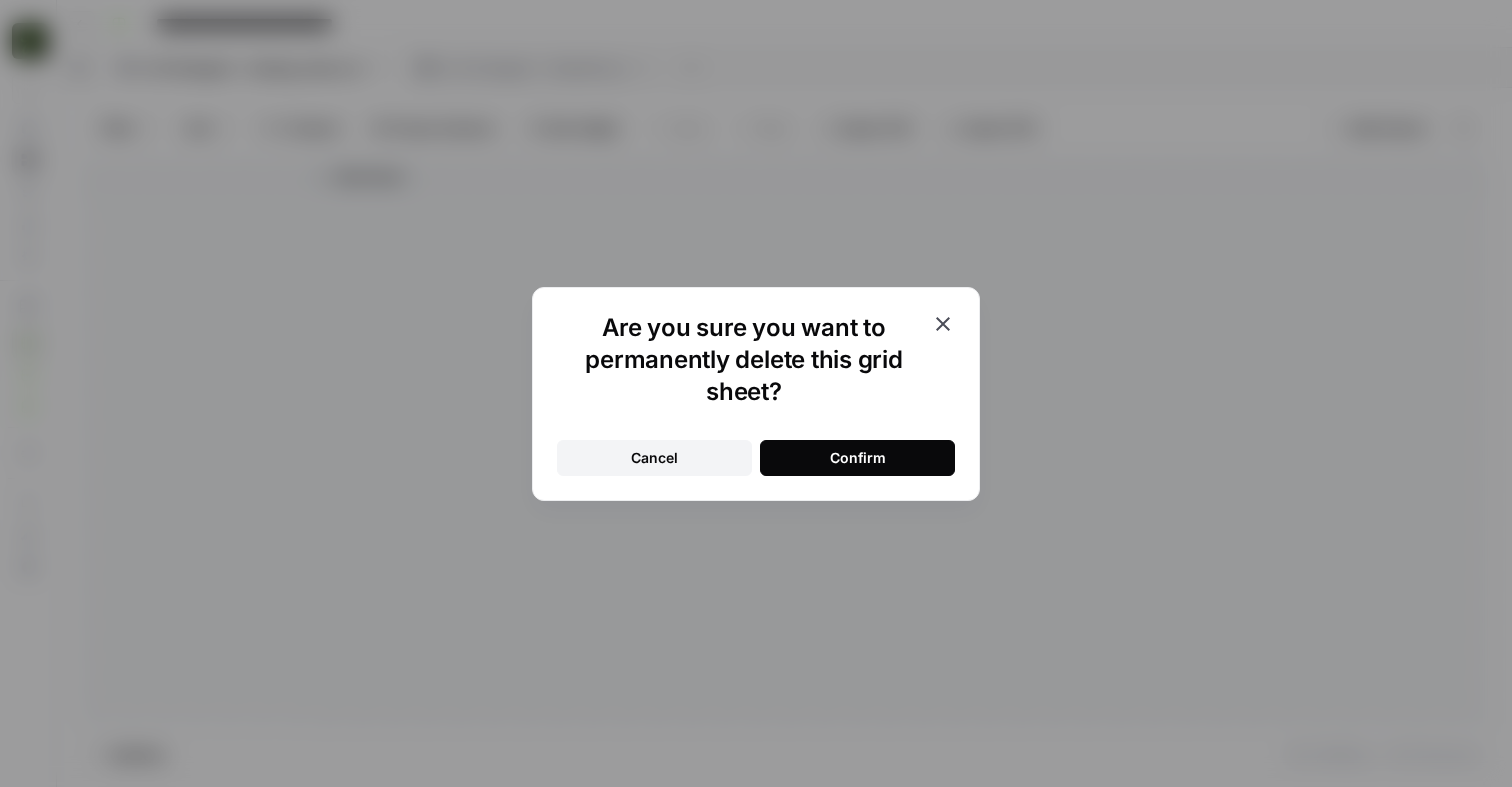 click on "Confirm" at bounding box center [858, 458] 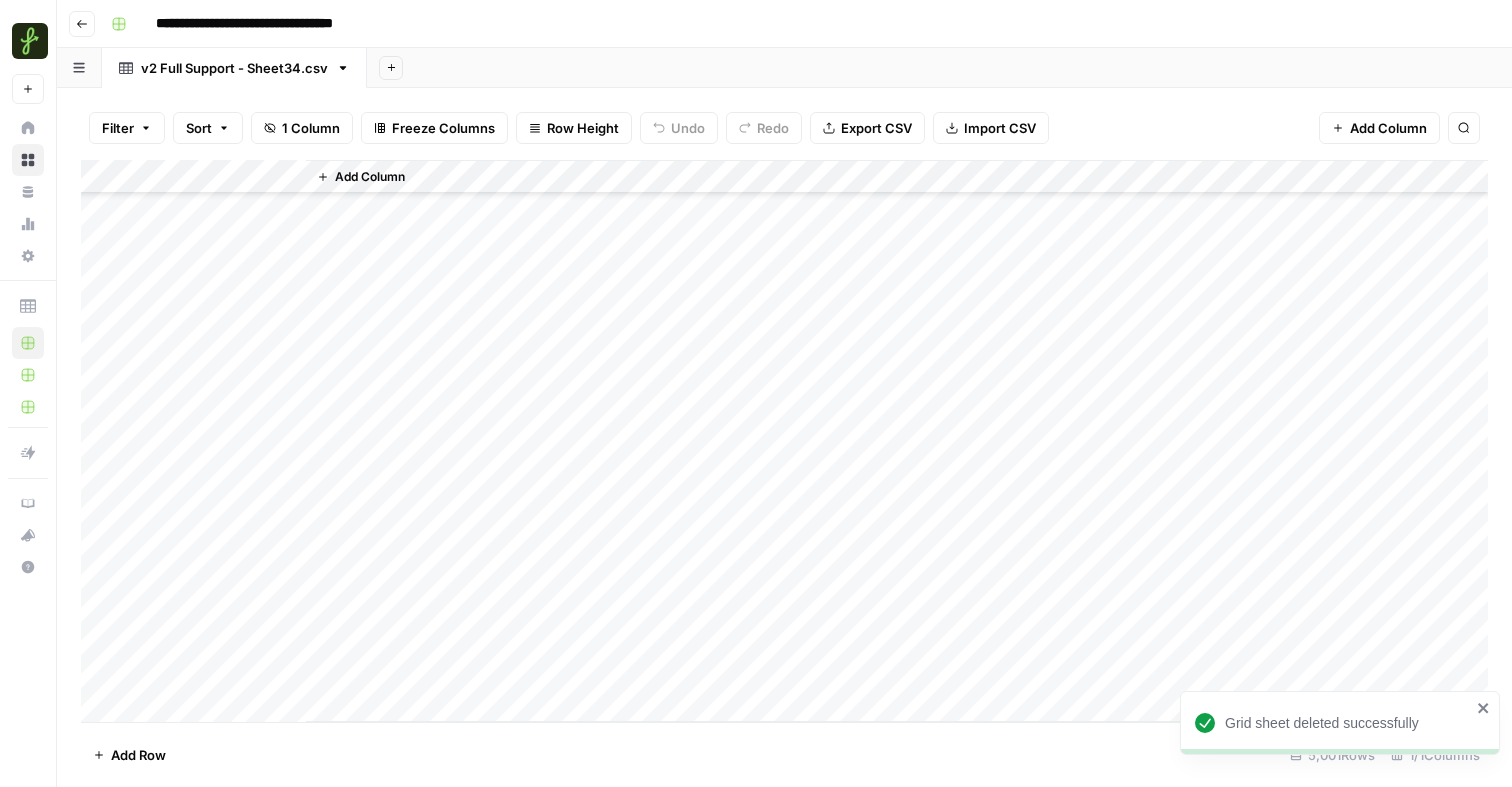 scroll, scrollTop: 0, scrollLeft: 0, axis: both 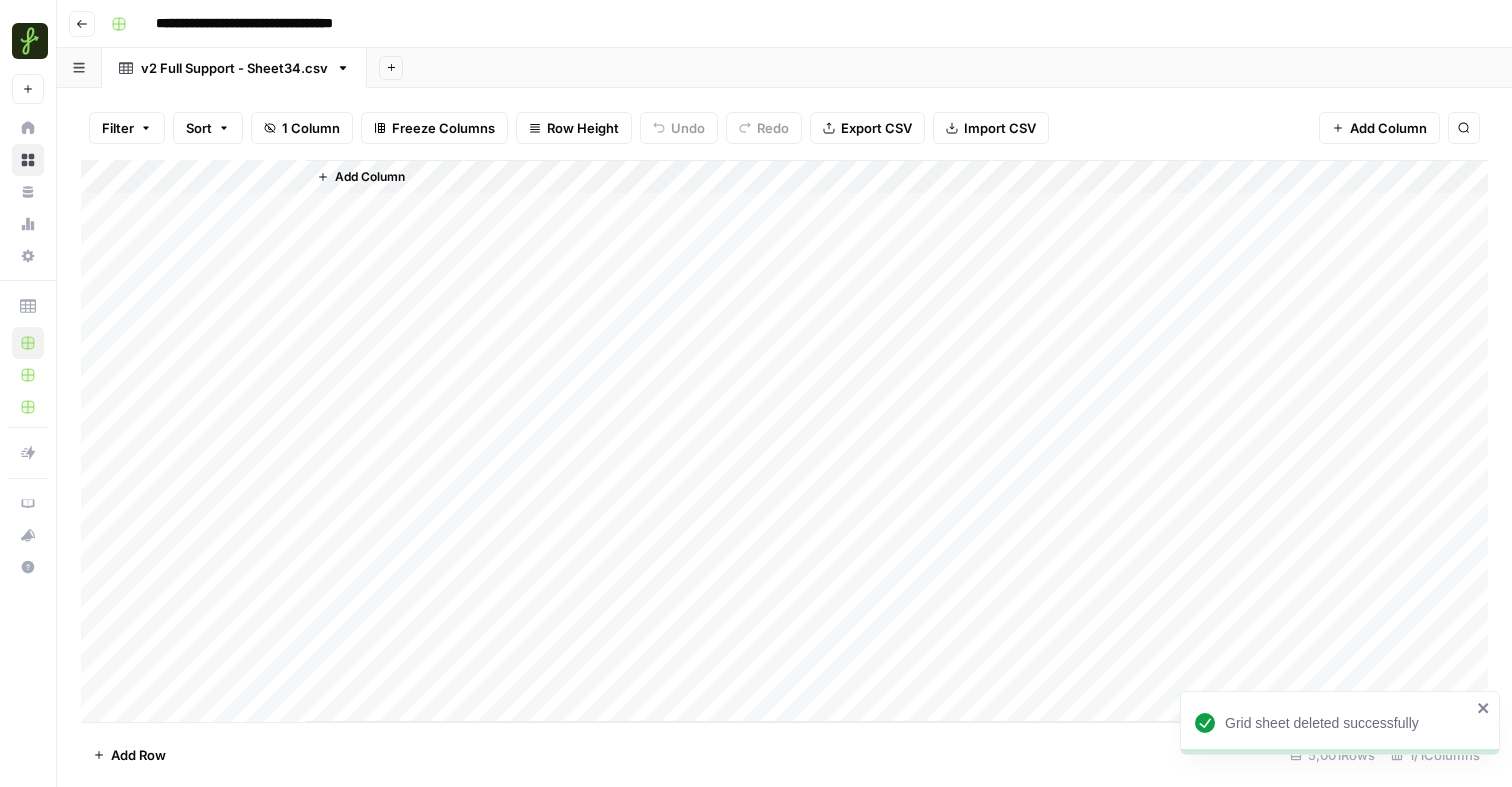 click on "Add Column" at bounding box center (784, 441) 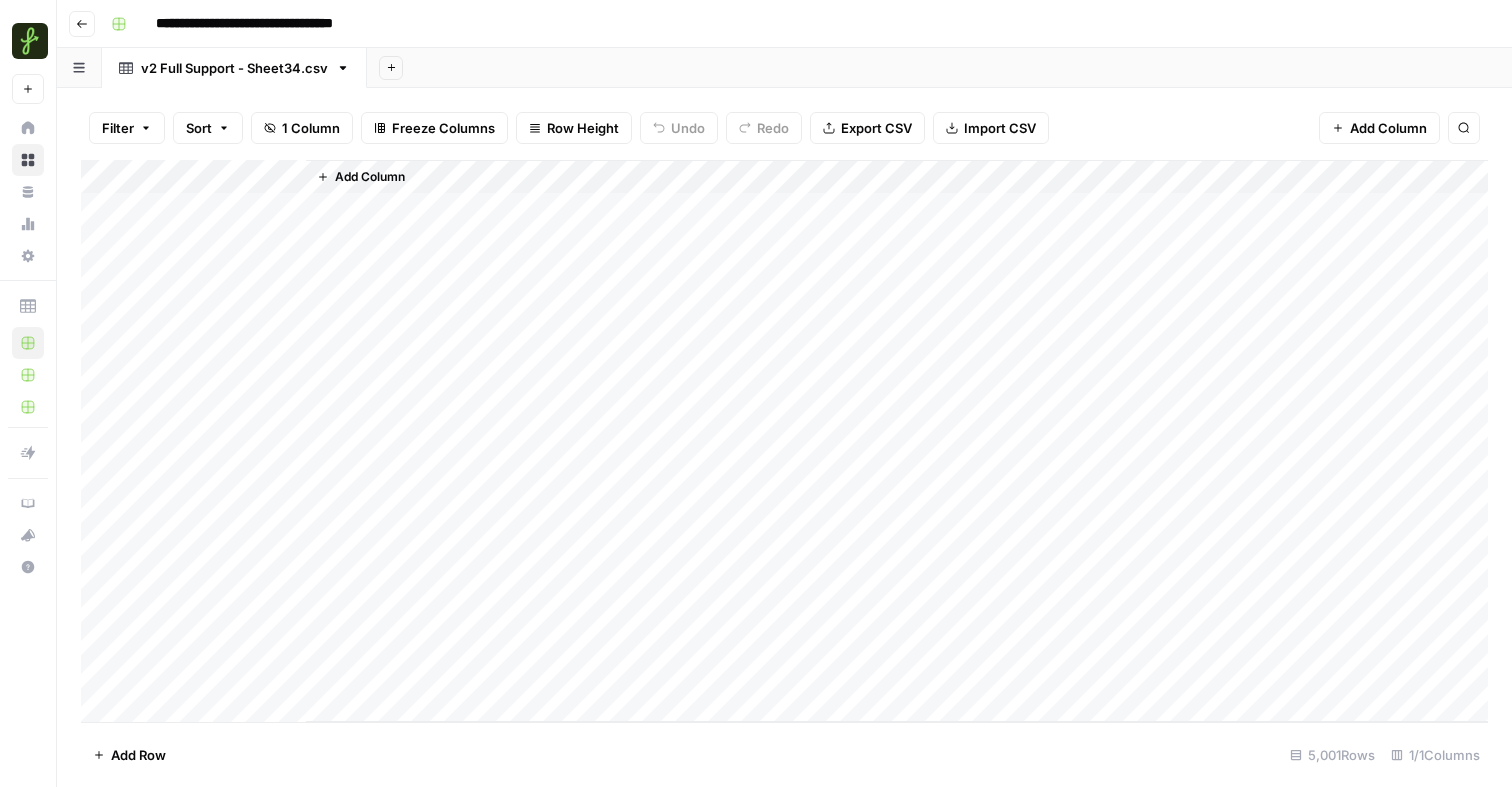 click on "Add Column" at bounding box center (897, 441) 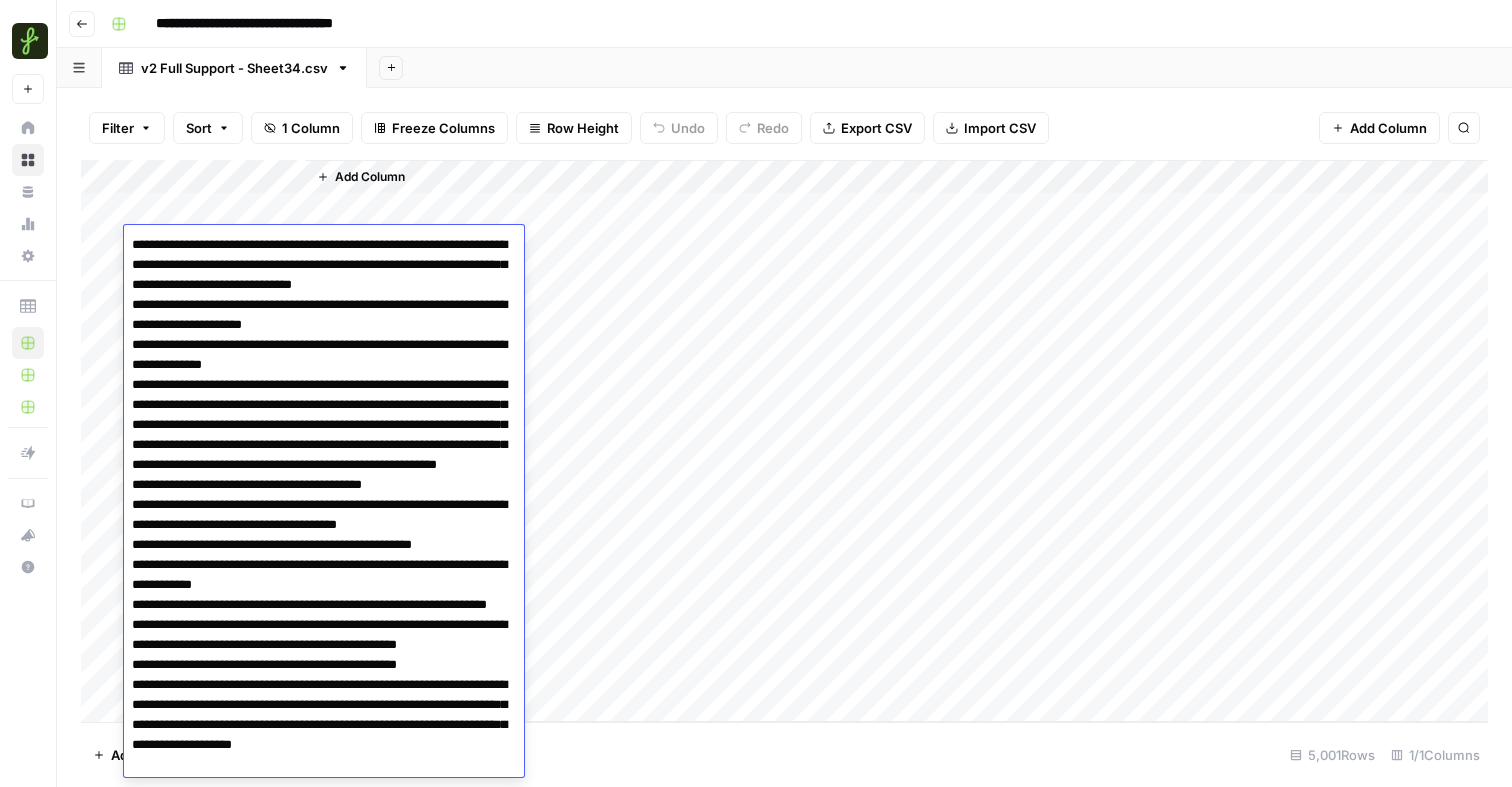 scroll, scrollTop: 102, scrollLeft: 0, axis: vertical 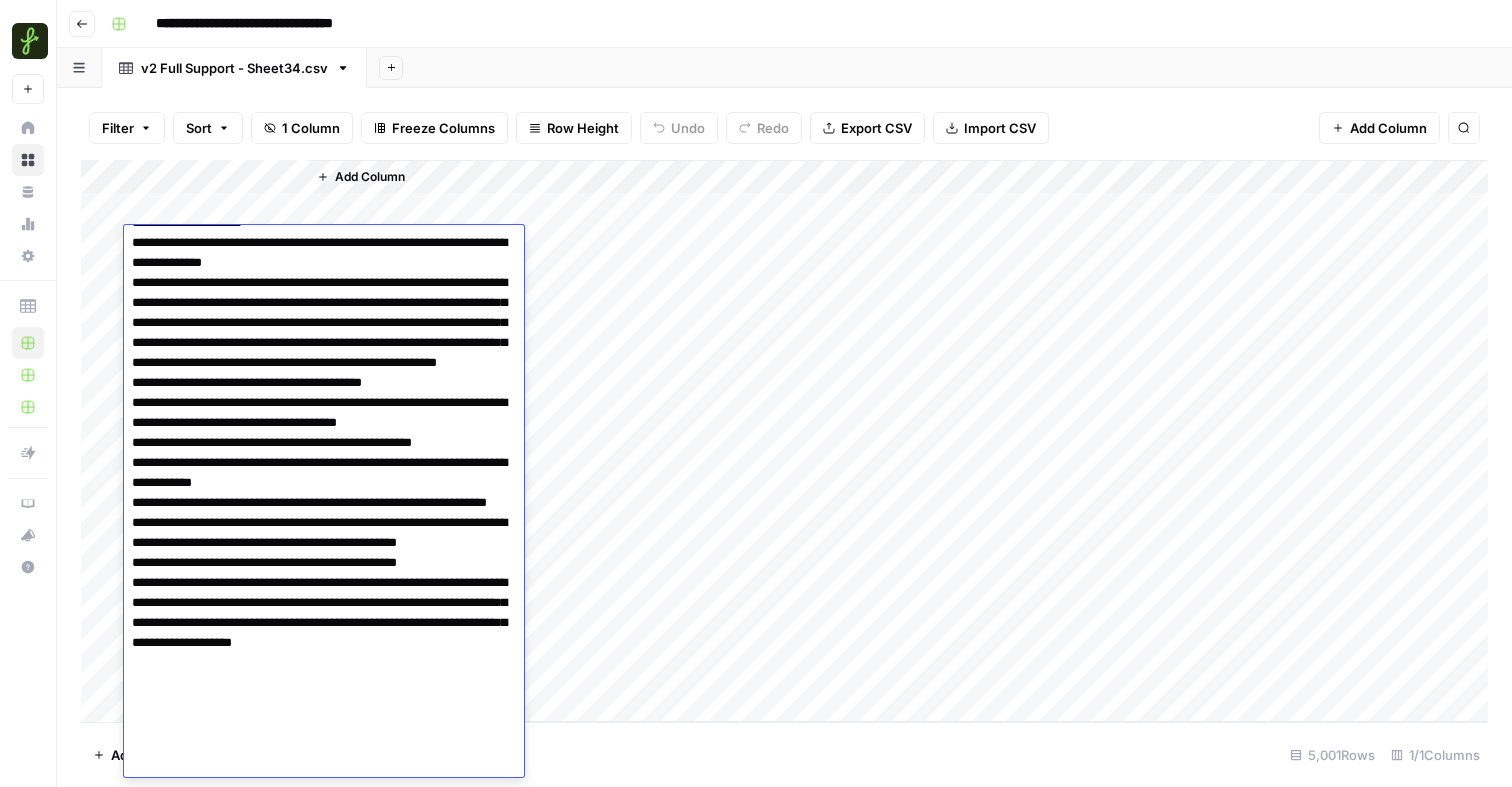 click on "Add Column" at bounding box center [897, 441] 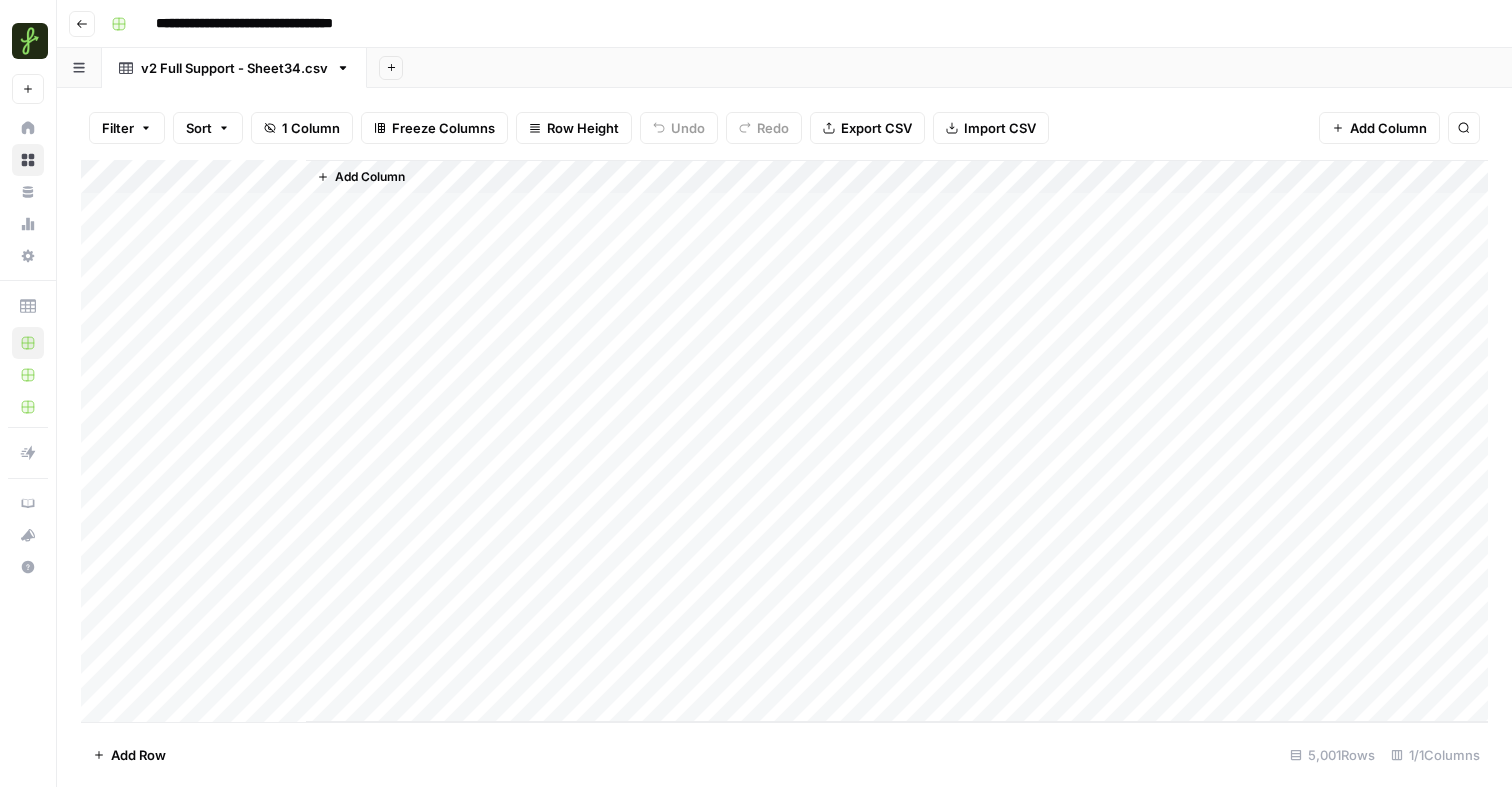 click on "Add Column" at bounding box center (784, 441) 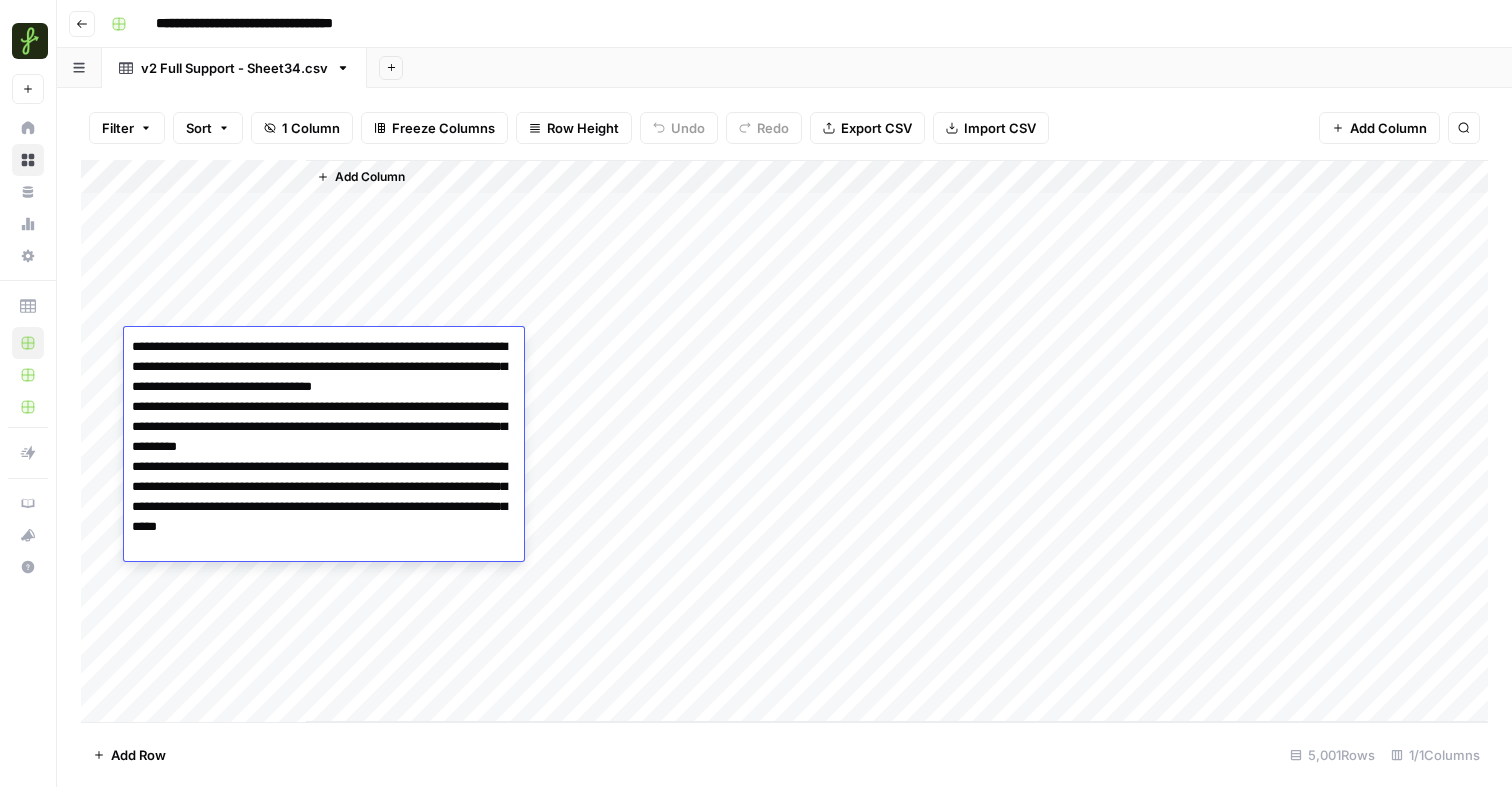 click on "Add Column" at bounding box center [897, 441] 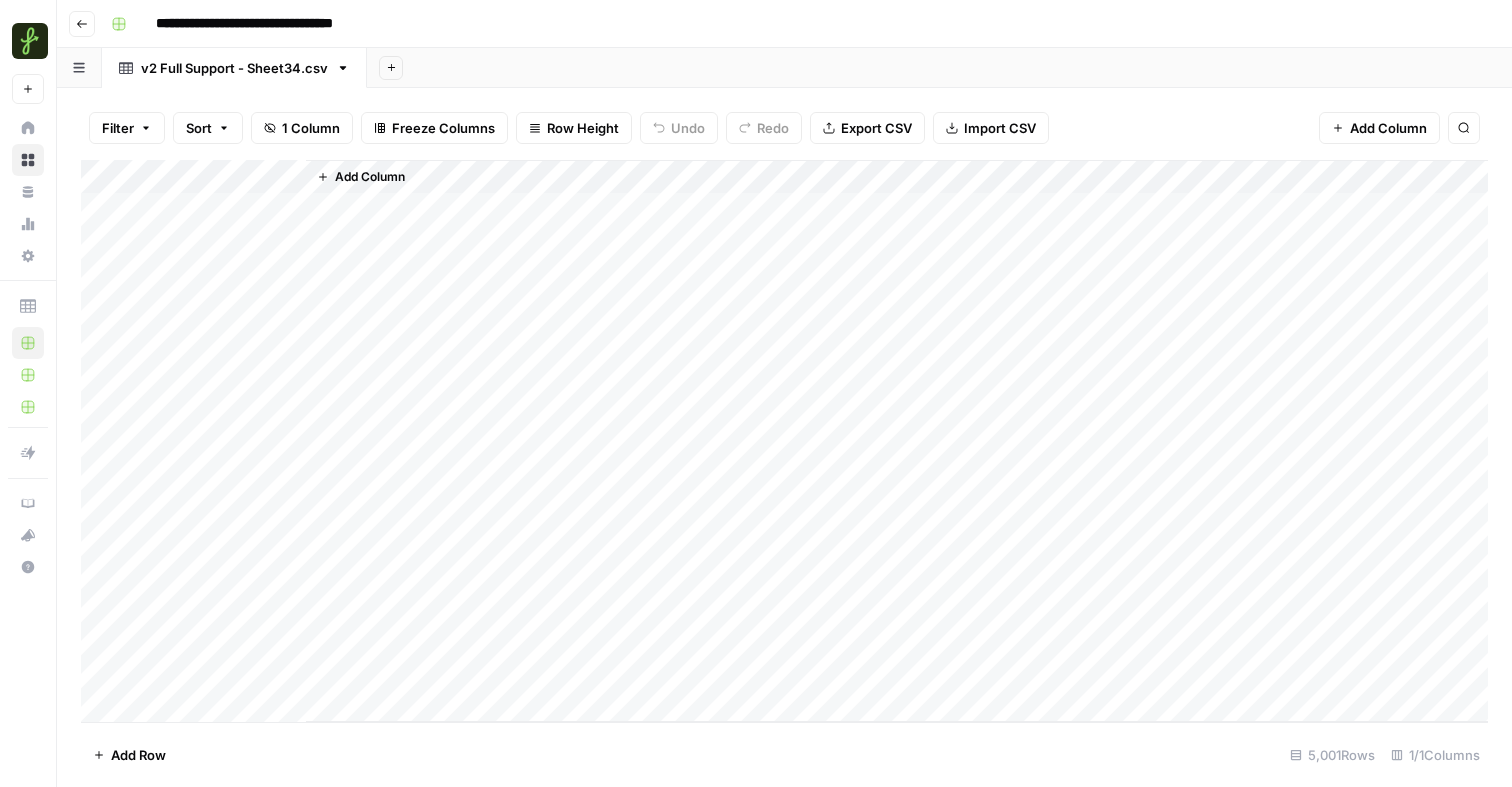 click on "Add Column" at bounding box center (370, 177) 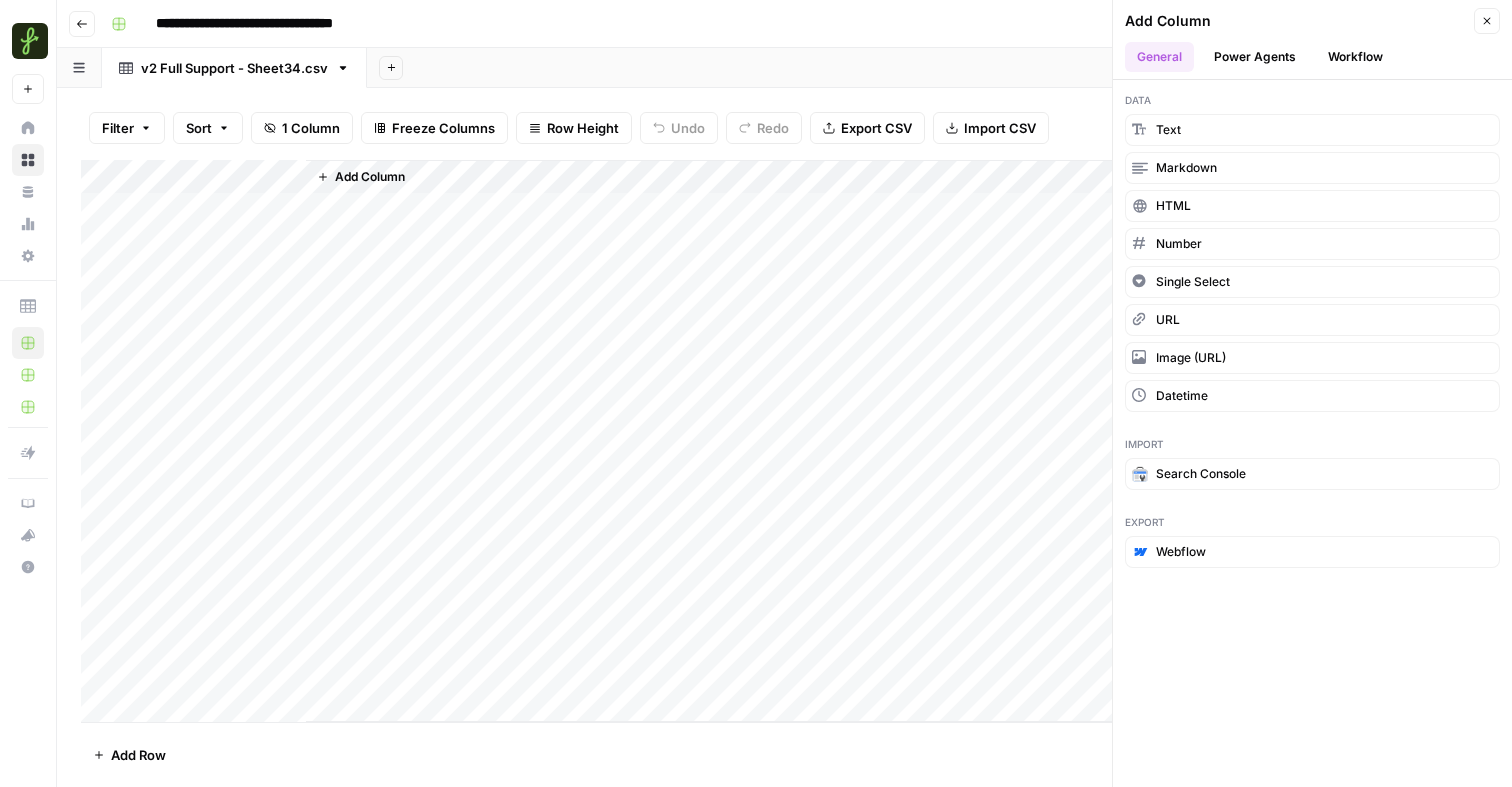 click on "Workflow" at bounding box center (1355, 57) 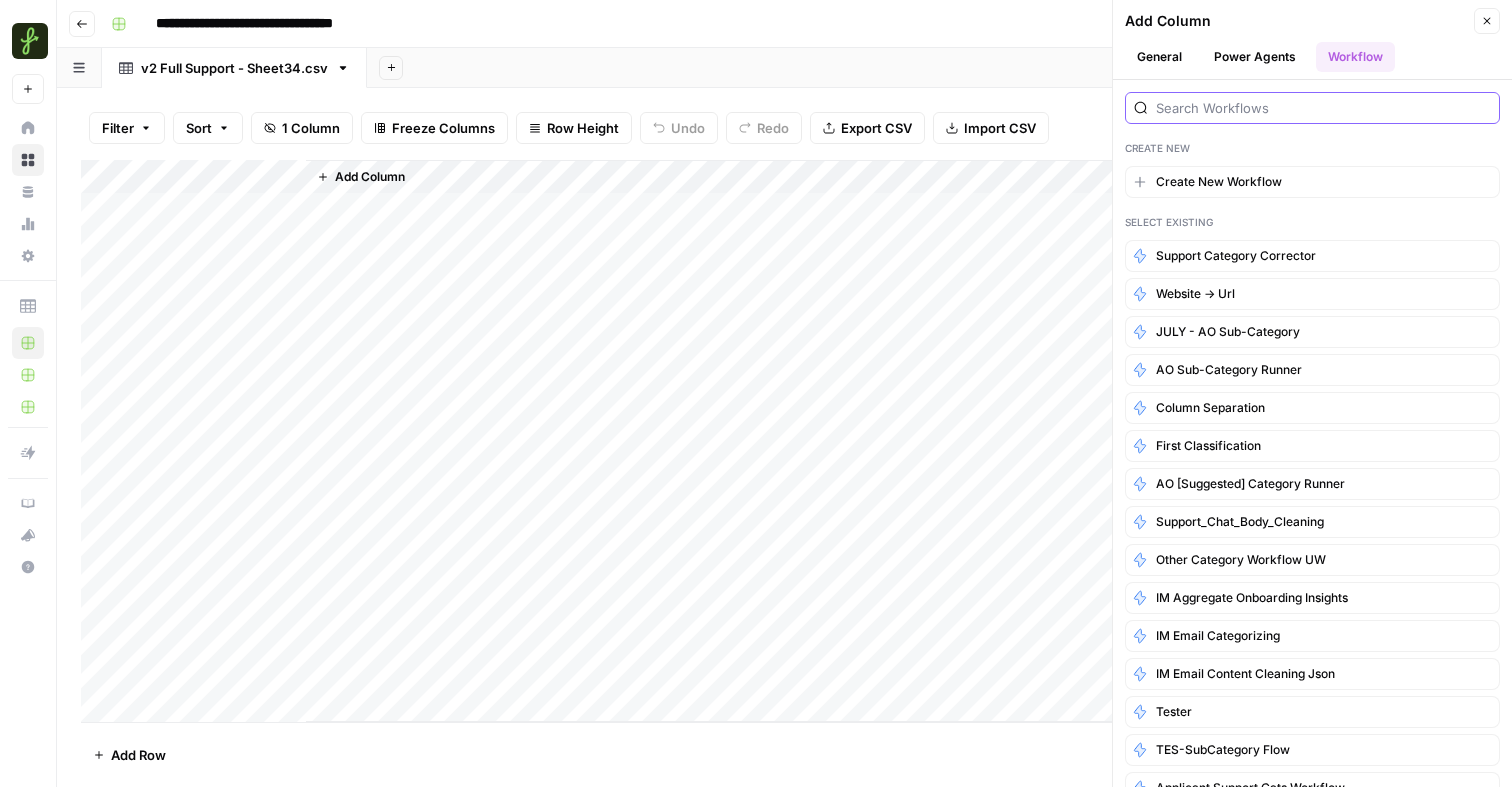 click at bounding box center (1323, 108) 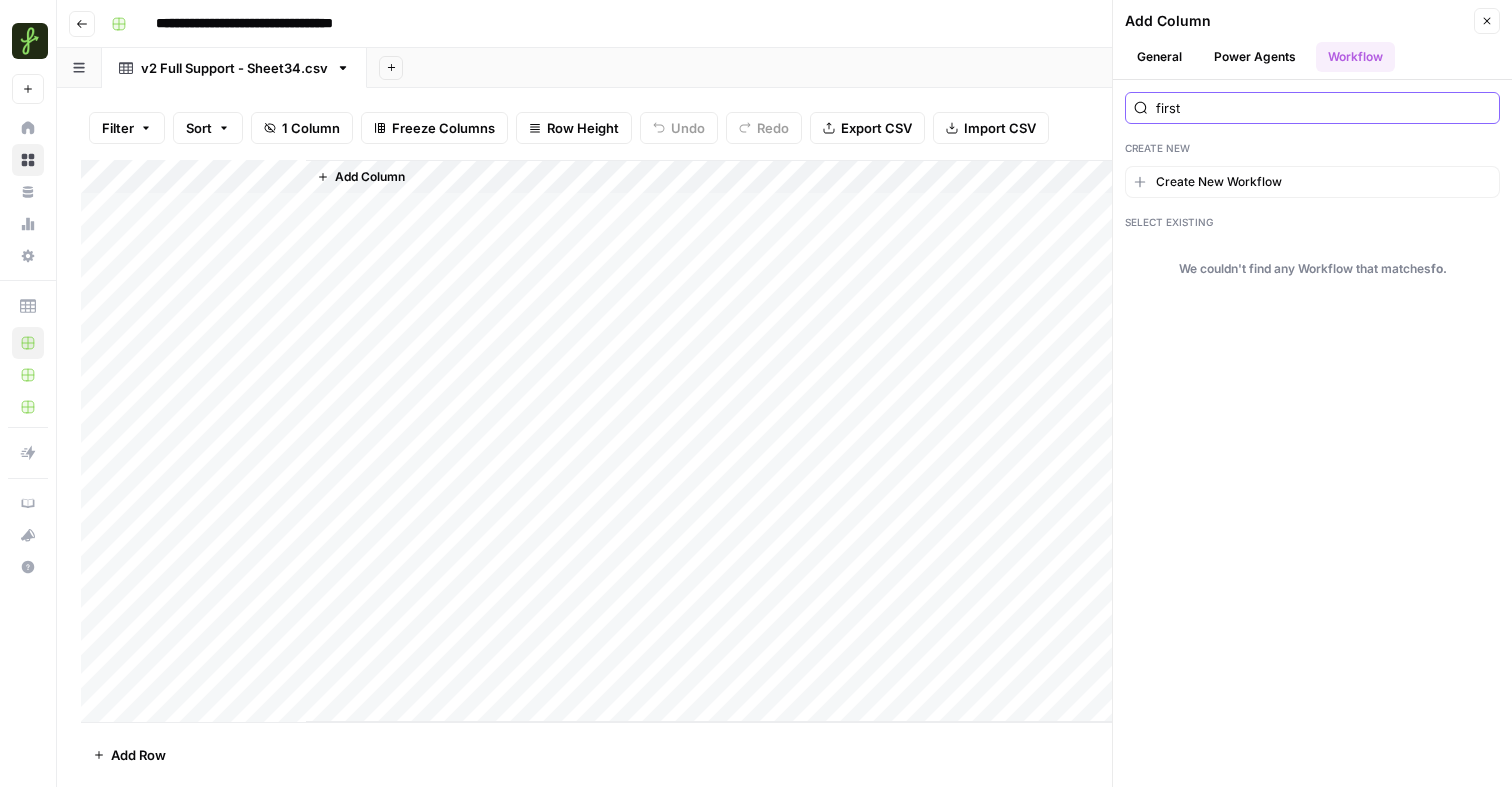 type on "first" 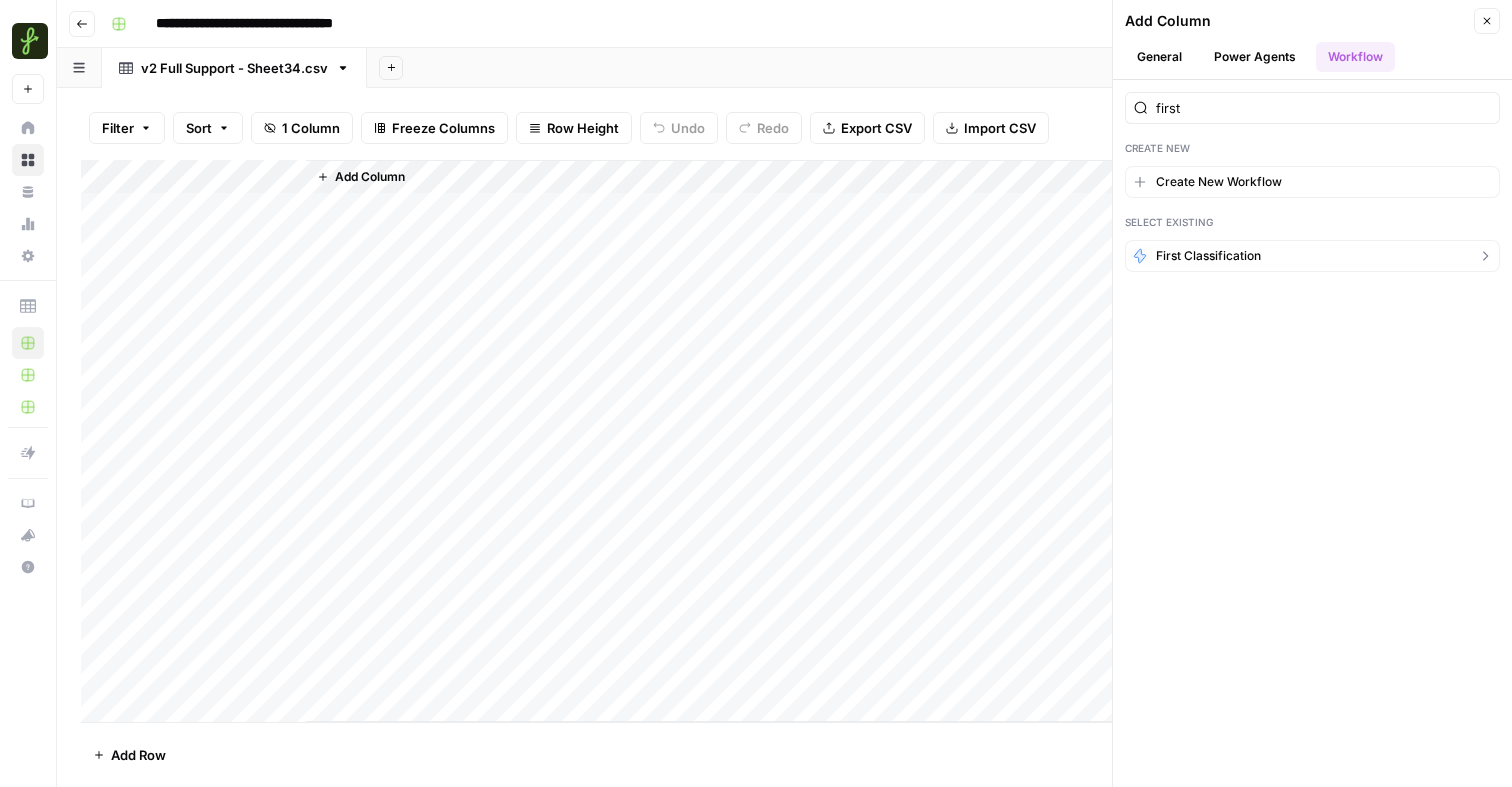 click on "First Classification" at bounding box center (1312, 256) 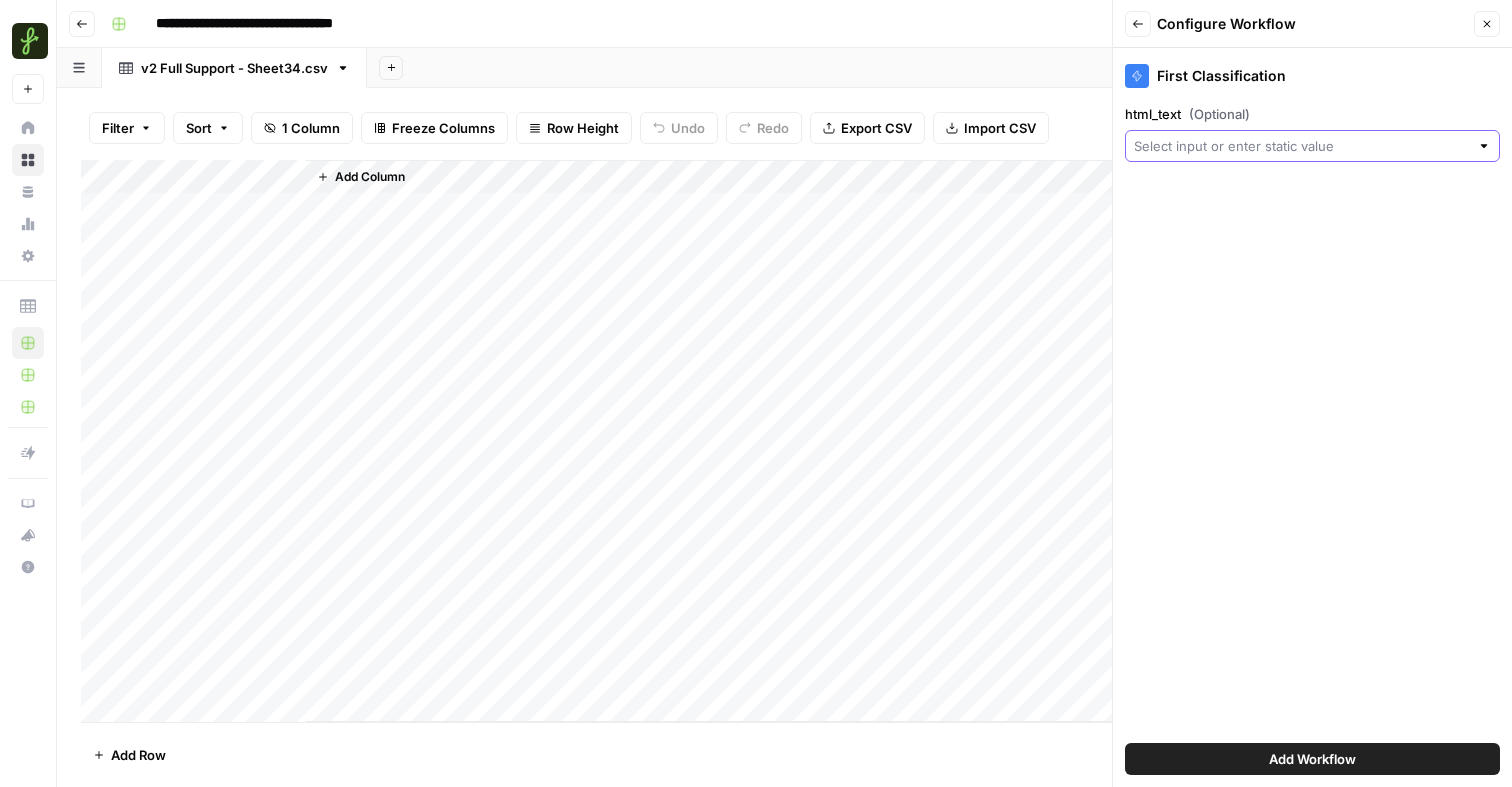 click on "html_text   (Optional)" at bounding box center [1301, 146] 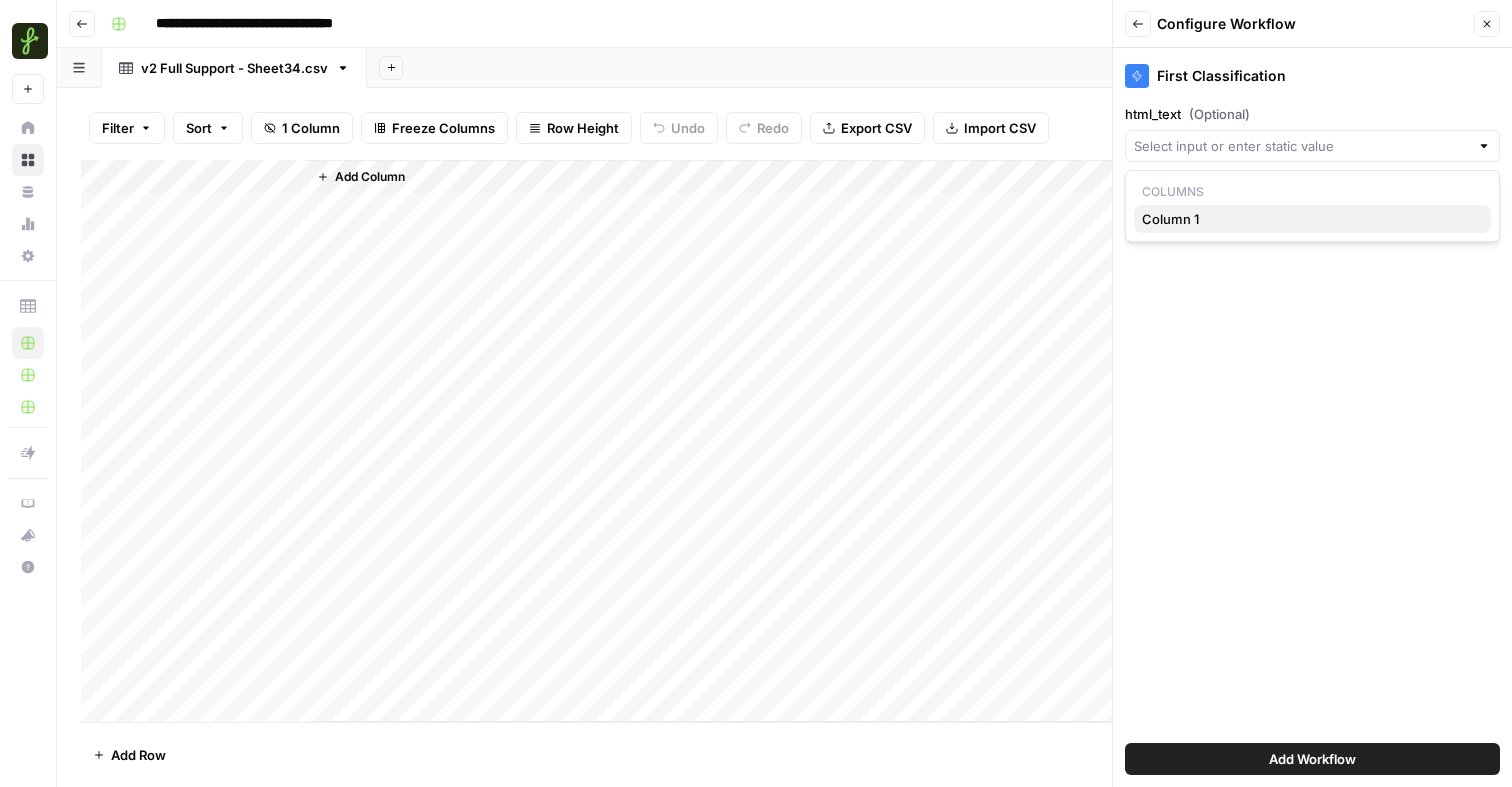 click on "Column 1" at bounding box center (1308, 219) 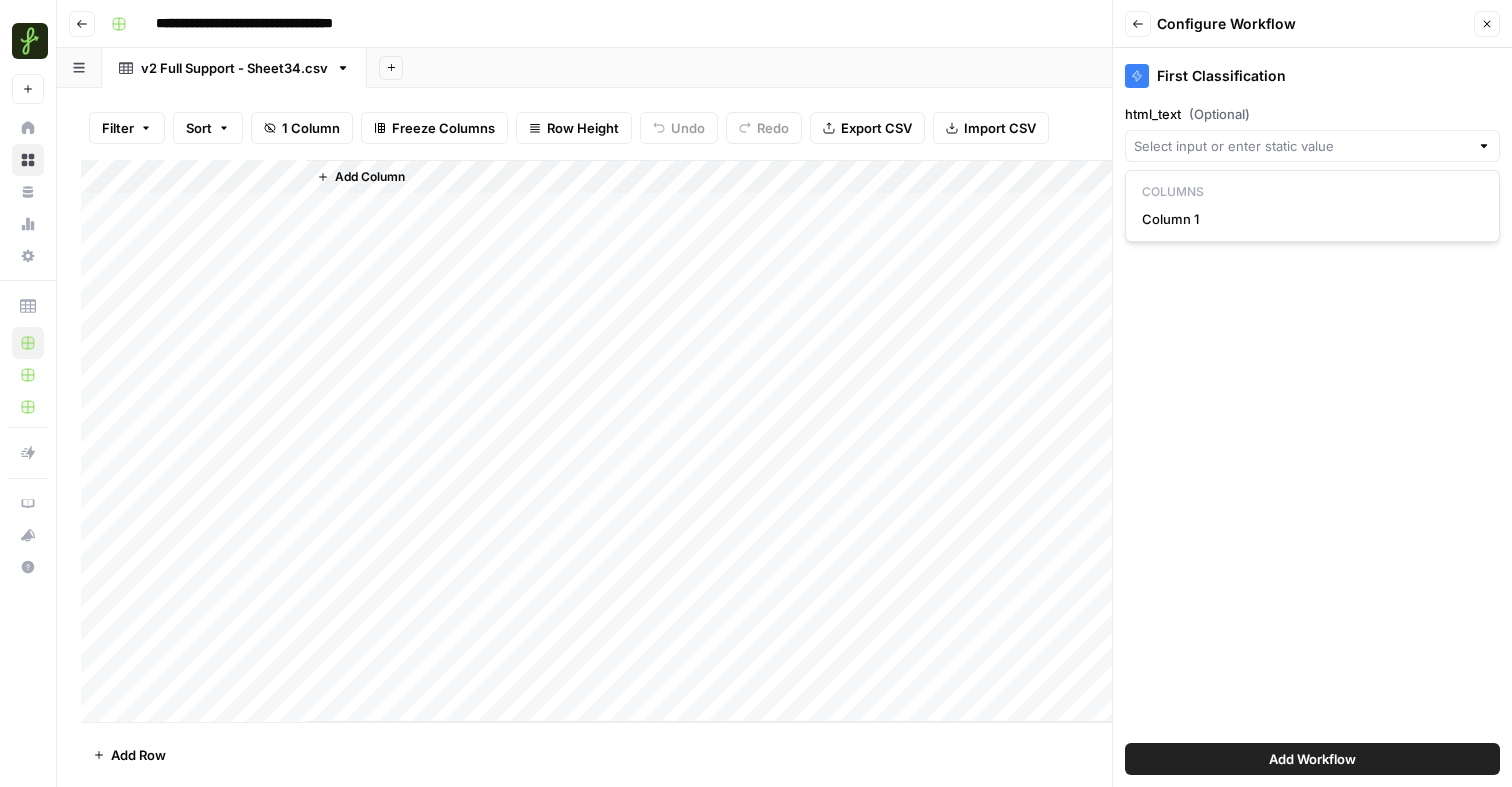 type on "Column 1" 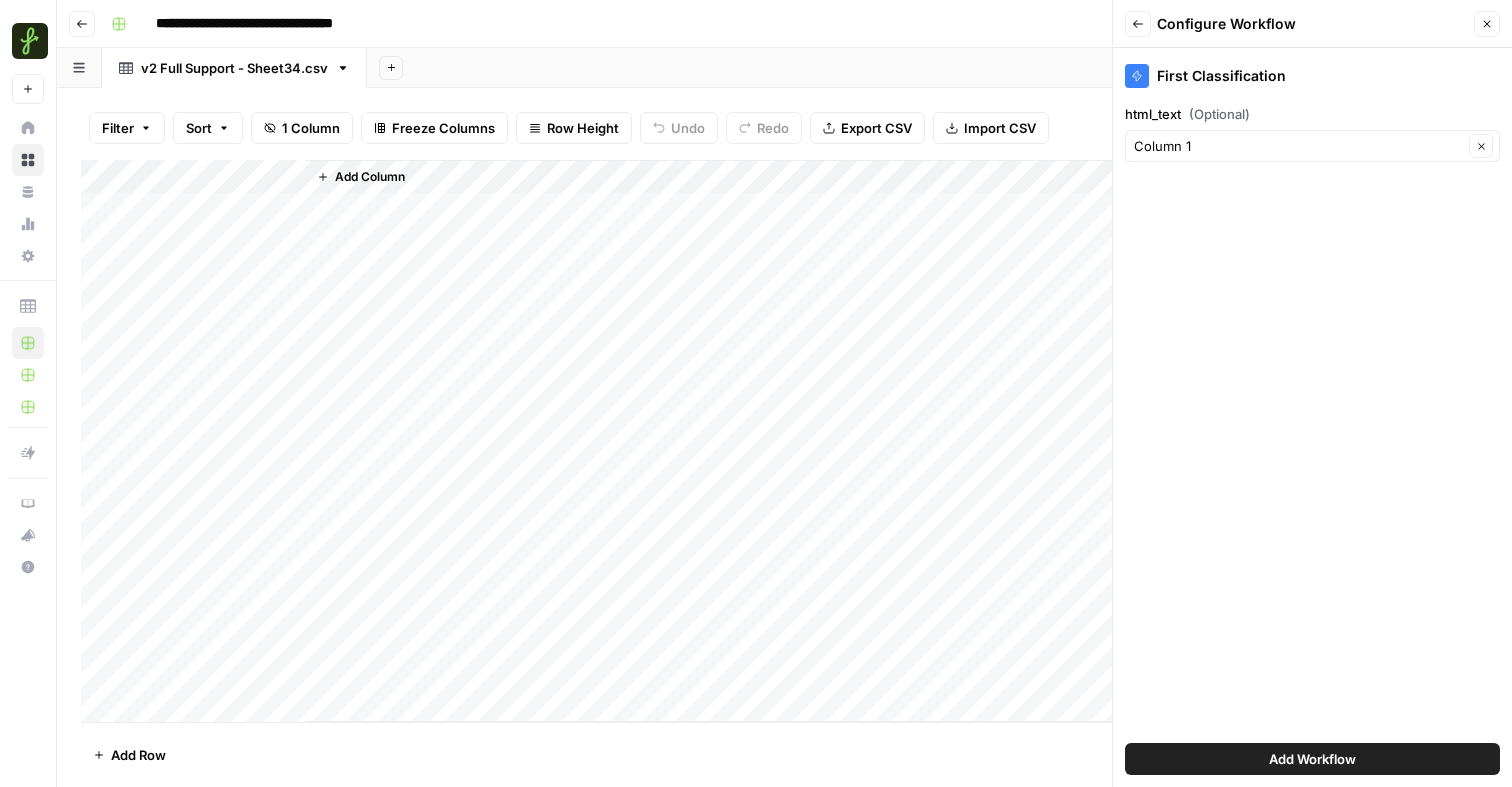 click on "Add Workflow" at bounding box center (1312, 759) 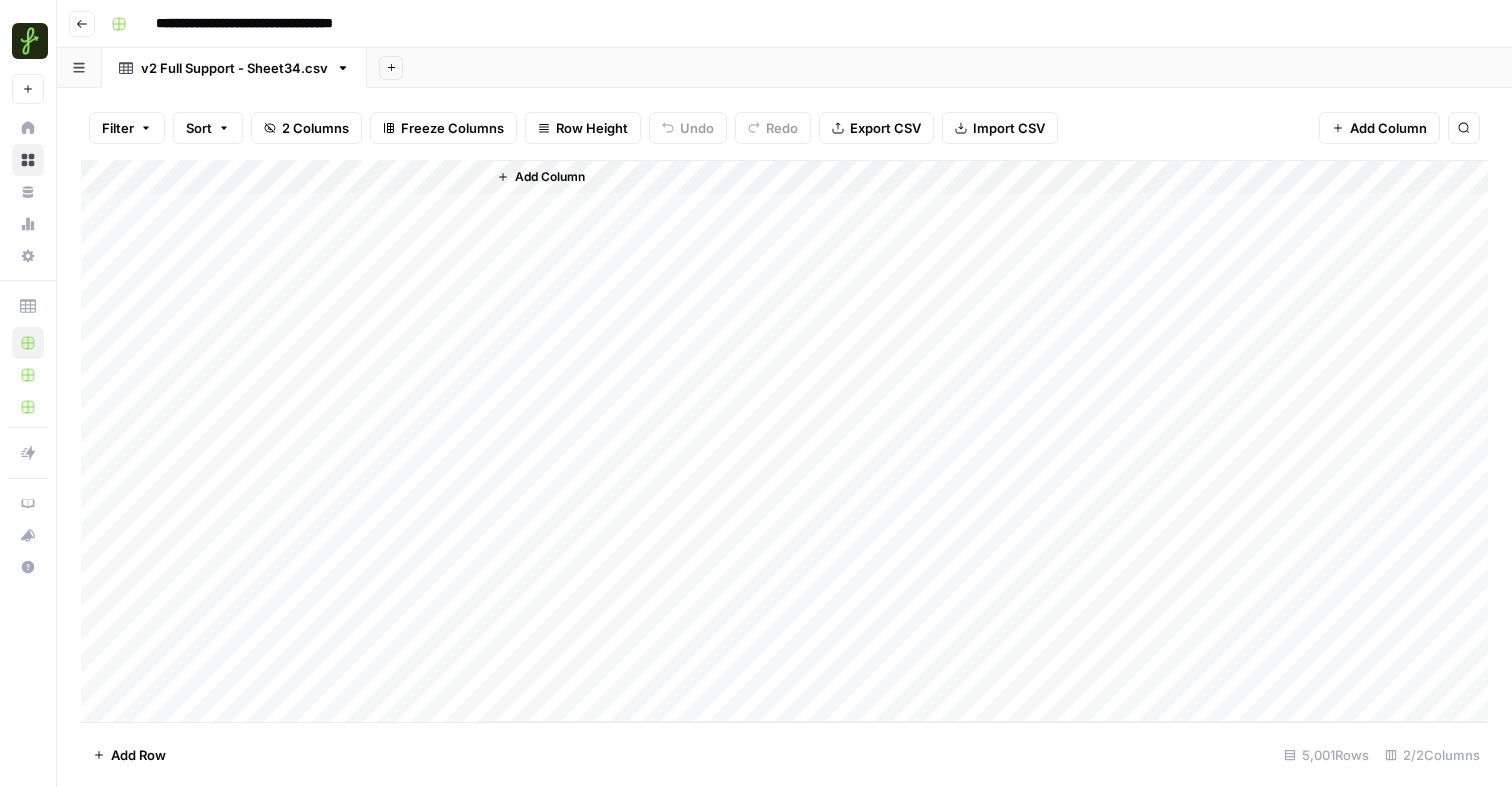 click on "Add Column" at bounding box center (784, 441) 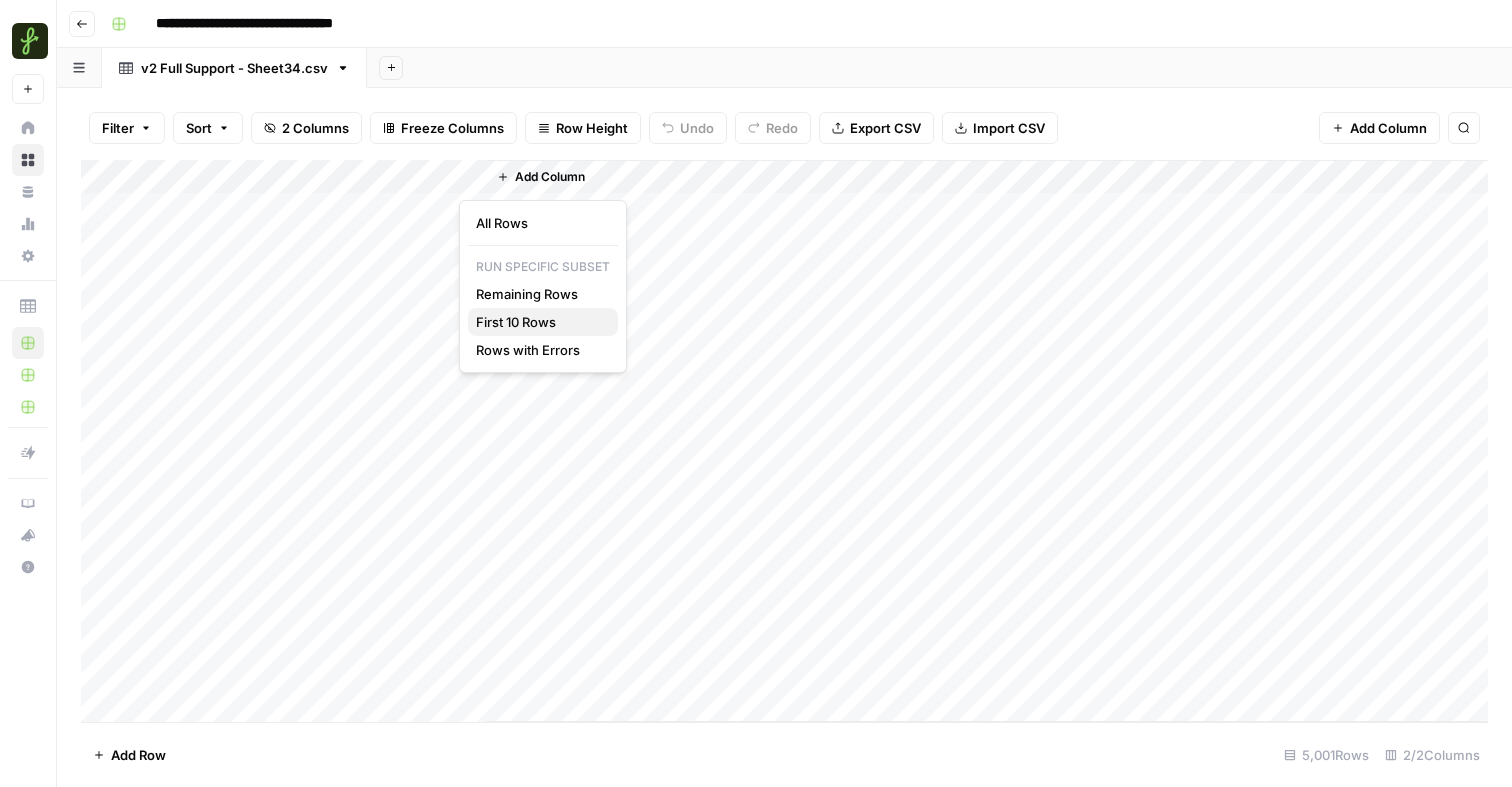 click on "First 10 Rows" at bounding box center [539, 322] 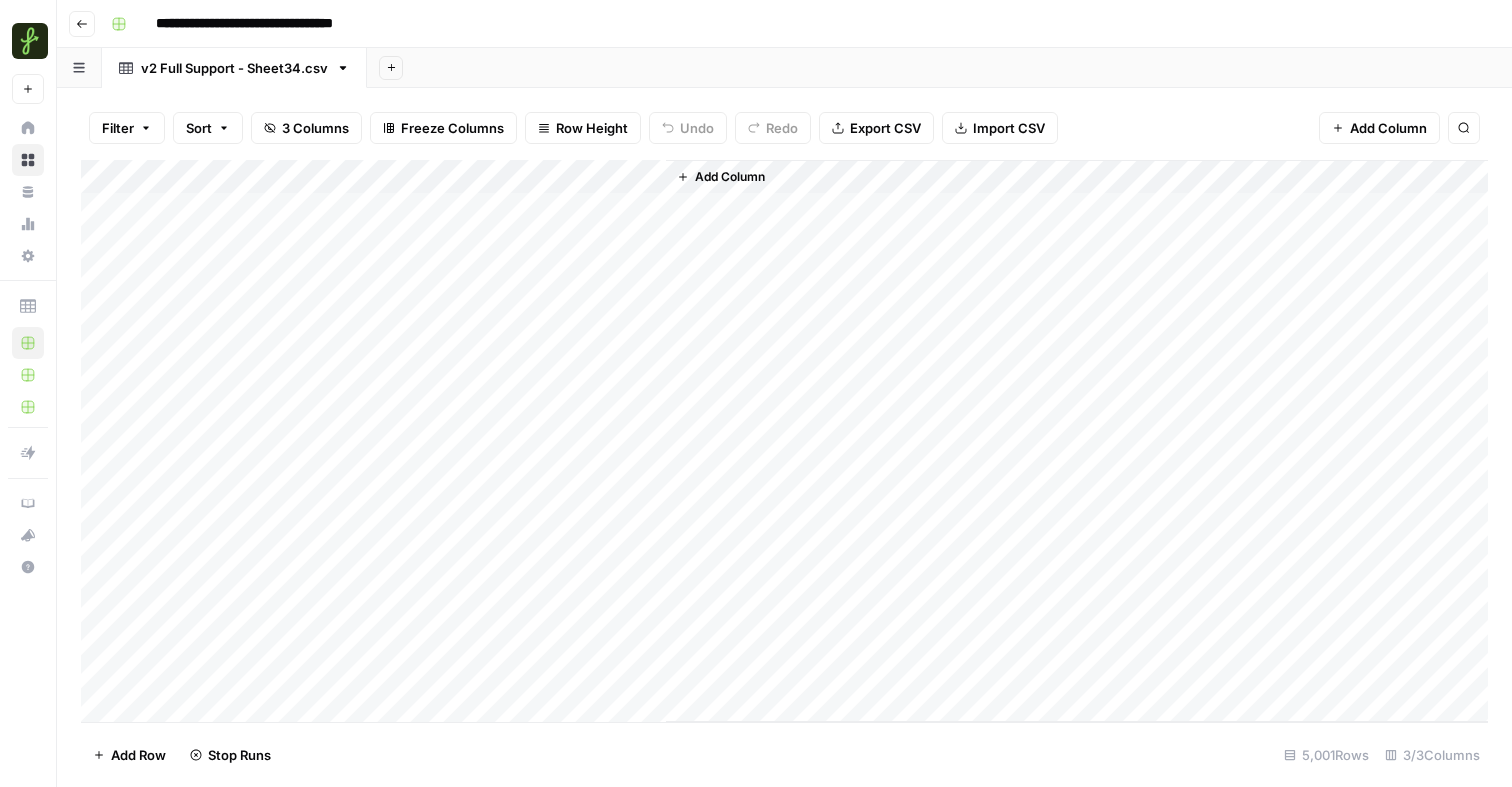 click on "Add Column" at bounding box center (784, 441) 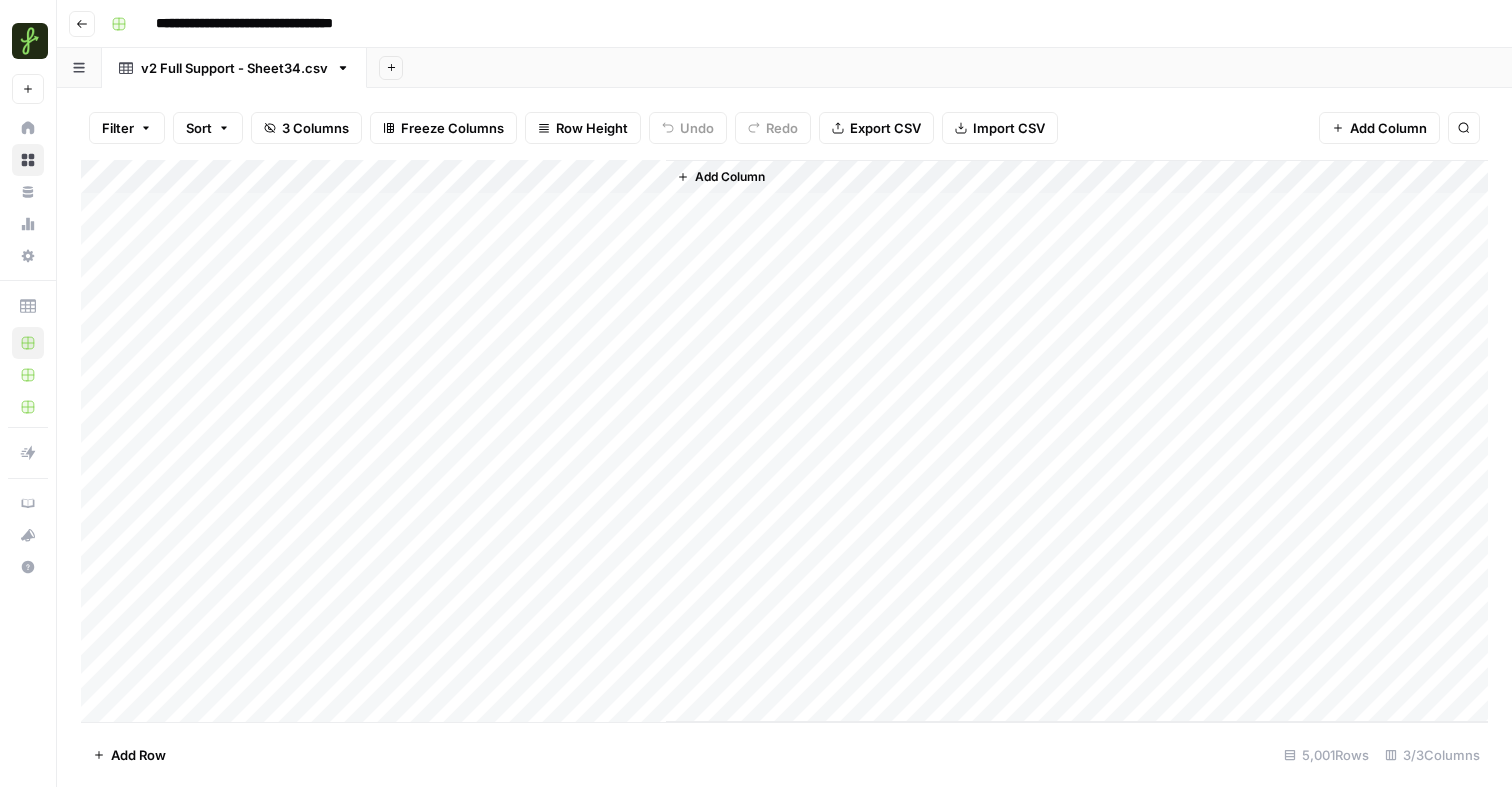 click on "Add Column" at bounding box center (784, 441) 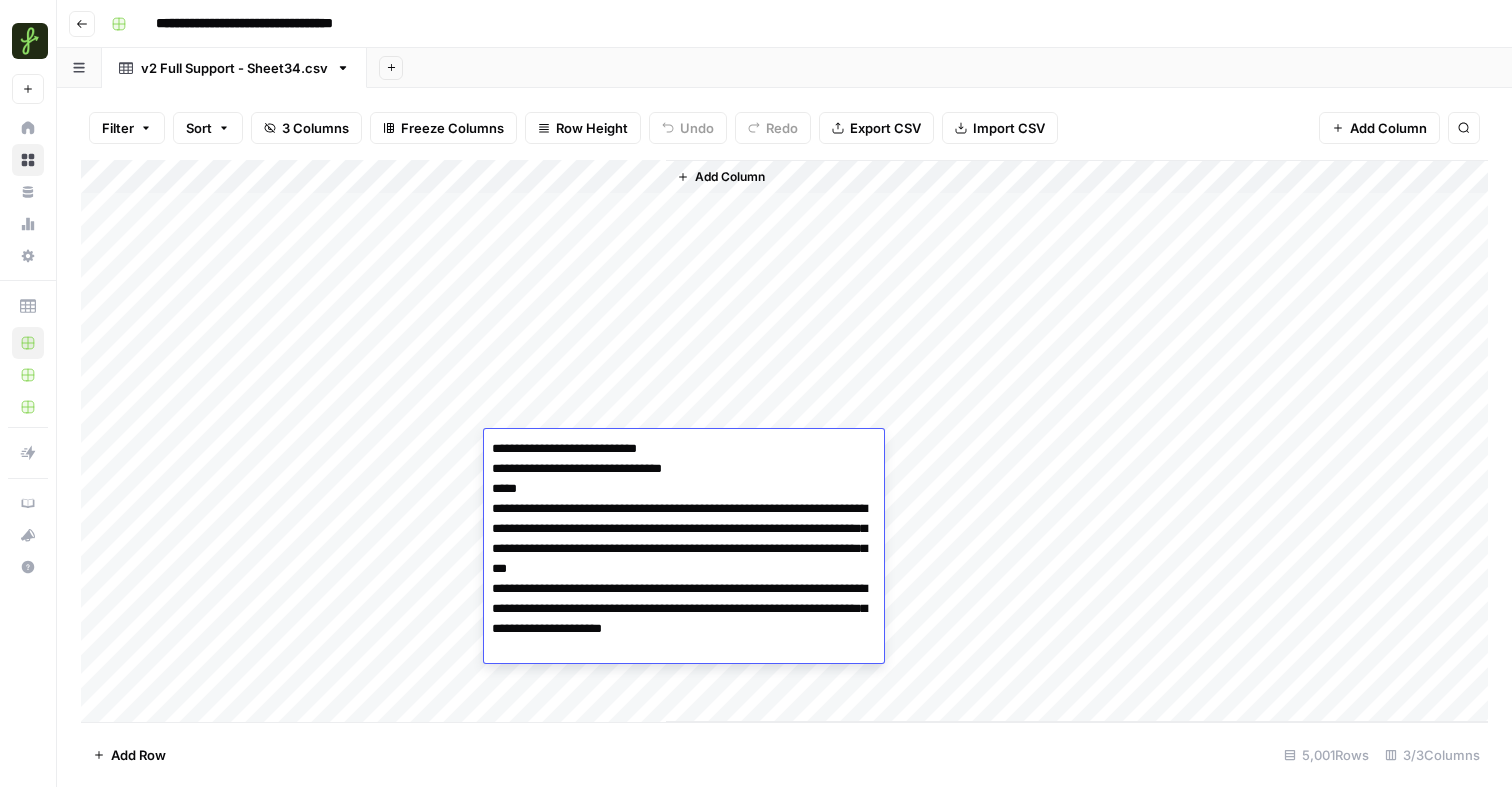 click on "Add Column" at bounding box center [784, 441] 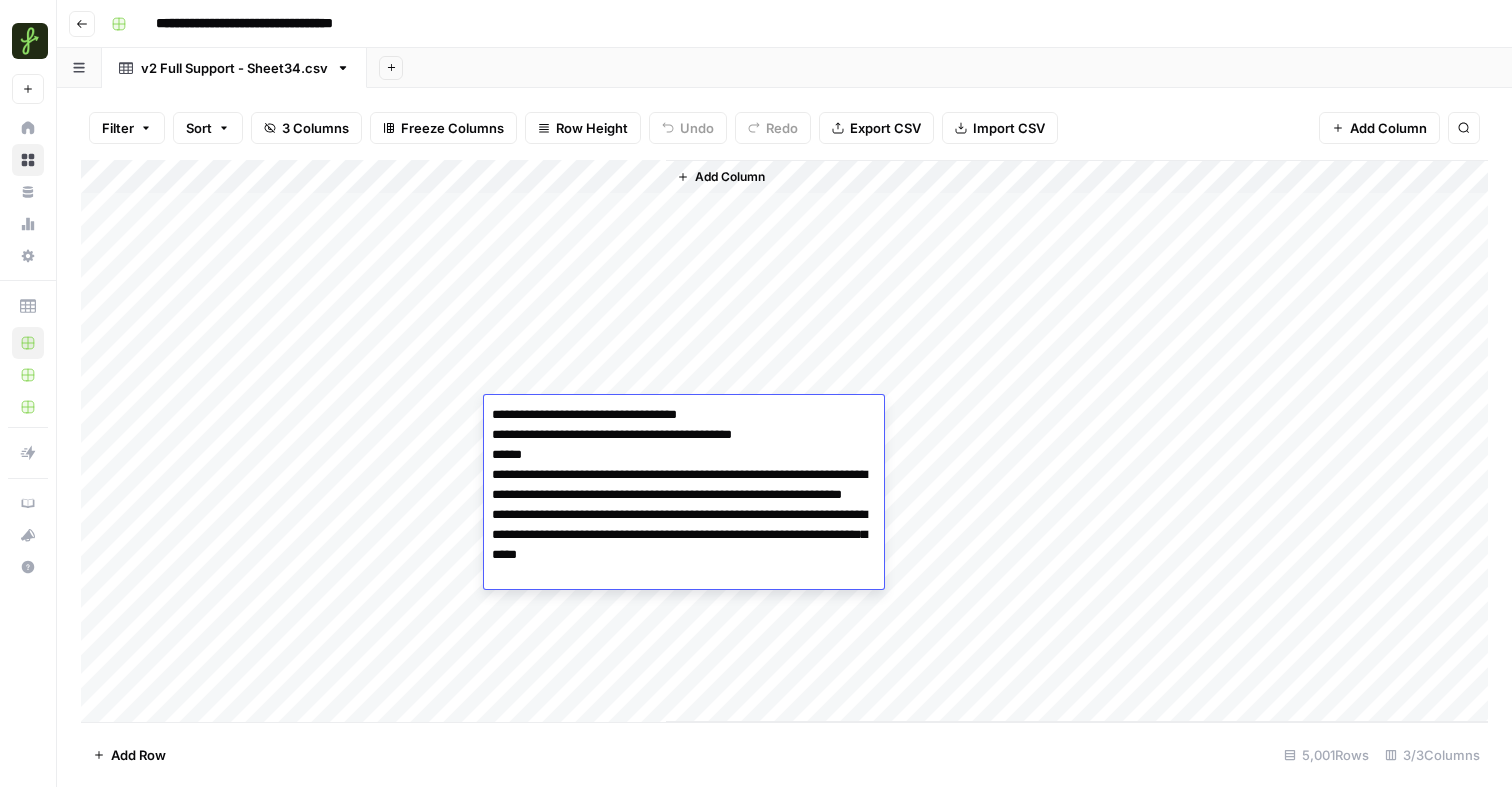 click on "Add Column" at bounding box center (784, 441) 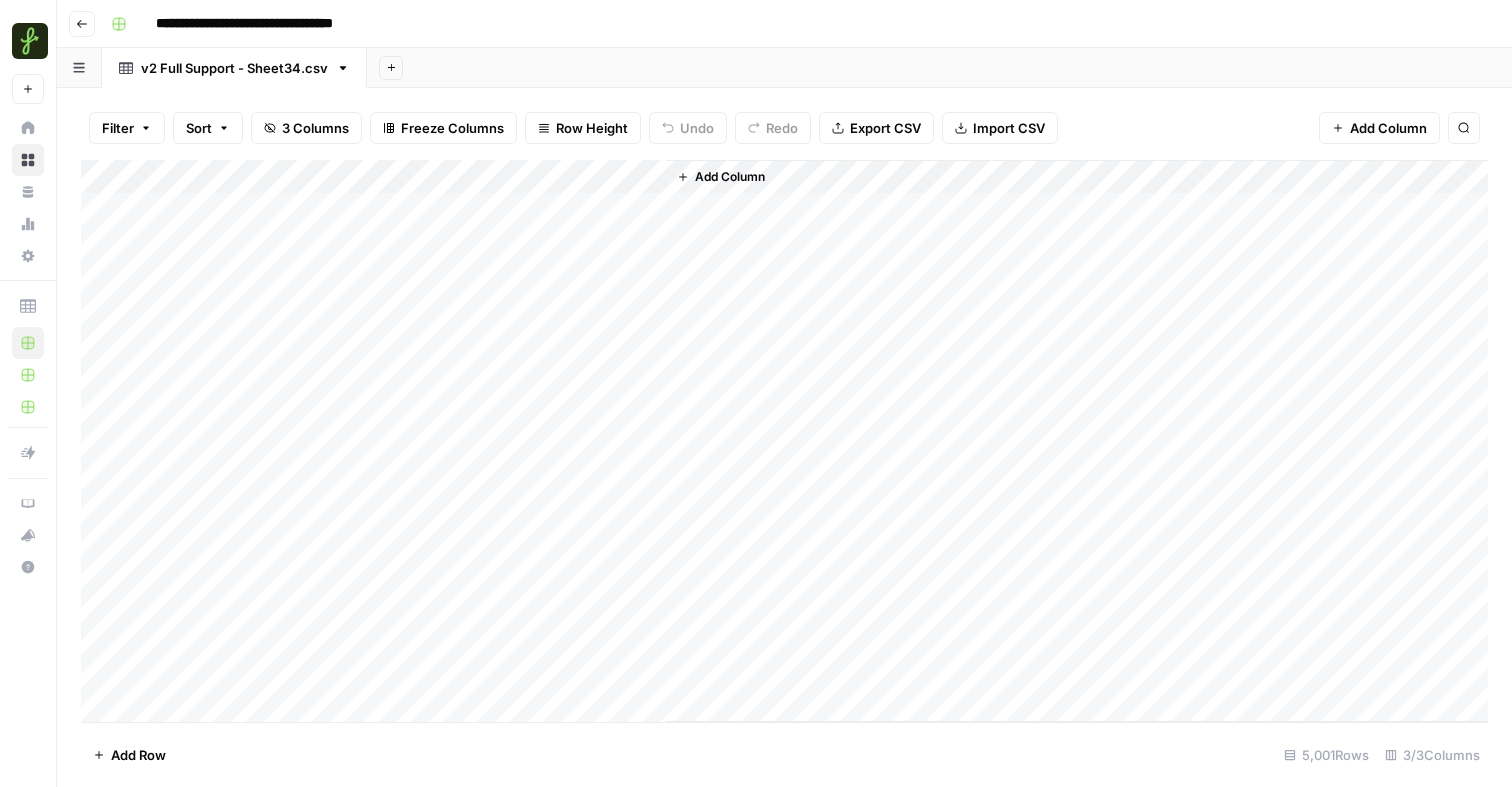 click on "Add Column" at bounding box center [784, 441] 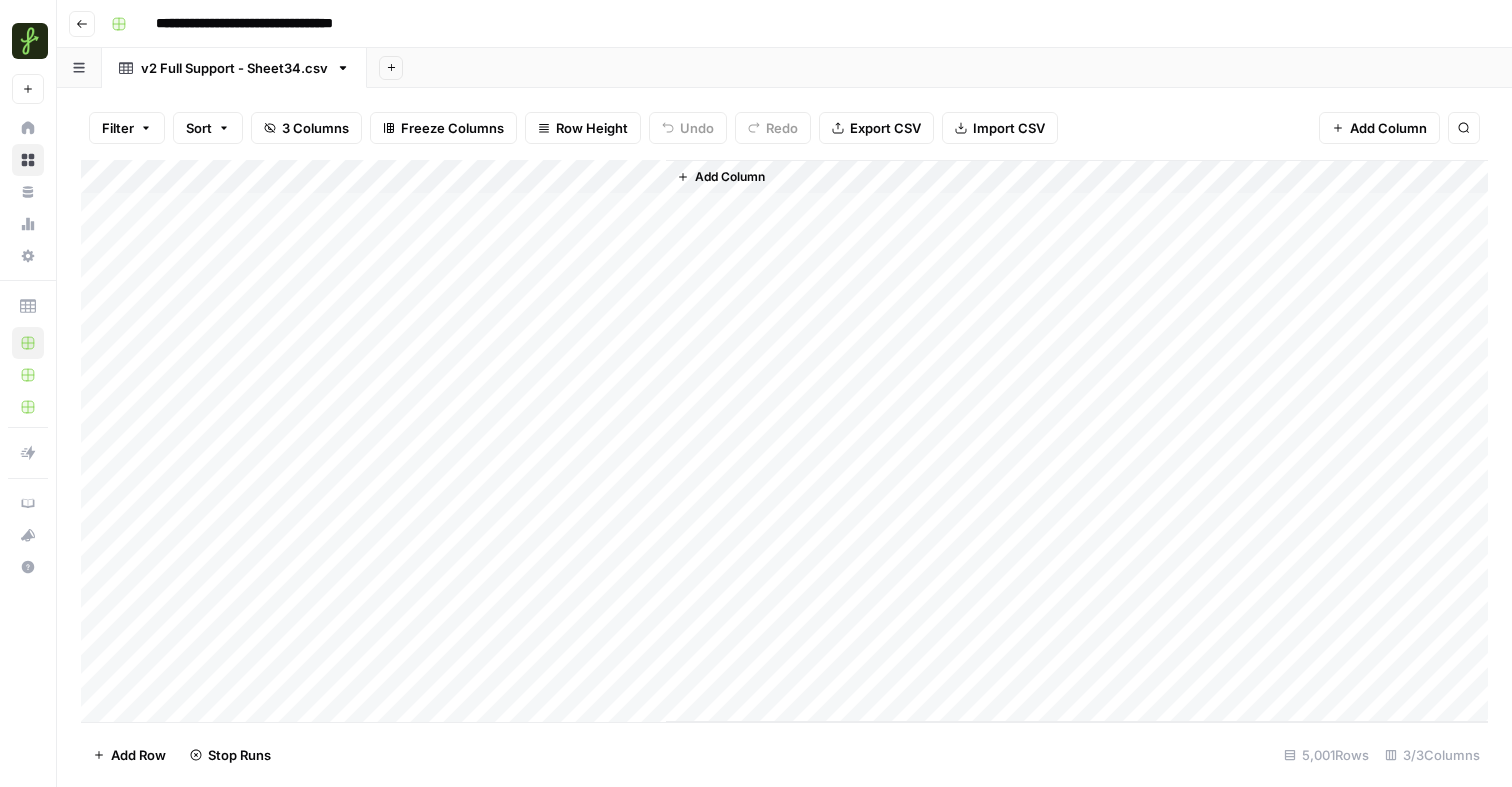 click on "Add Column" at bounding box center (784, 441) 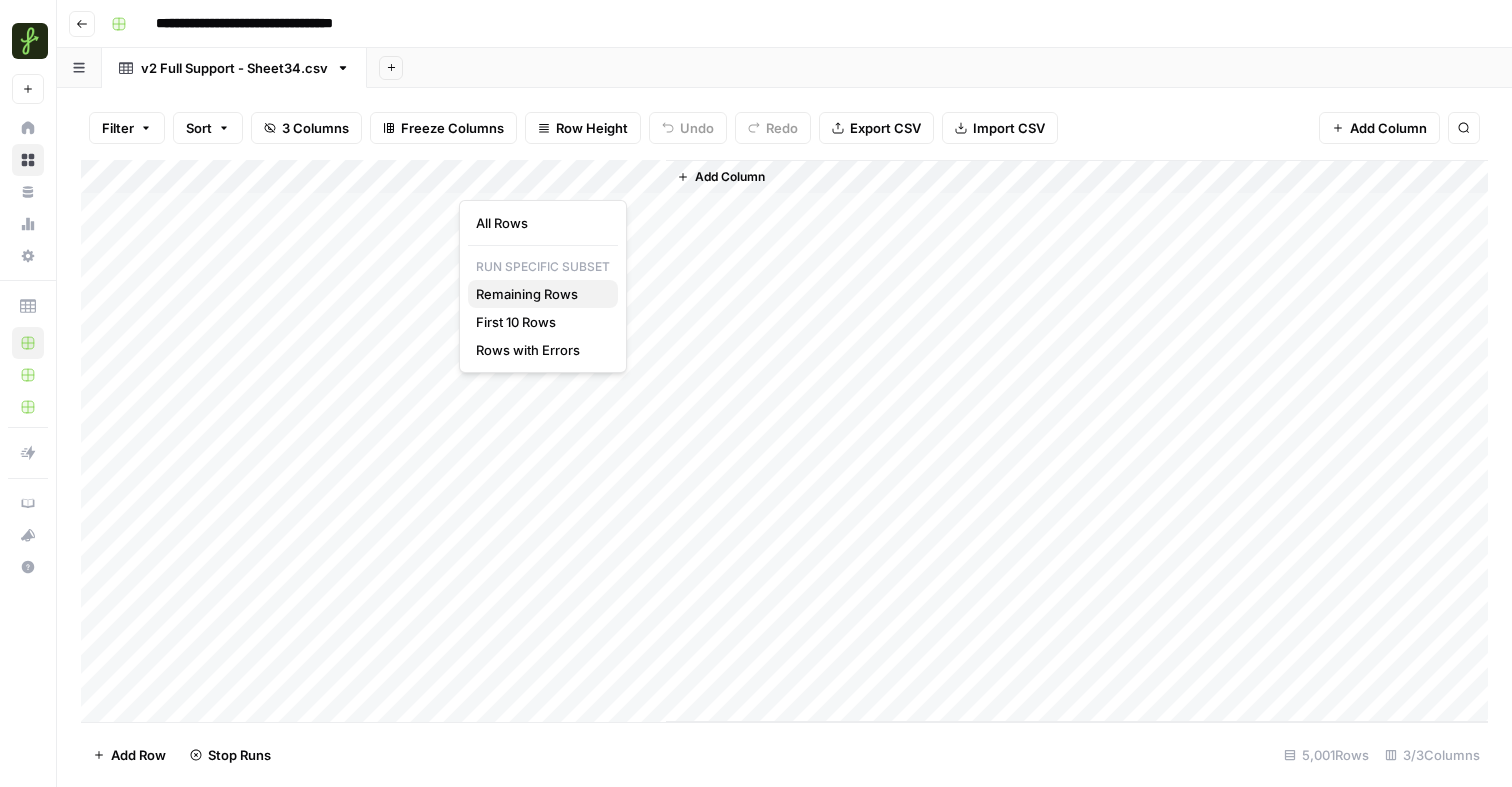 click on "Remaining Rows" at bounding box center (539, 294) 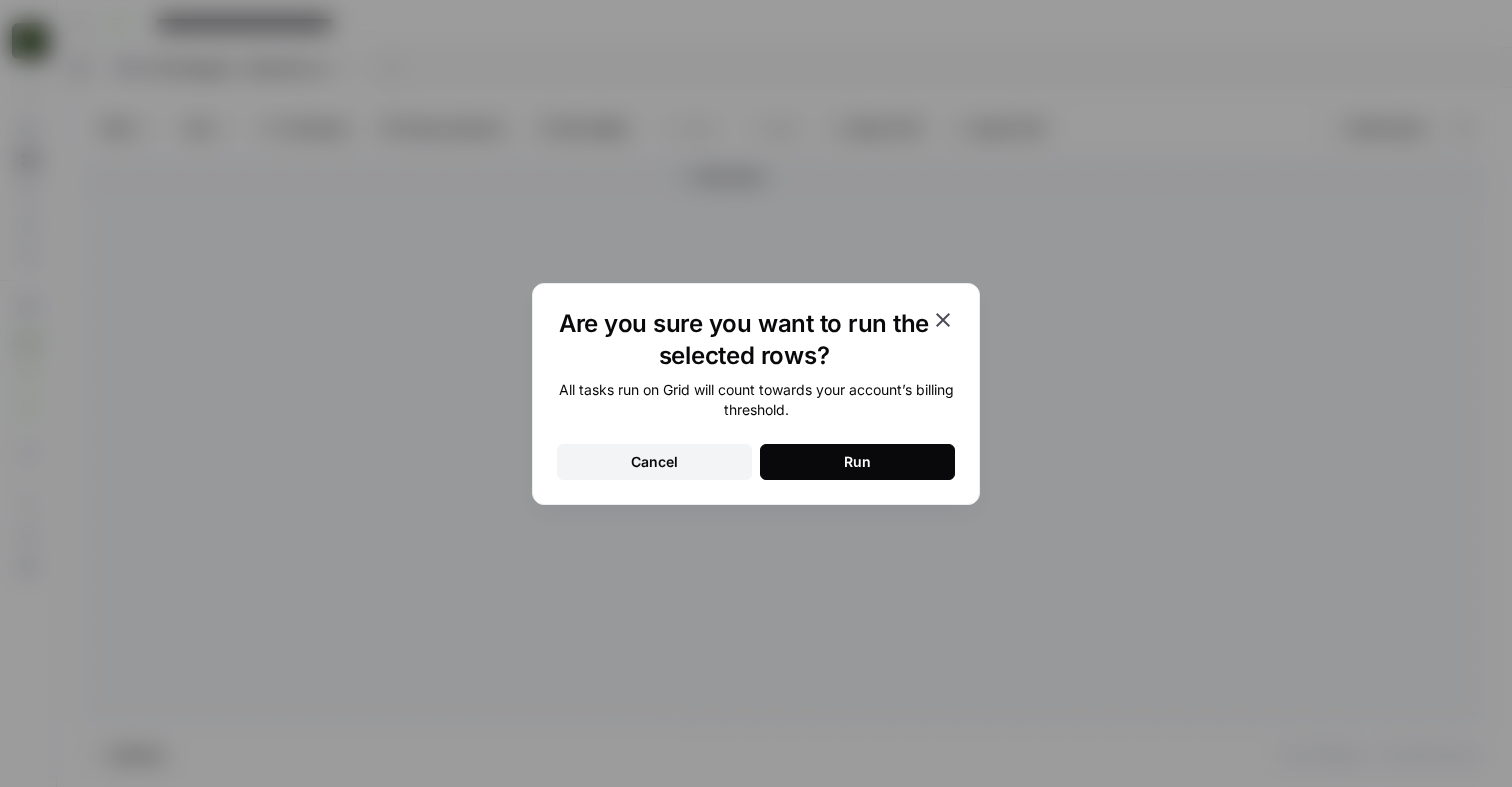 click on "Run" at bounding box center [857, 462] 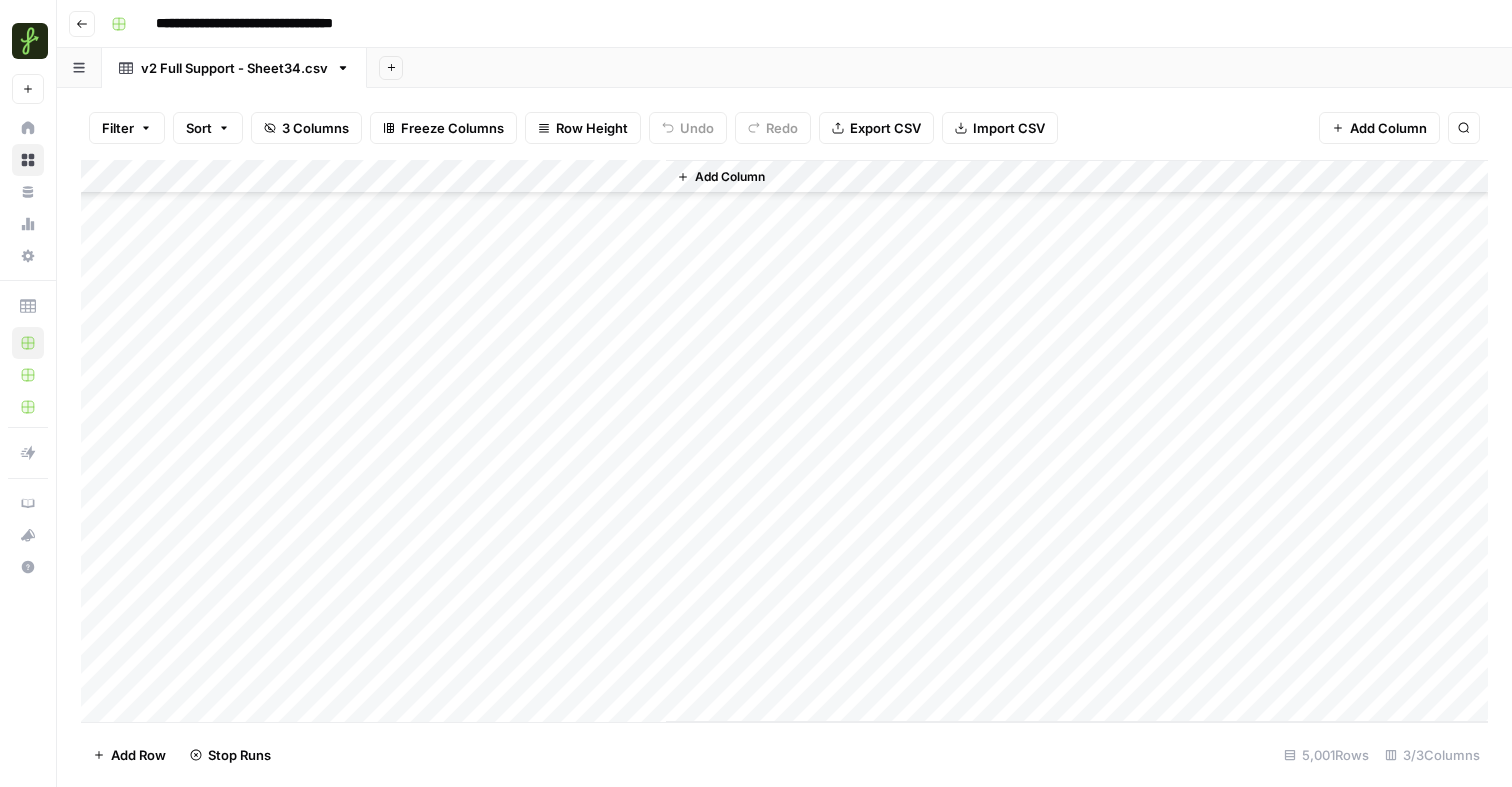 scroll, scrollTop: 169538, scrollLeft: 0, axis: vertical 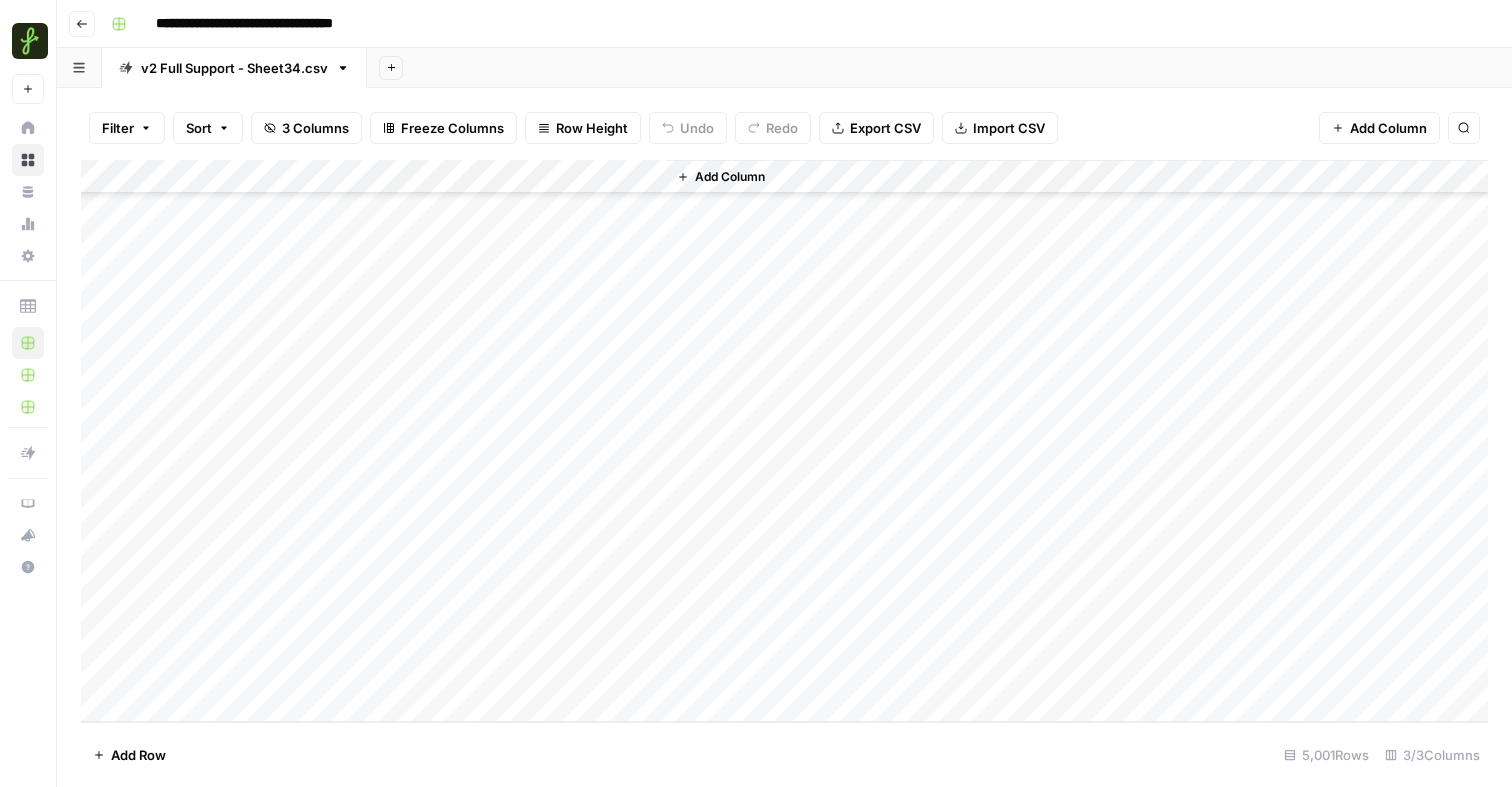 click on "Add Column" at bounding box center (721, 177) 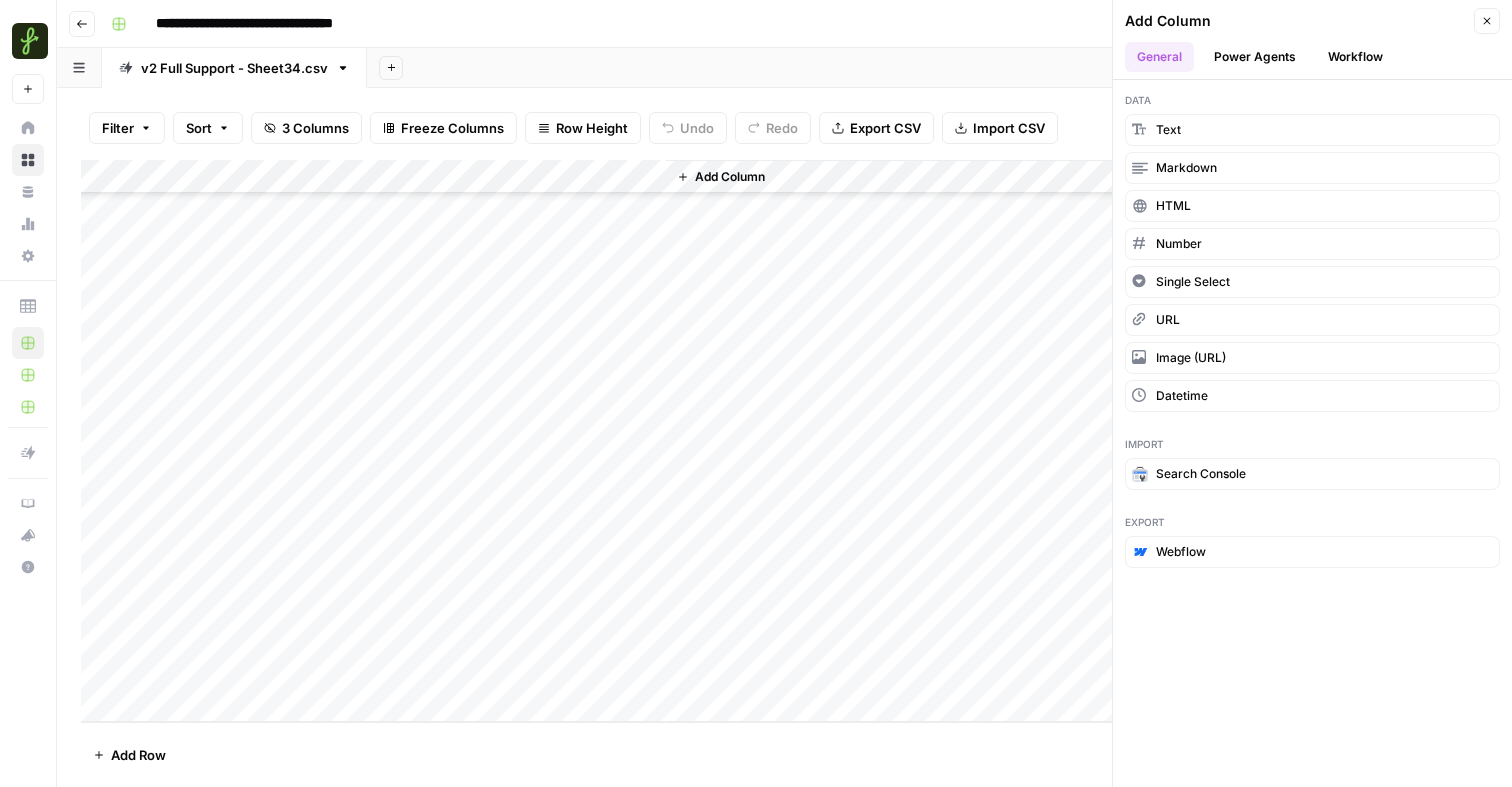 click on "Workflow" at bounding box center (1355, 57) 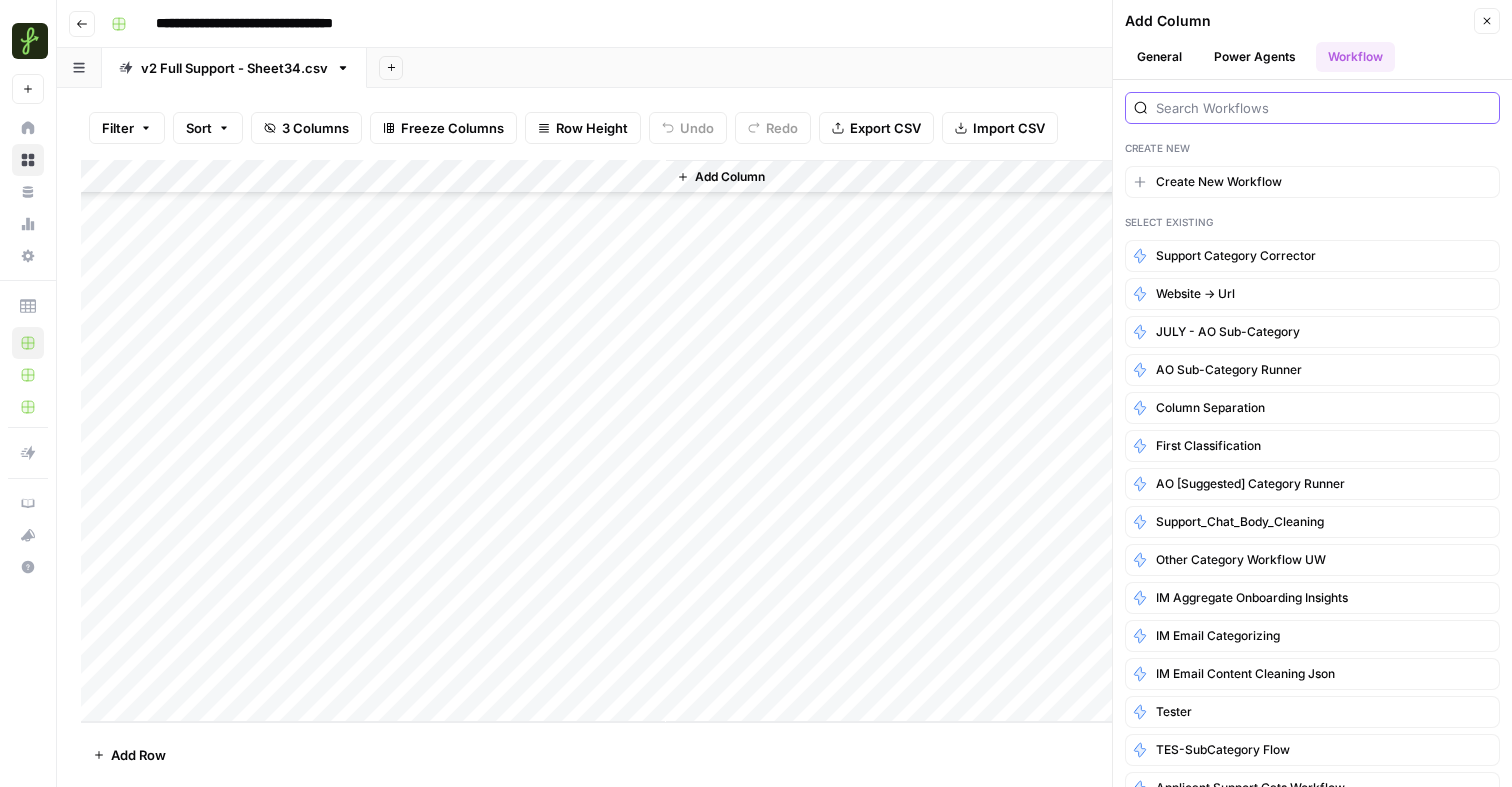 click at bounding box center (1323, 108) 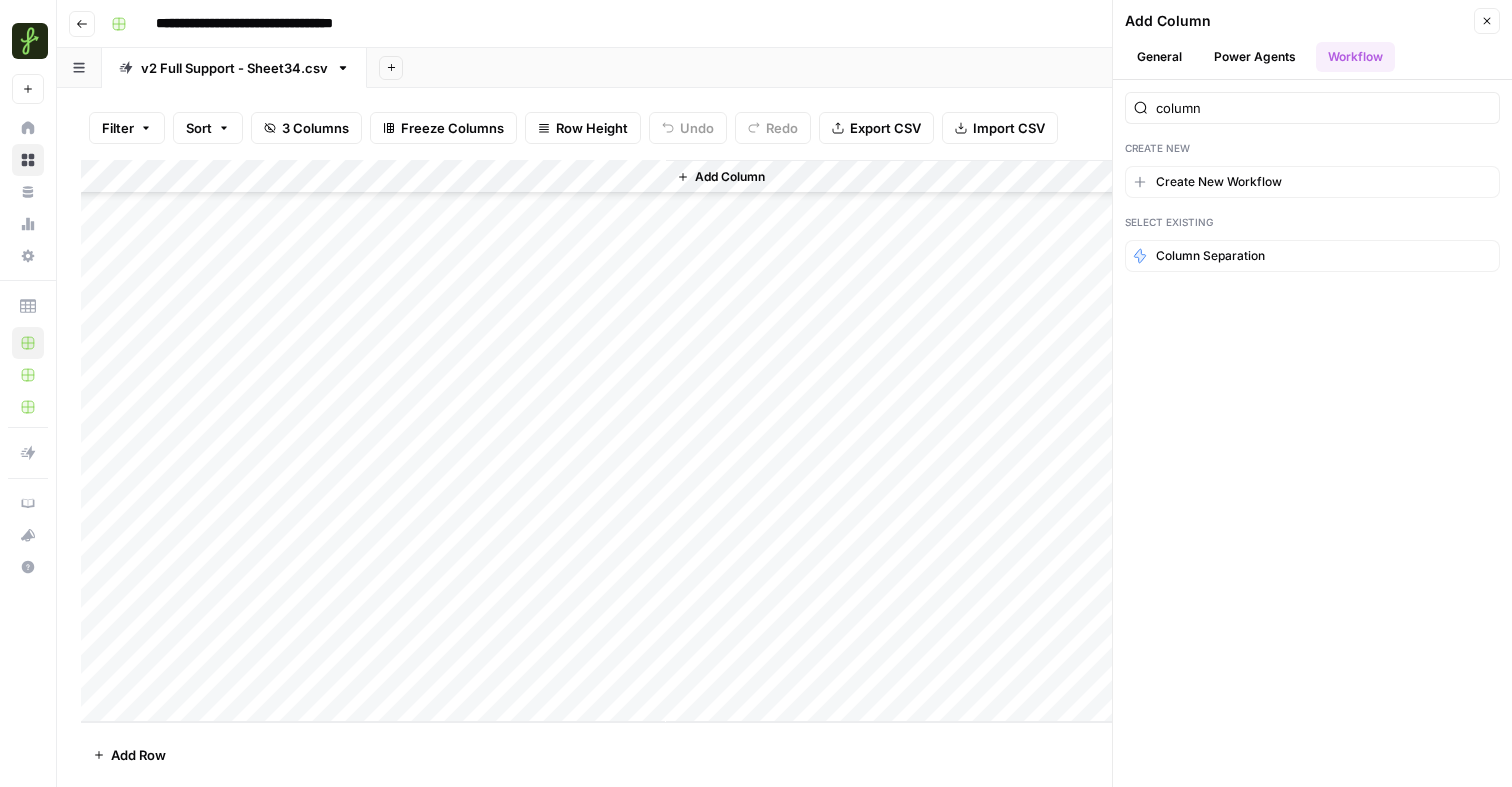 click on "Column Separation" at bounding box center (1312, 256) 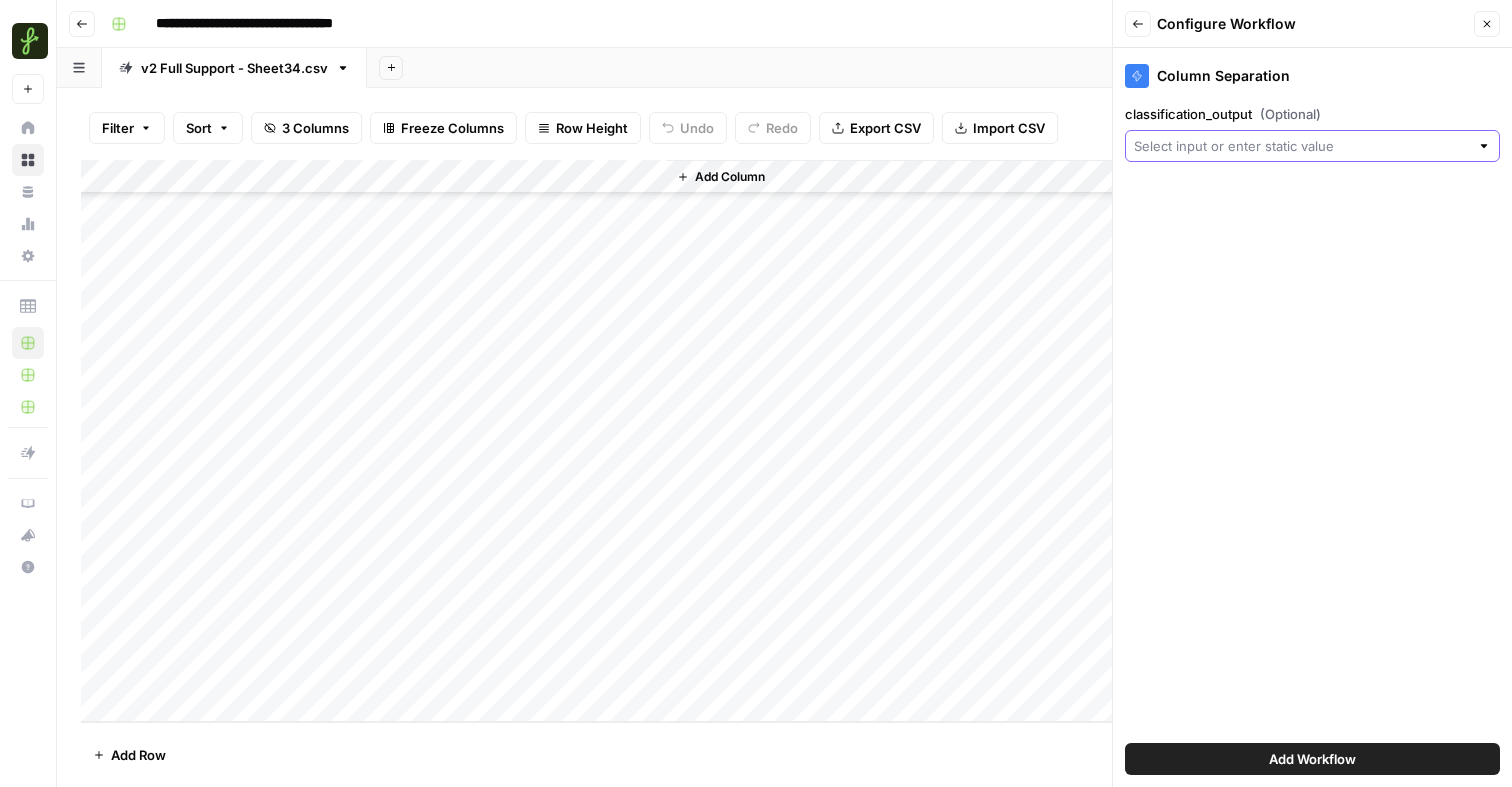 click on "classification_output   (Optional)" at bounding box center (1301, 146) 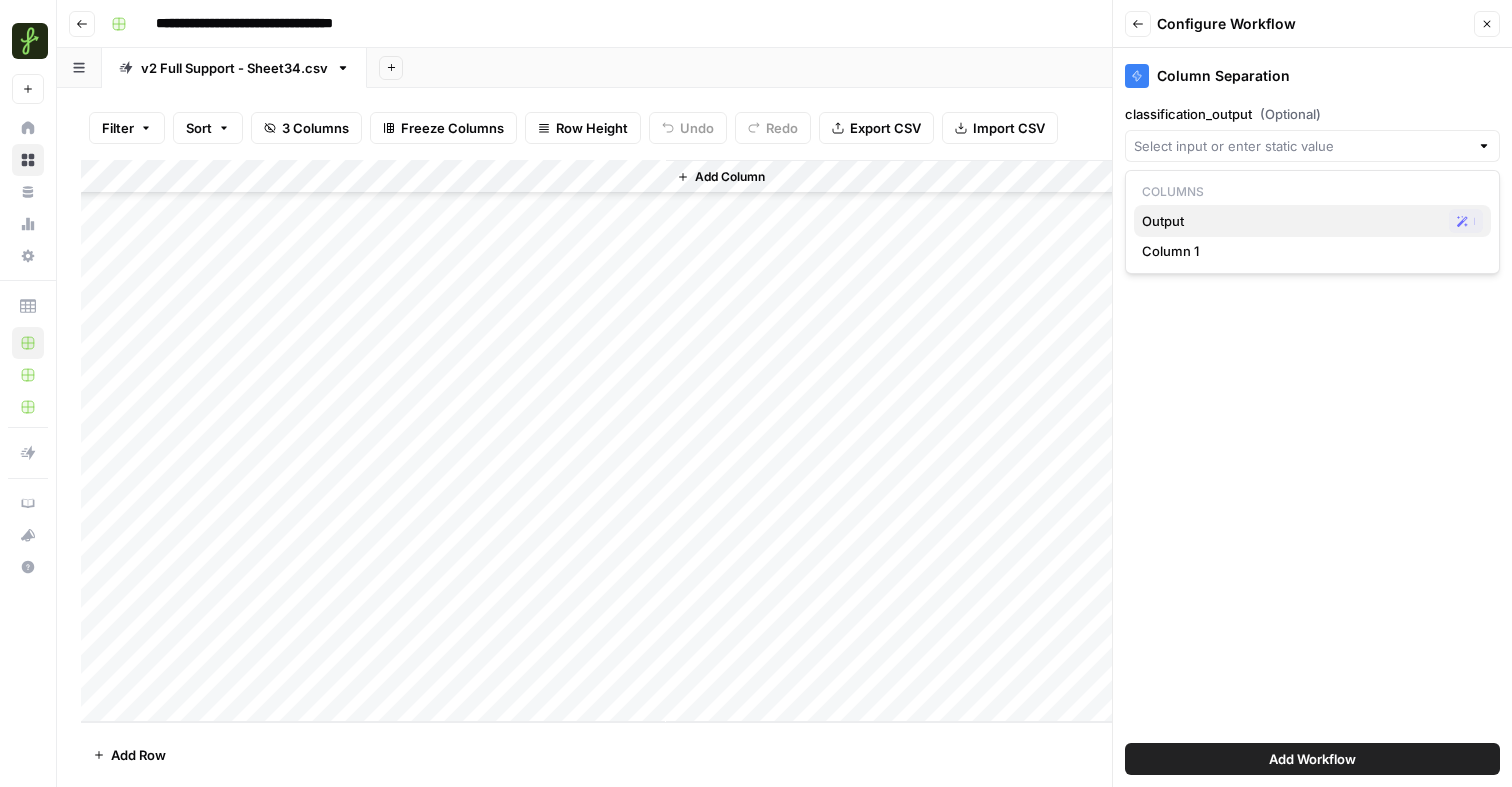 click on "Output" at bounding box center (1291, 221) 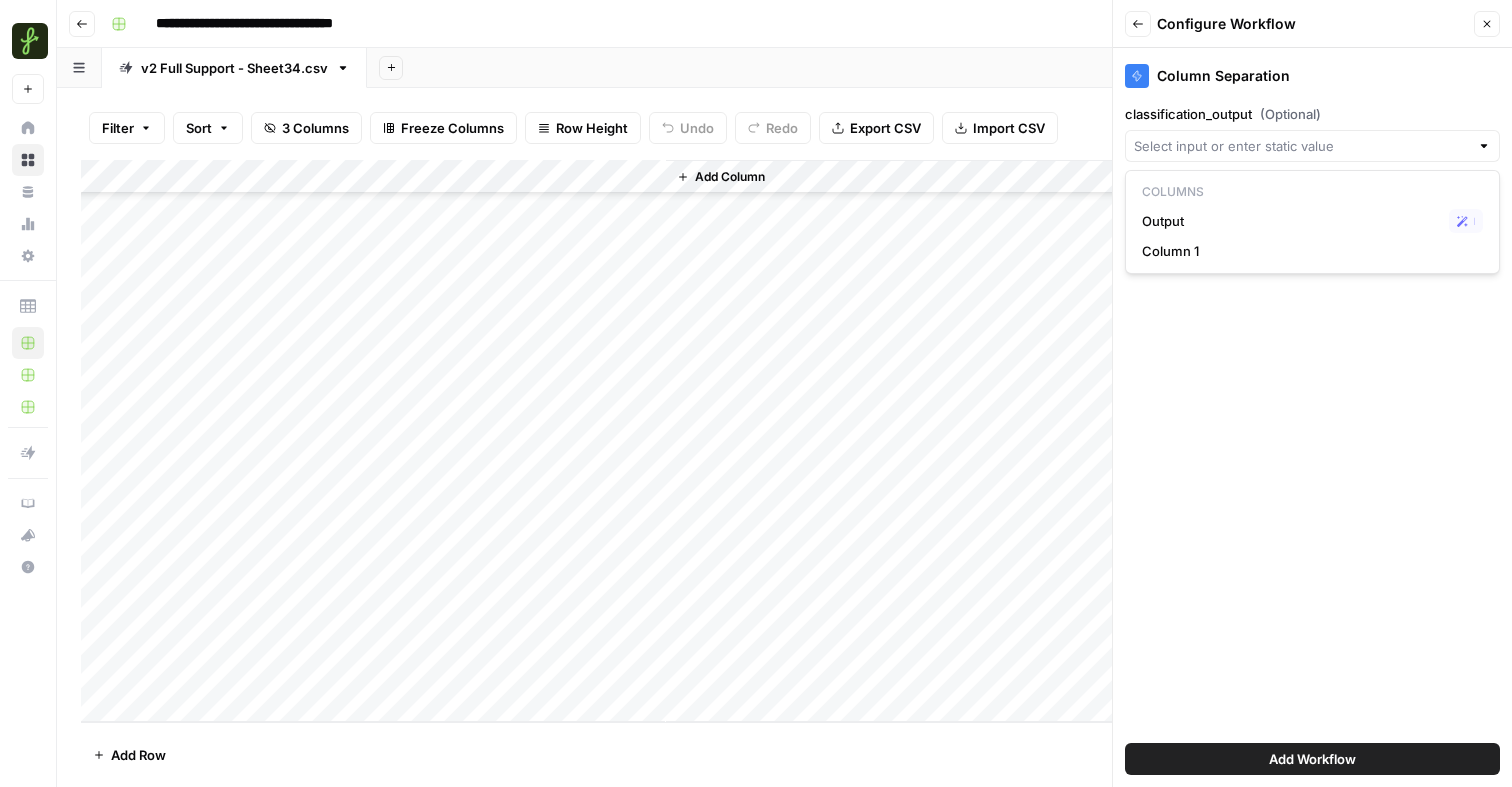 type on "Output" 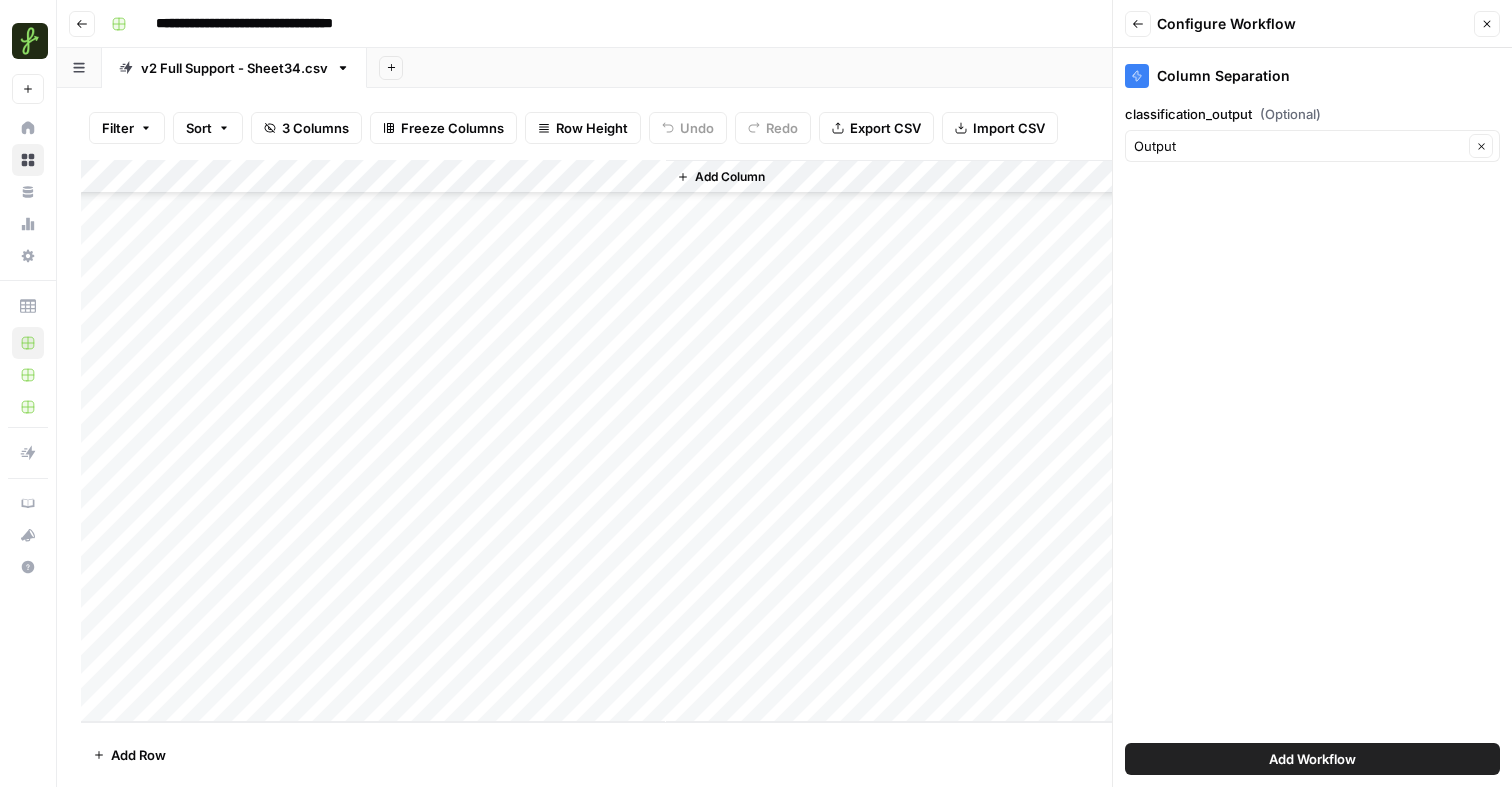 click on "Add Workflow" at bounding box center (1312, 759) 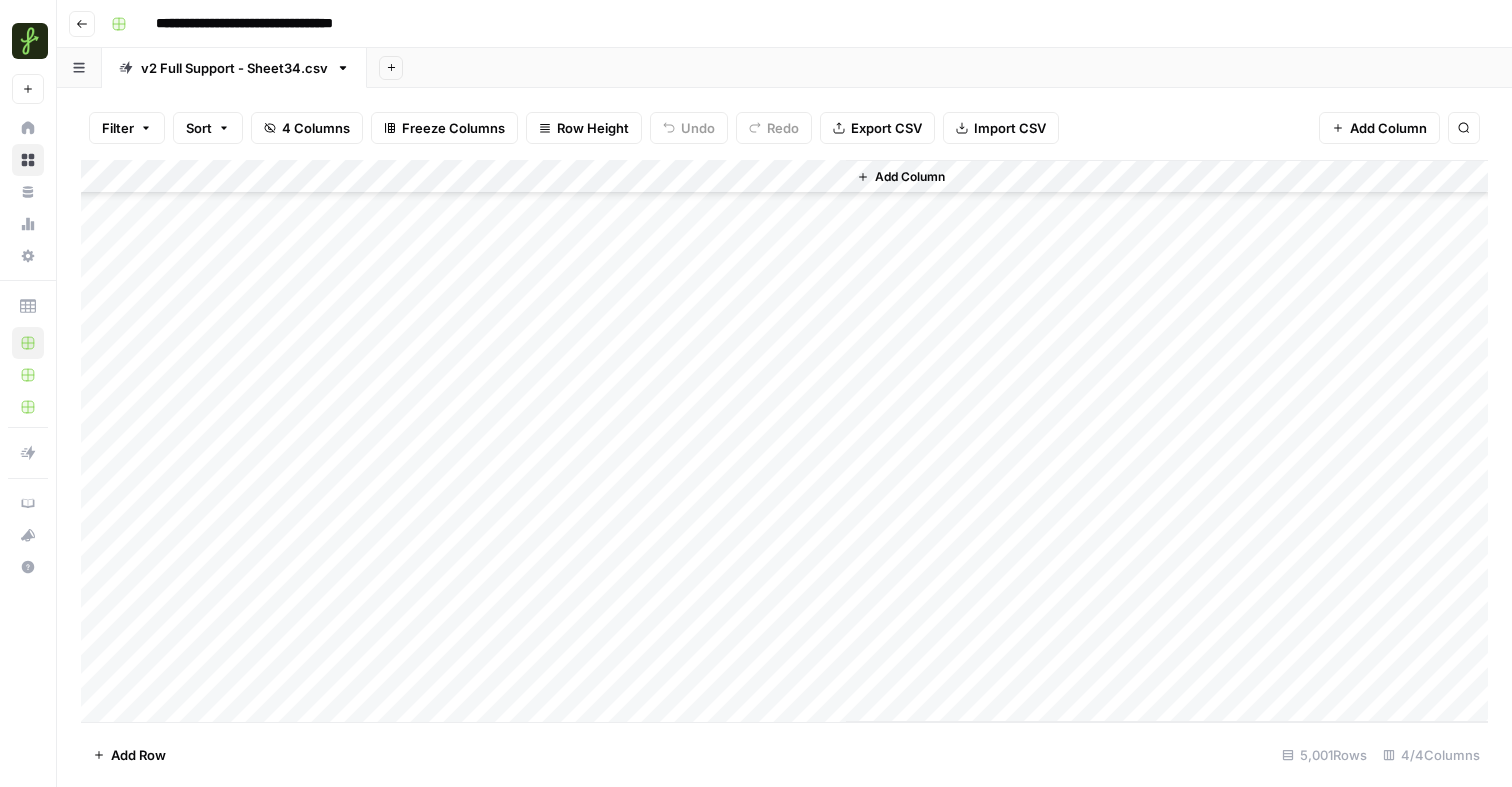 scroll, scrollTop: 169184, scrollLeft: 0, axis: vertical 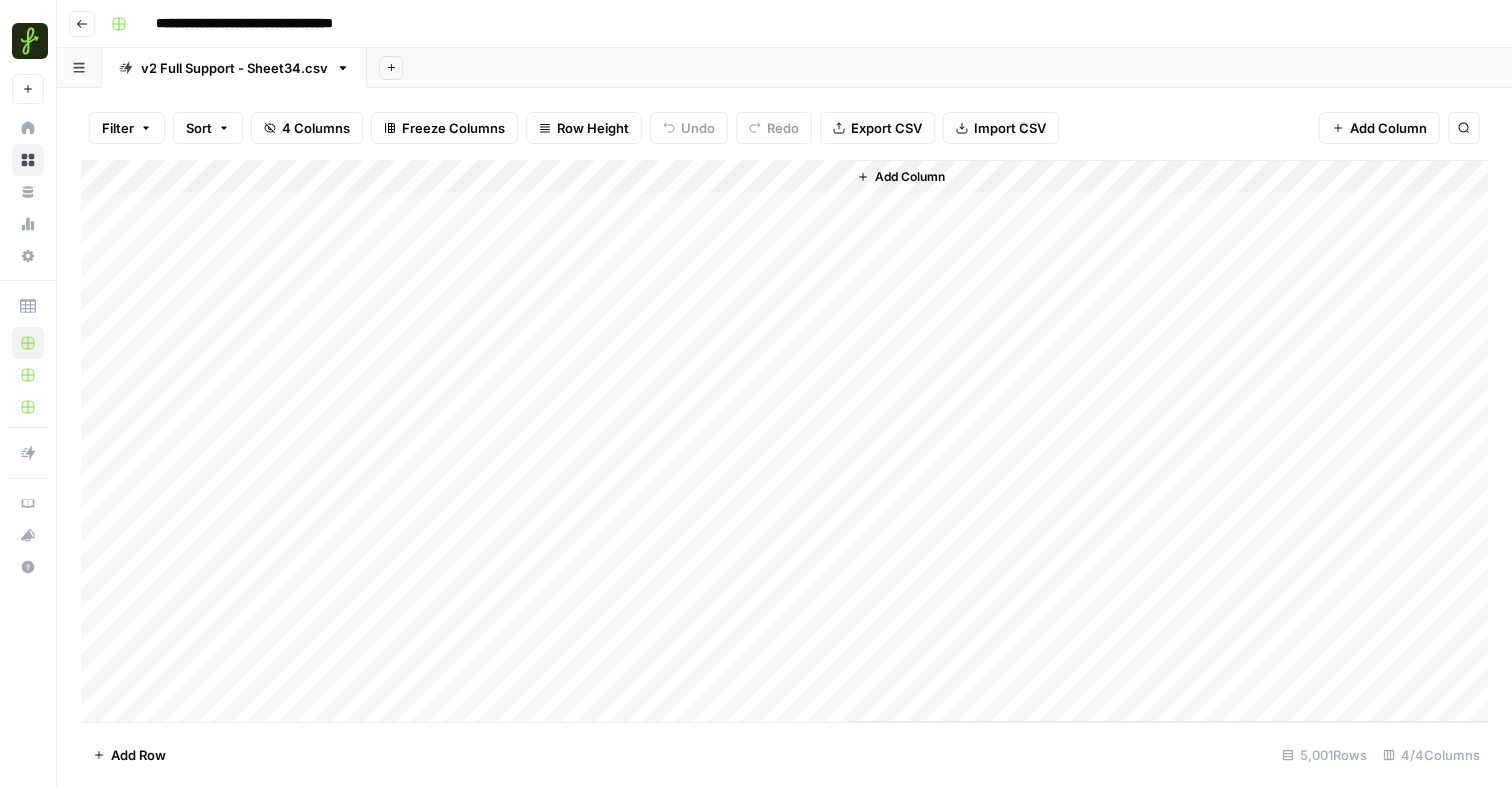 click on "Add Column" at bounding box center [784, 441] 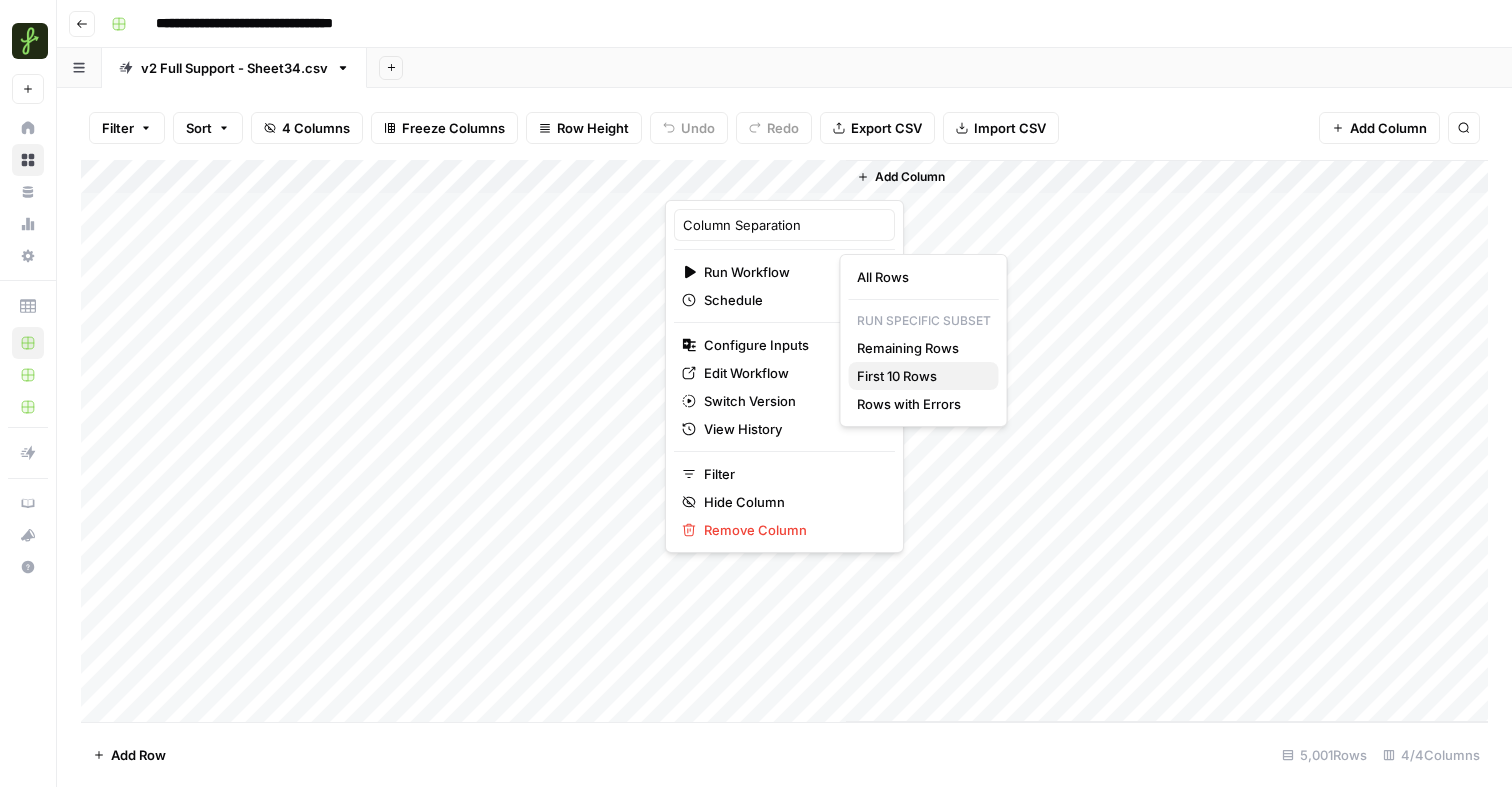 click on "First 10 Rows" at bounding box center [920, 376] 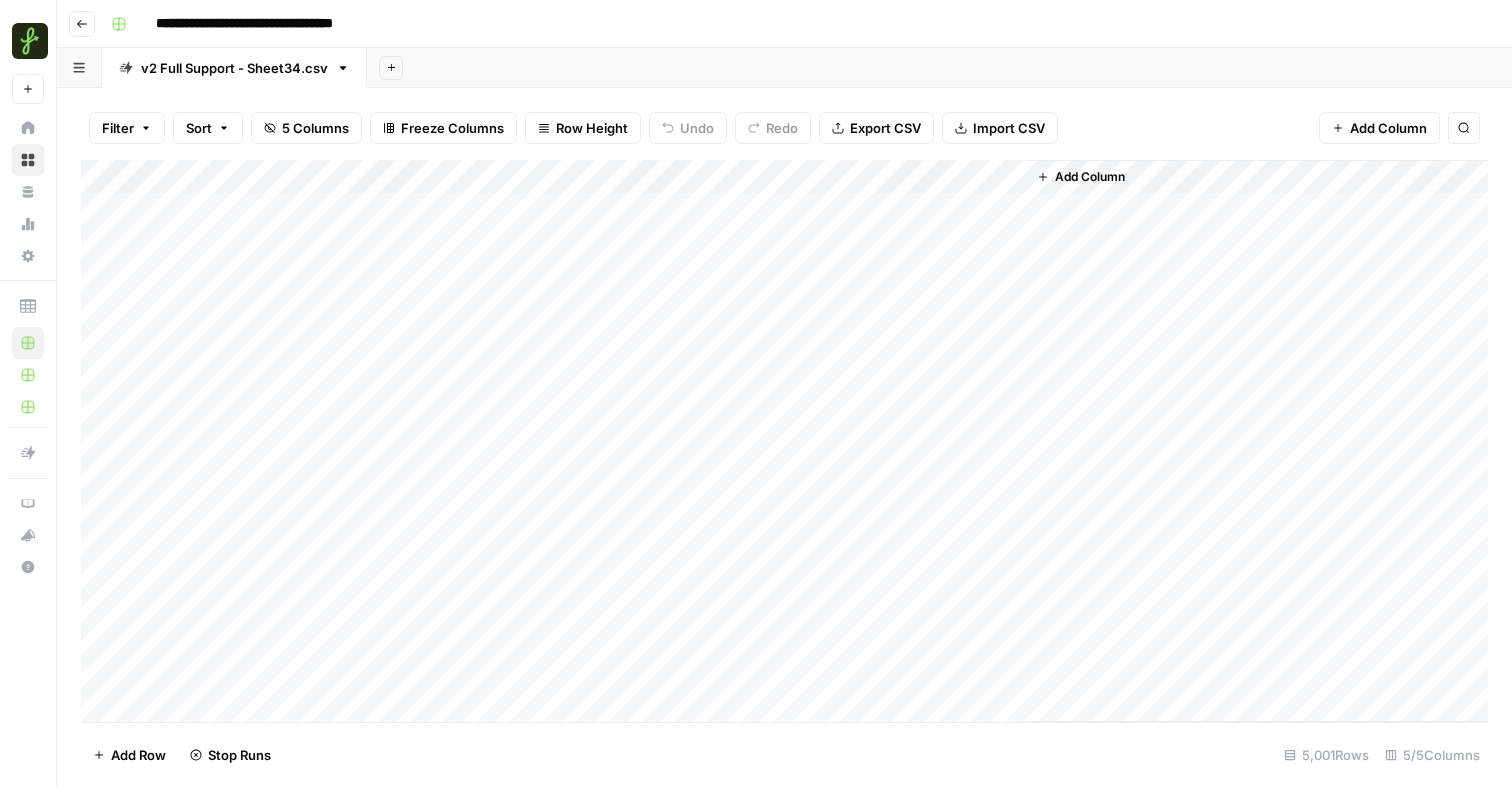 click on "Add Column" at bounding box center [784, 441] 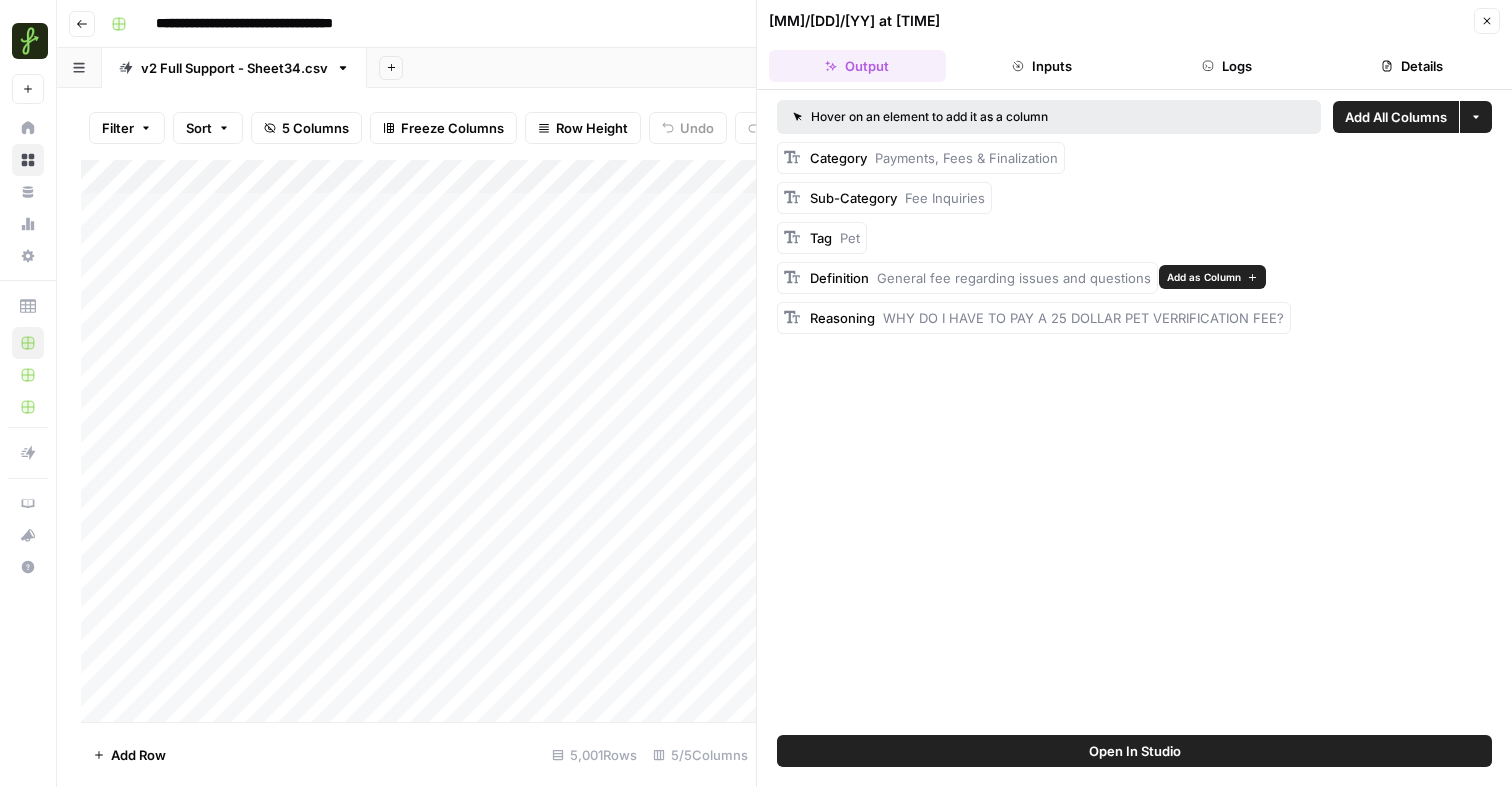 click on "Add as Column" at bounding box center [1204, 277] 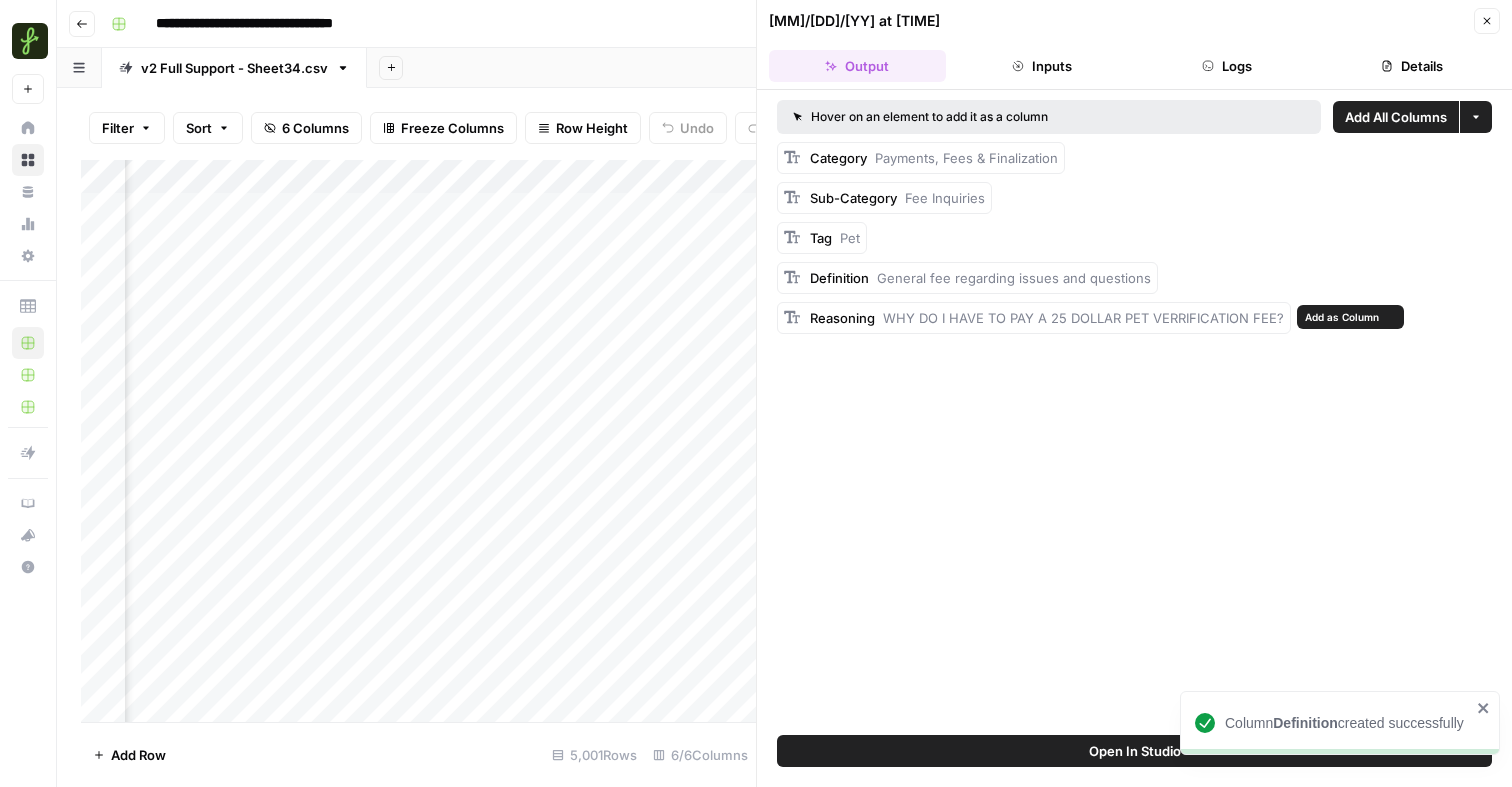scroll, scrollTop: 0, scrollLeft: 420, axis: horizontal 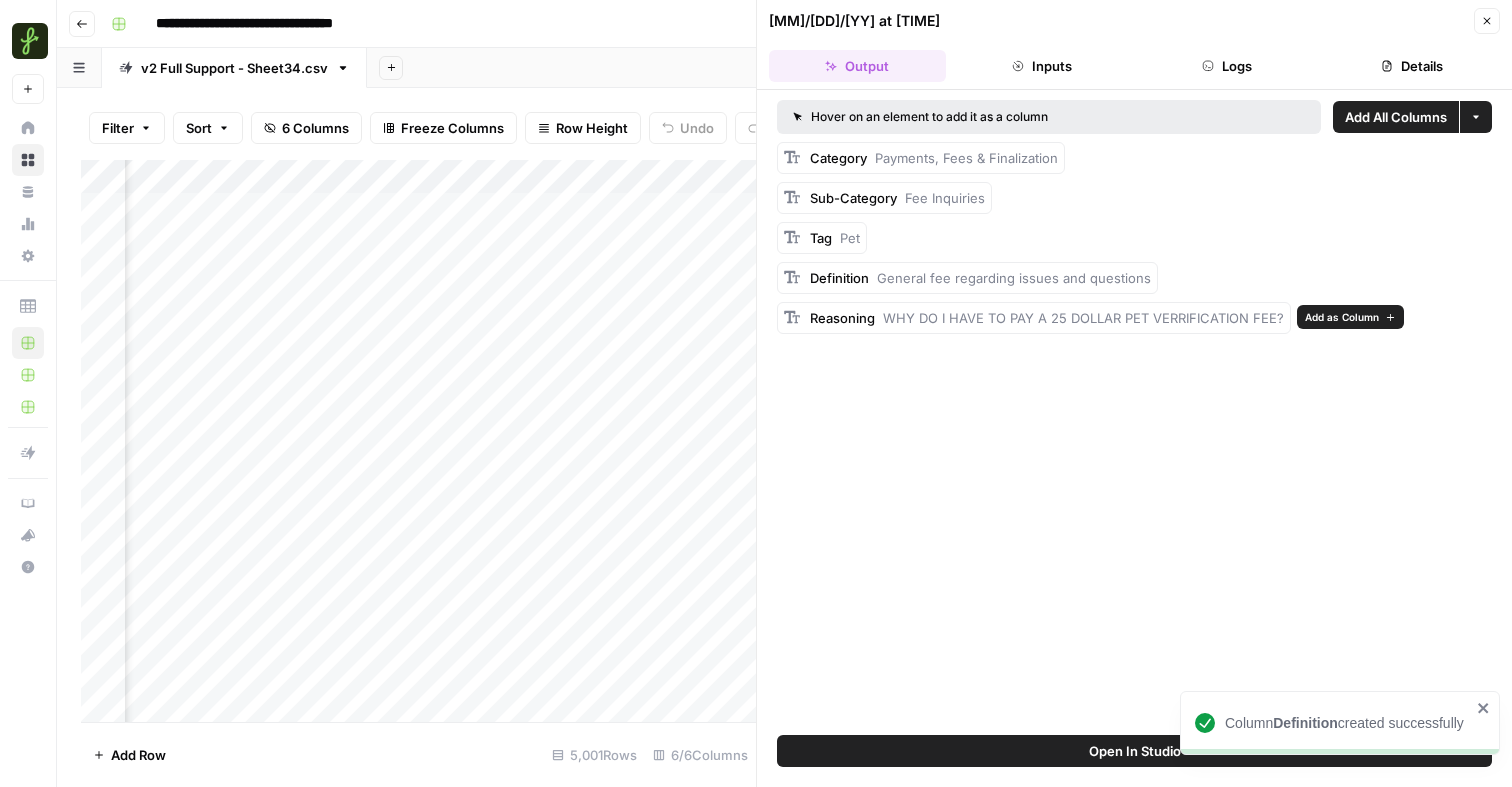 click on "Add as Column" at bounding box center [1350, 317] 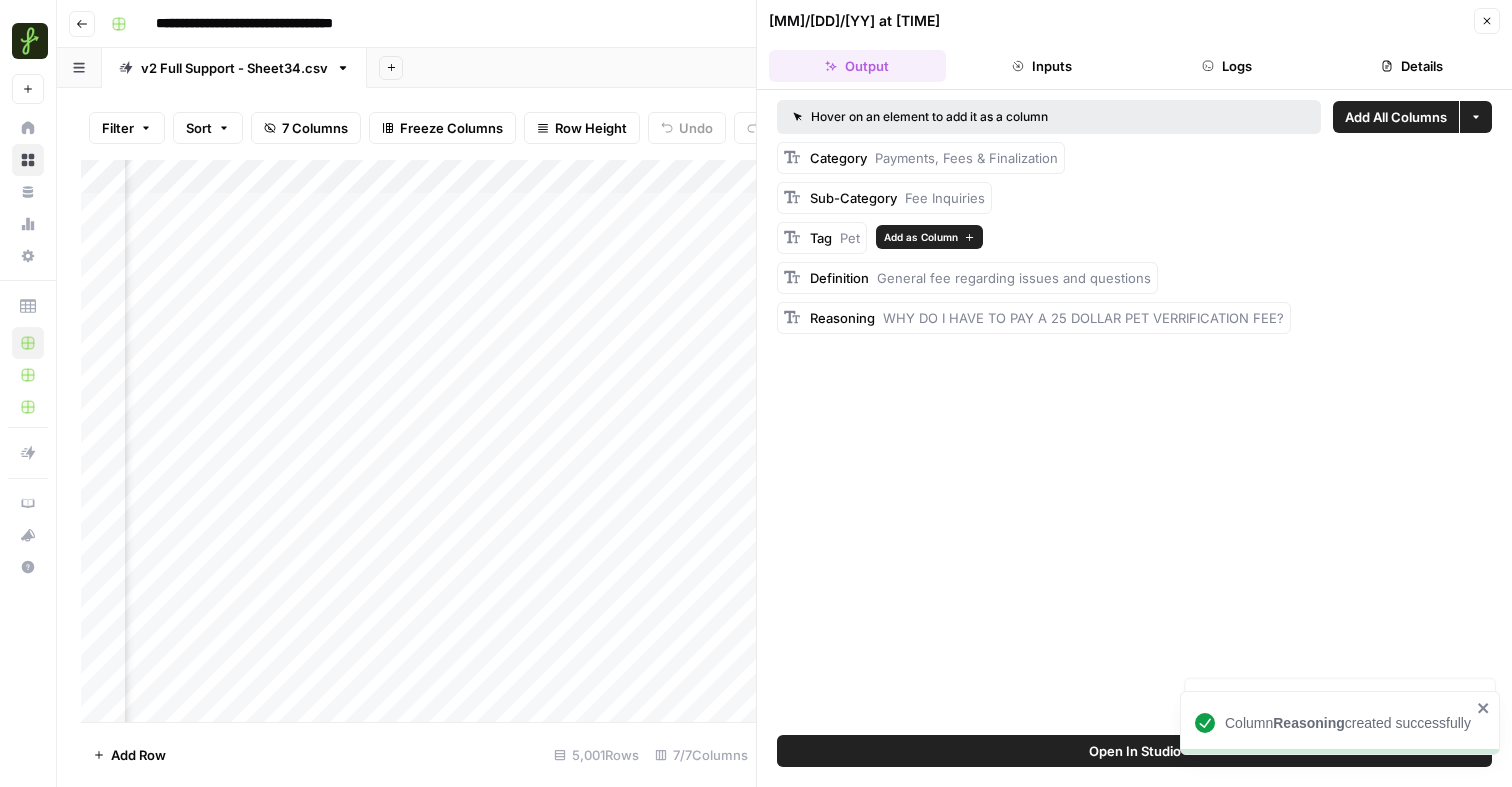 click on "Add as Column" at bounding box center [921, 237] 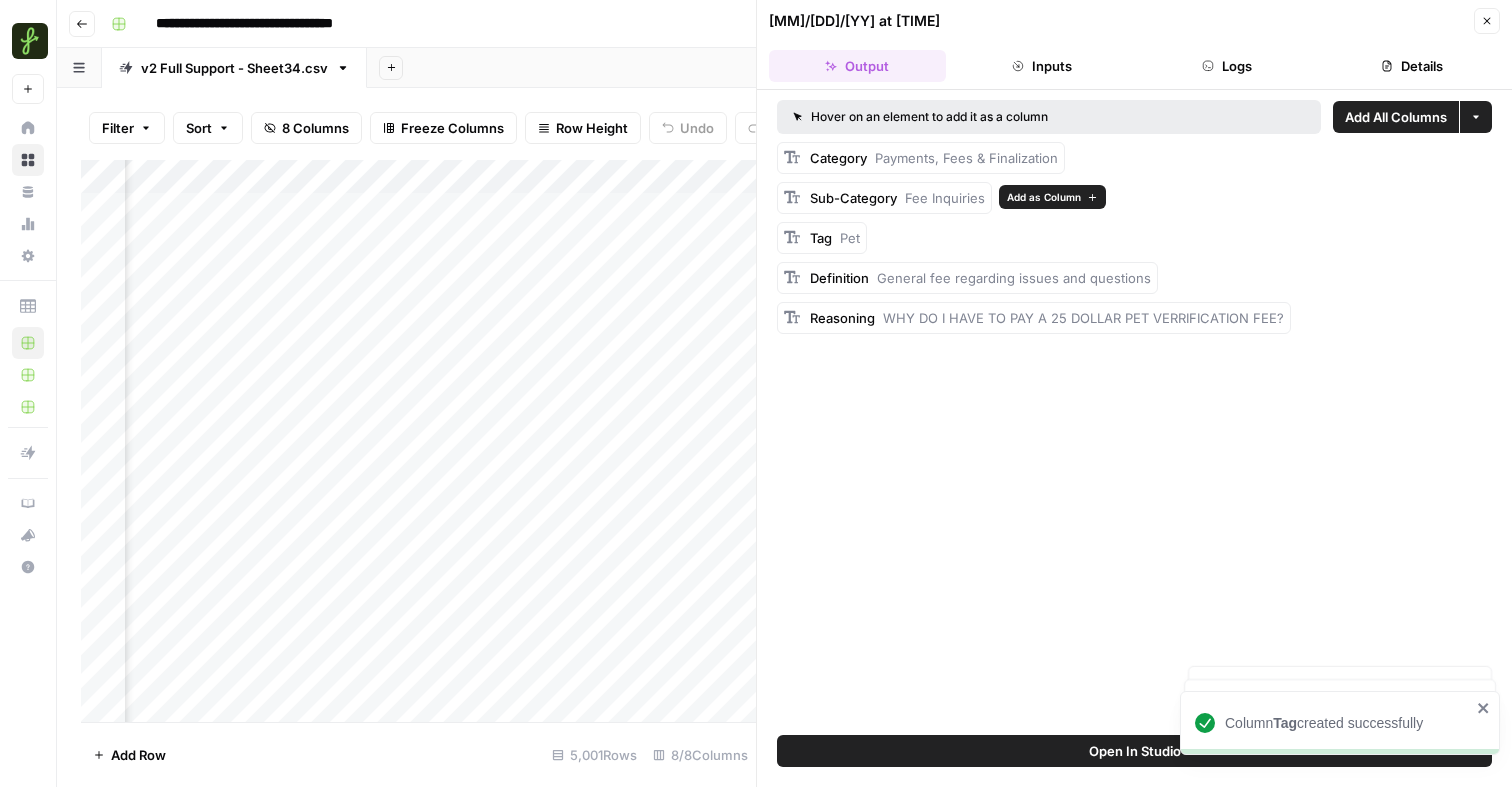 click on "Add as Column" at bounding box center [1044, 197] 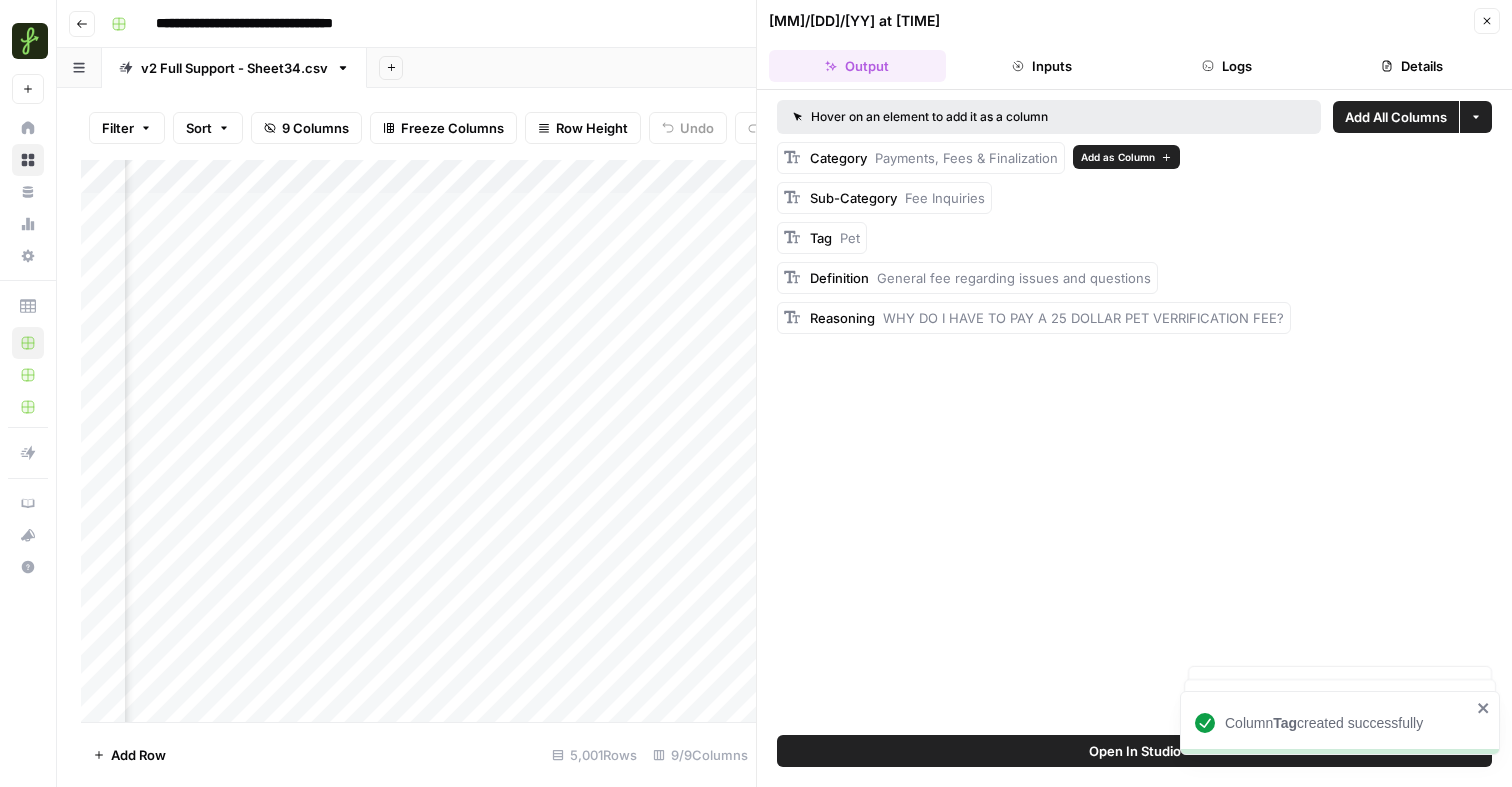 click on "Add as Column" at bounding box center [1118, 157] 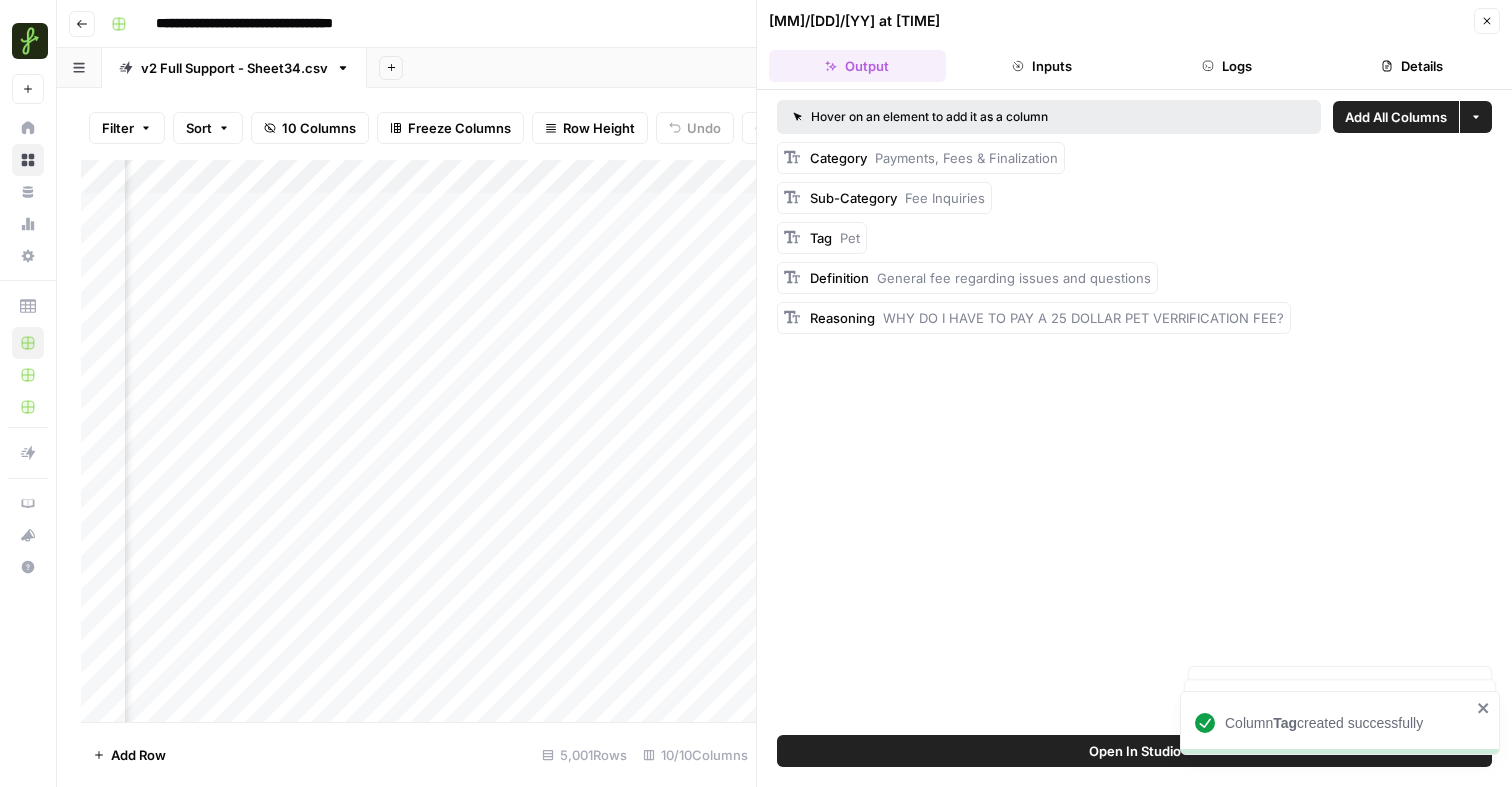click on "Close" at bounding box center [1487, 21] 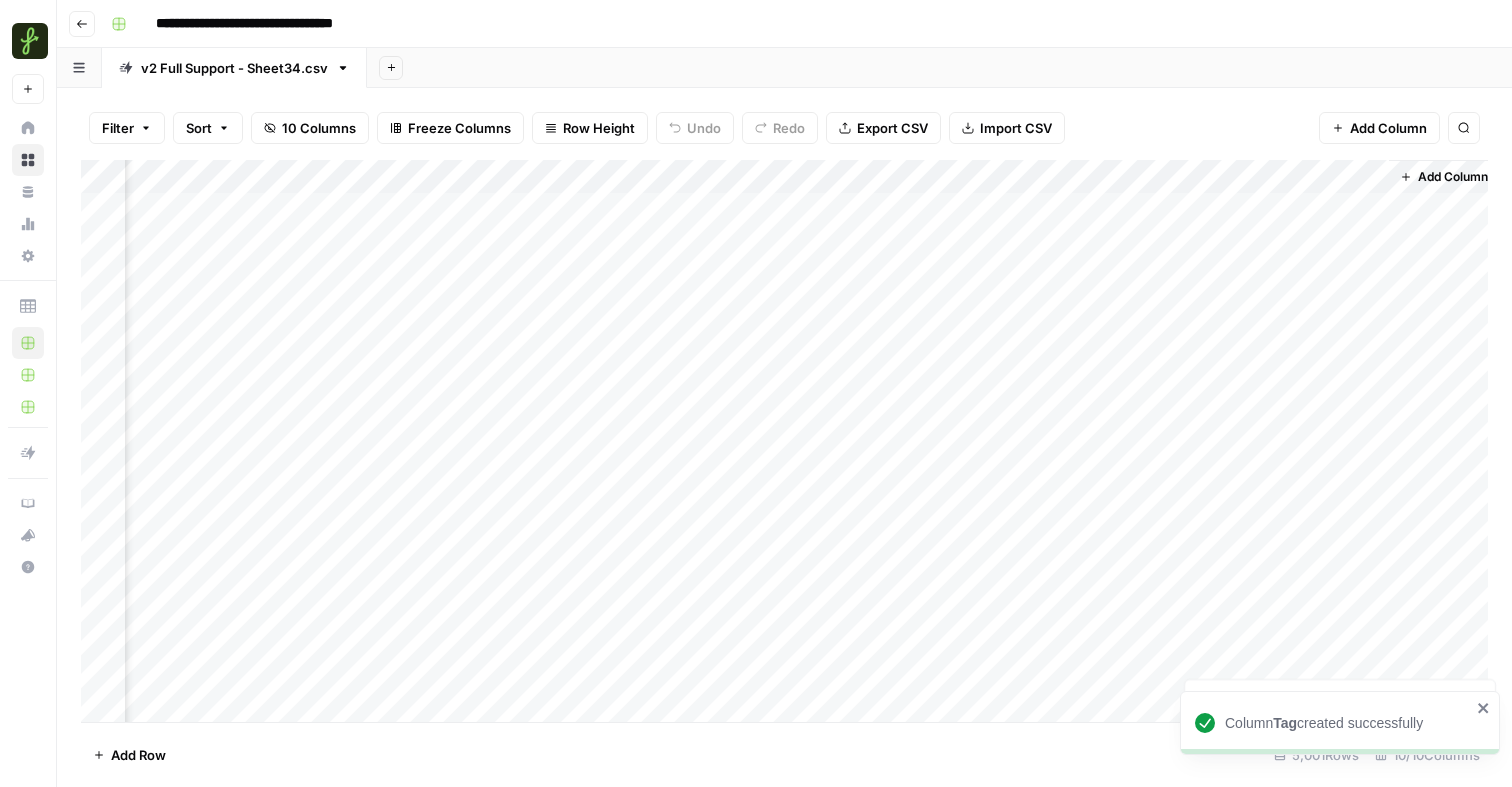 scroll, scrollTop: 0, scrollLeft: 549, axis: horizontal 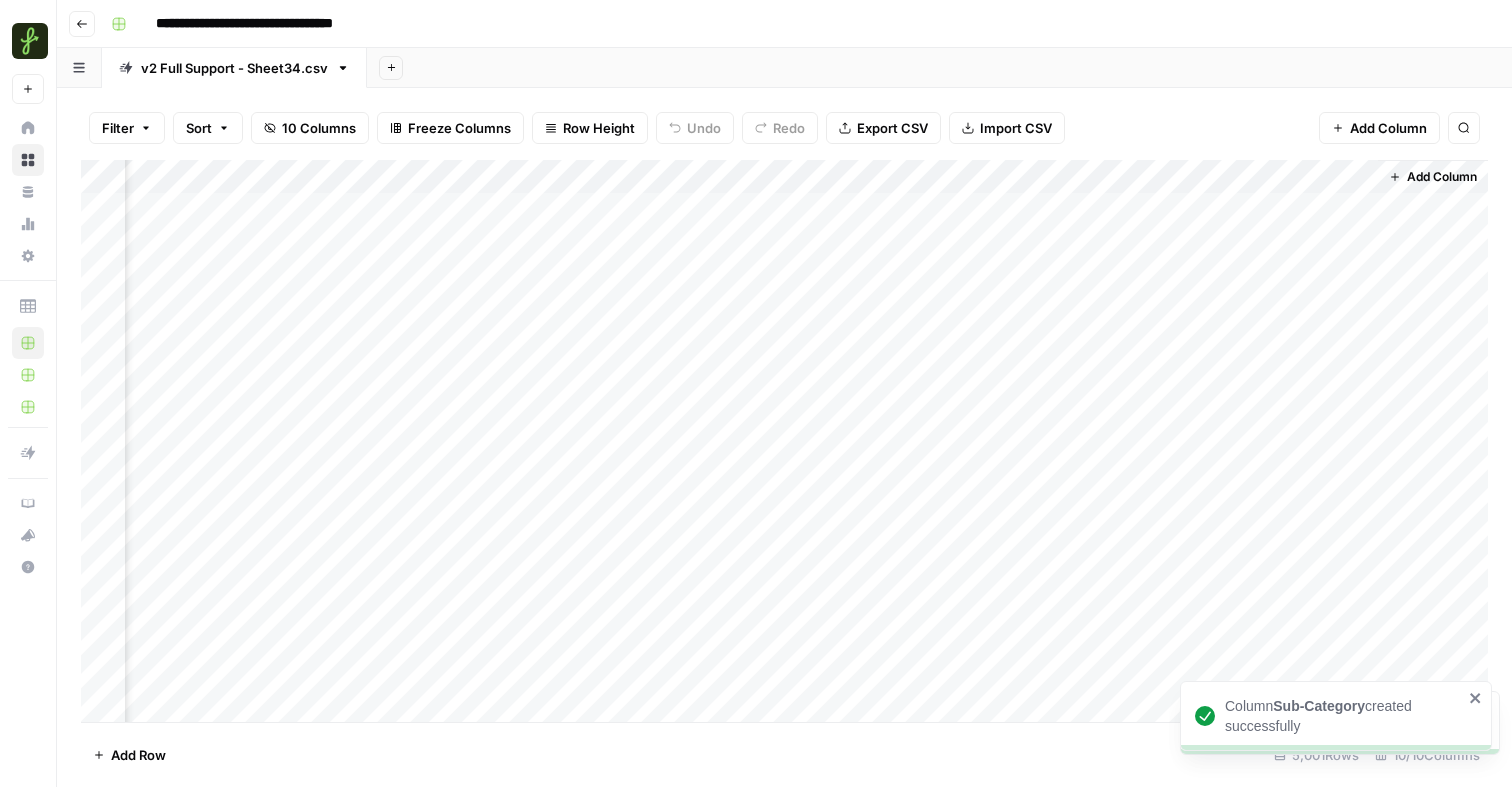 click on "Add Column" at bounding box center (784, 441) 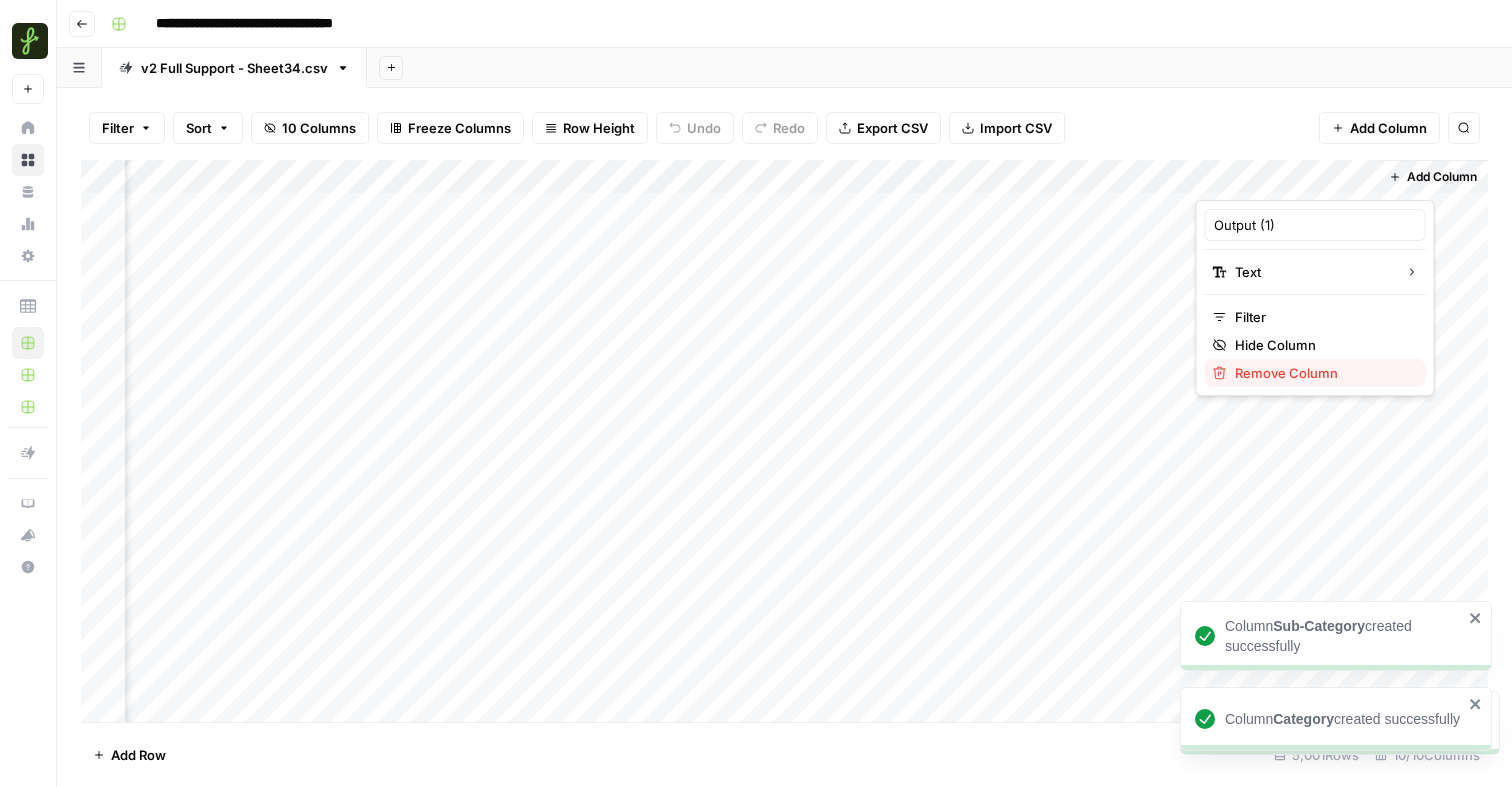 click on "Remove Column" at bounding box center [1322, 373] 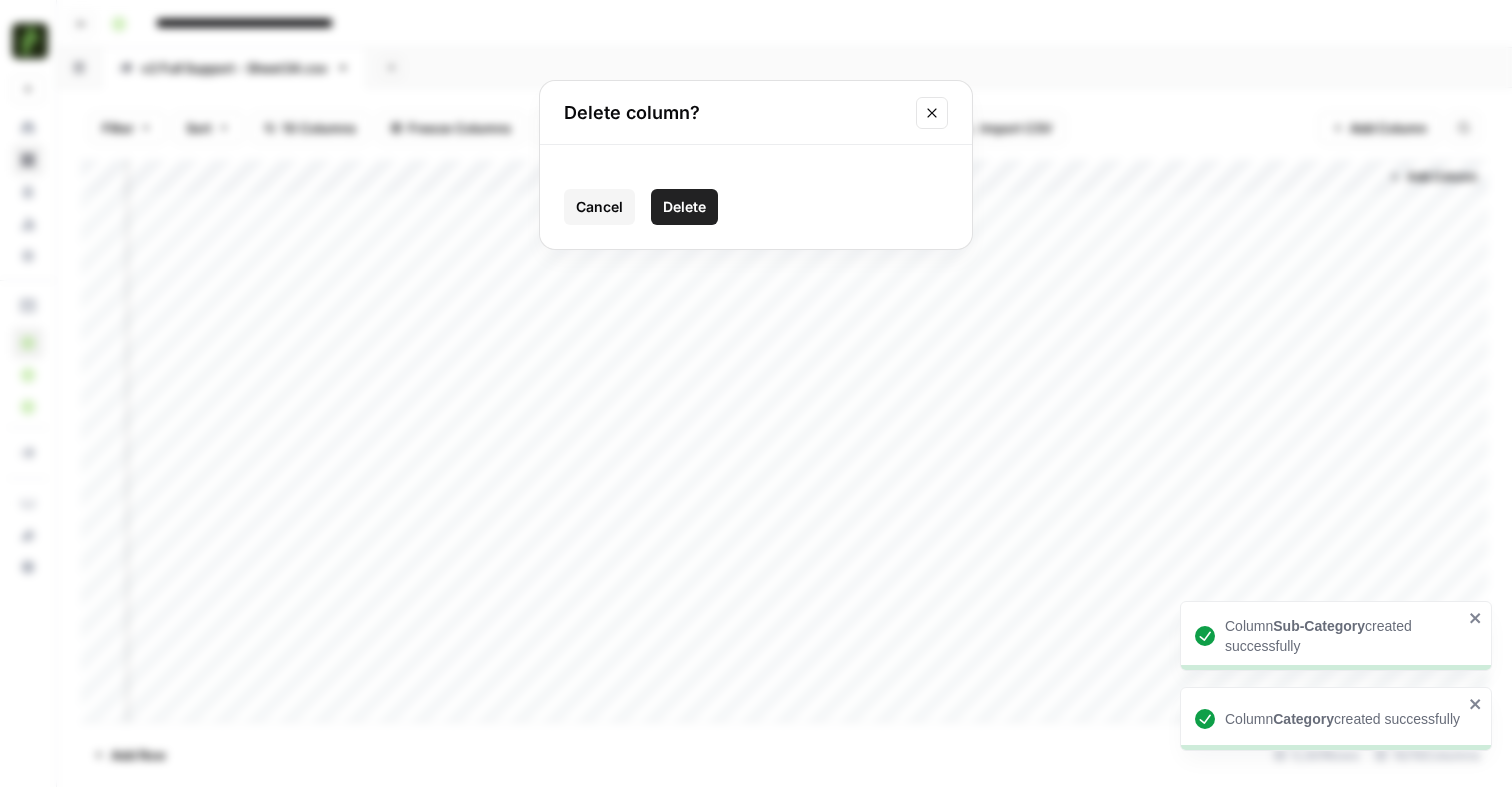 click on "Delete" at bounding box center [684, 207] 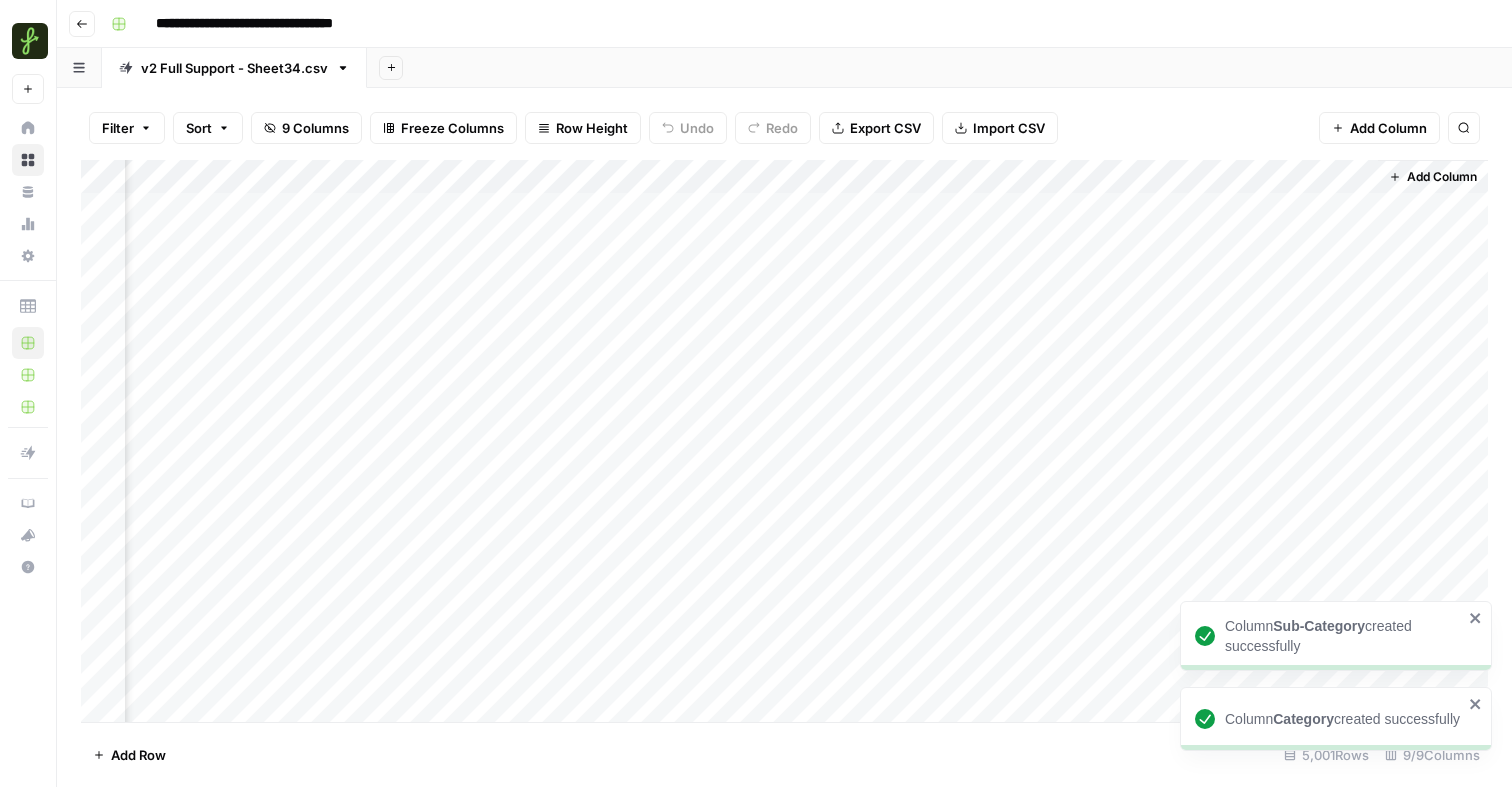 scroll, scrollTop: 0, scrollLeft: 0, axis: both 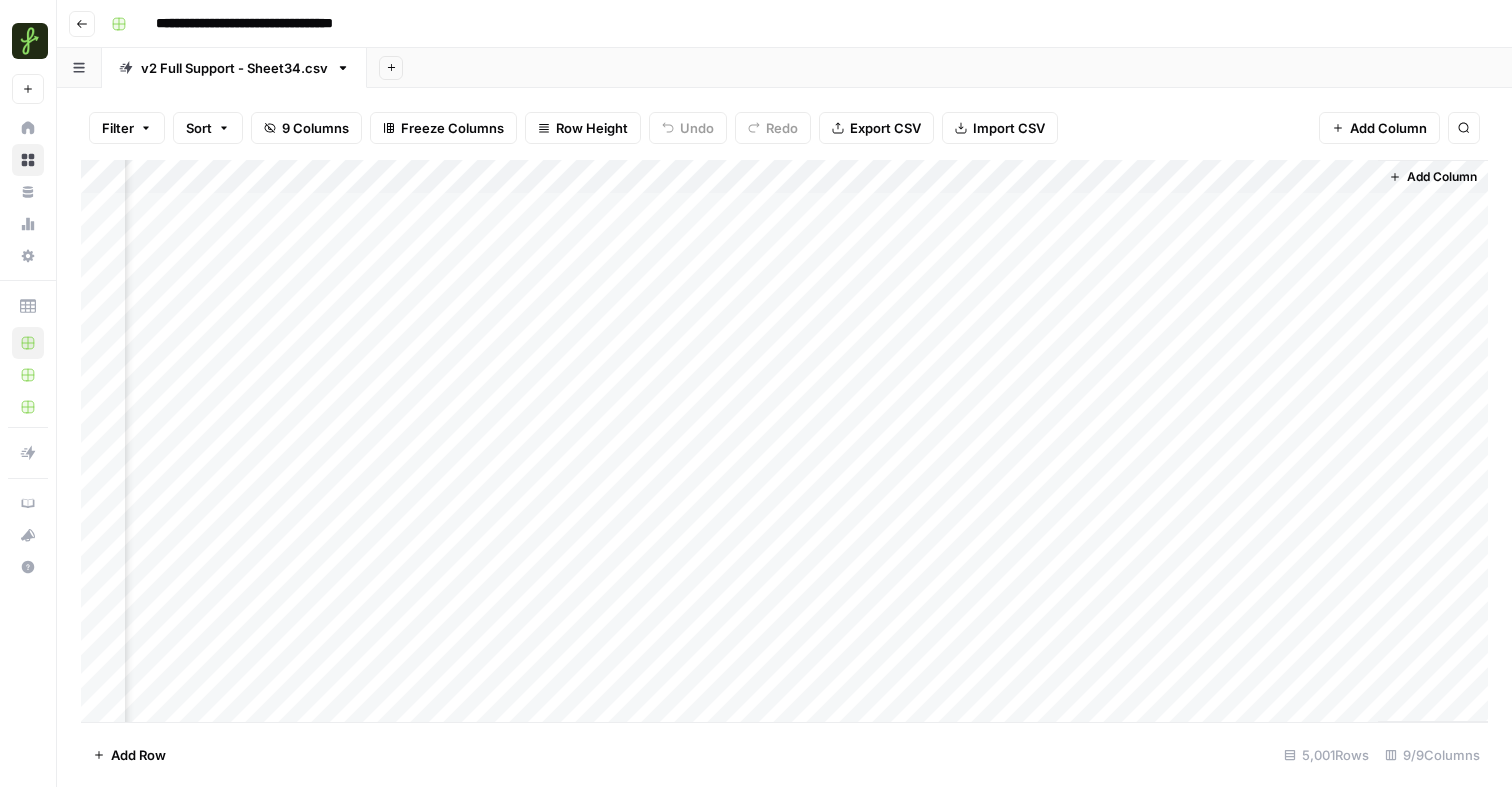 click on "Add Column" at bounding box center [784, 441] 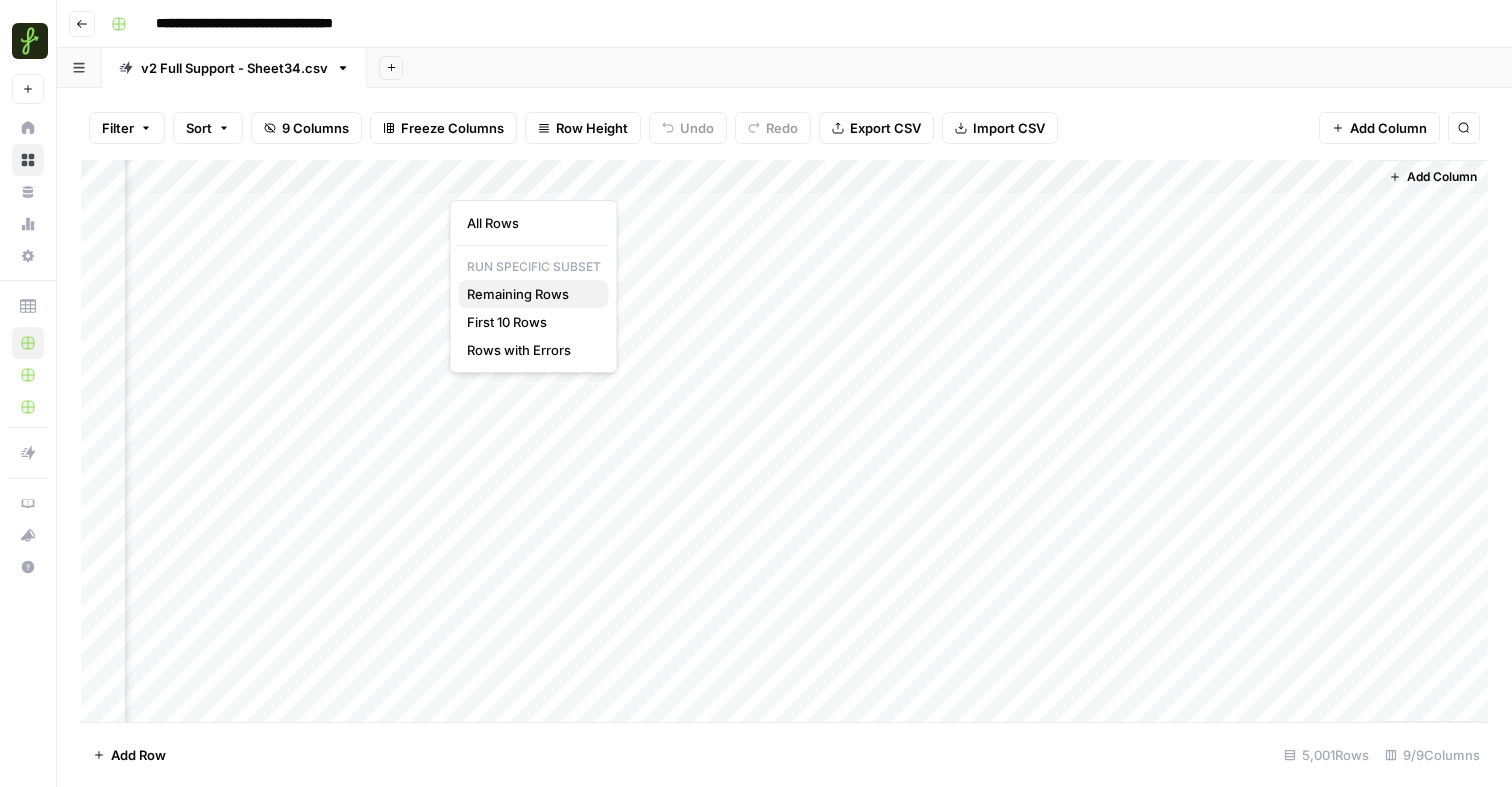 click on "Remaining Rows" at bounding box center (530, 294) 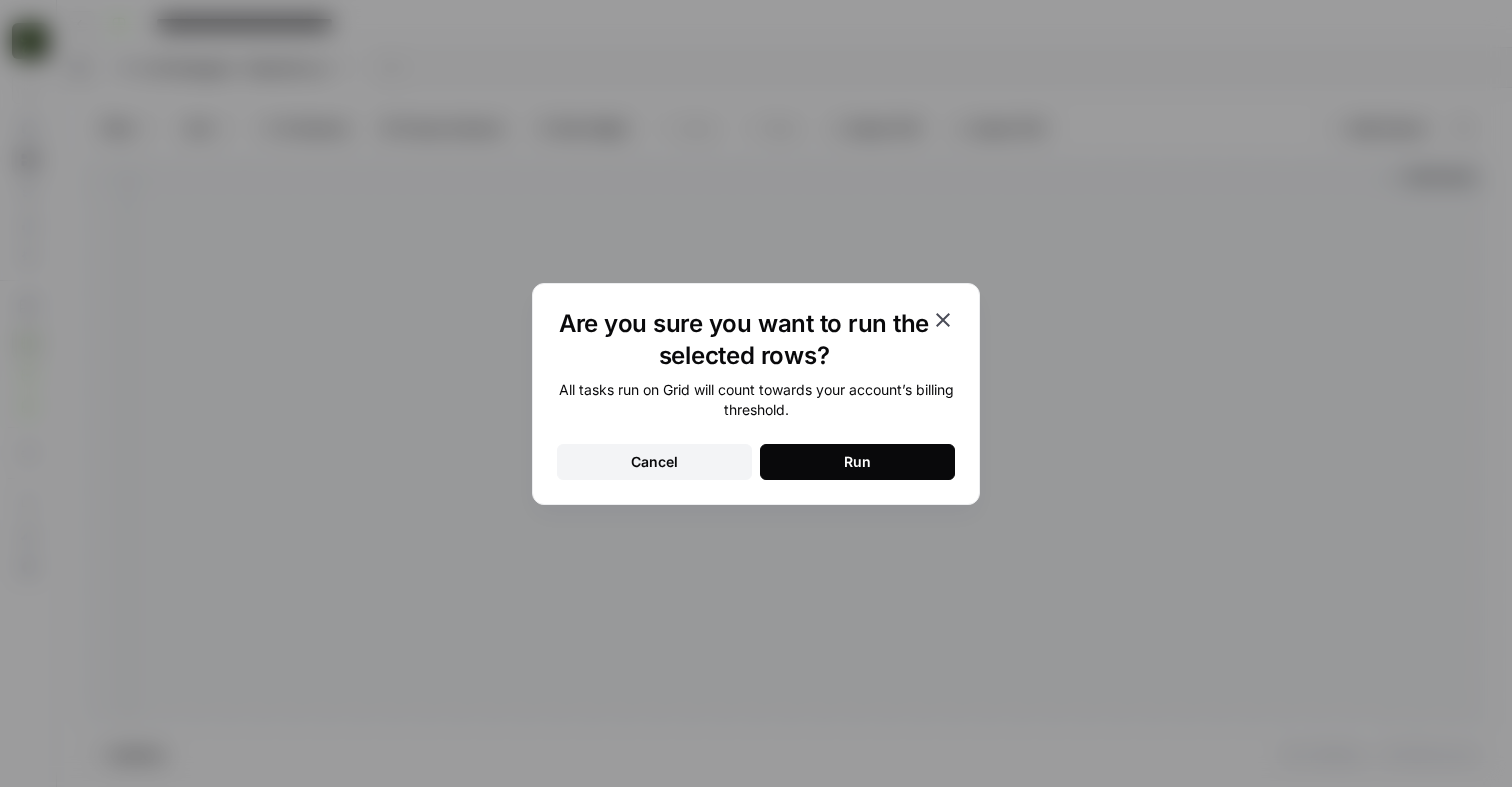 click on "Run" at bounding box center [857, 462] 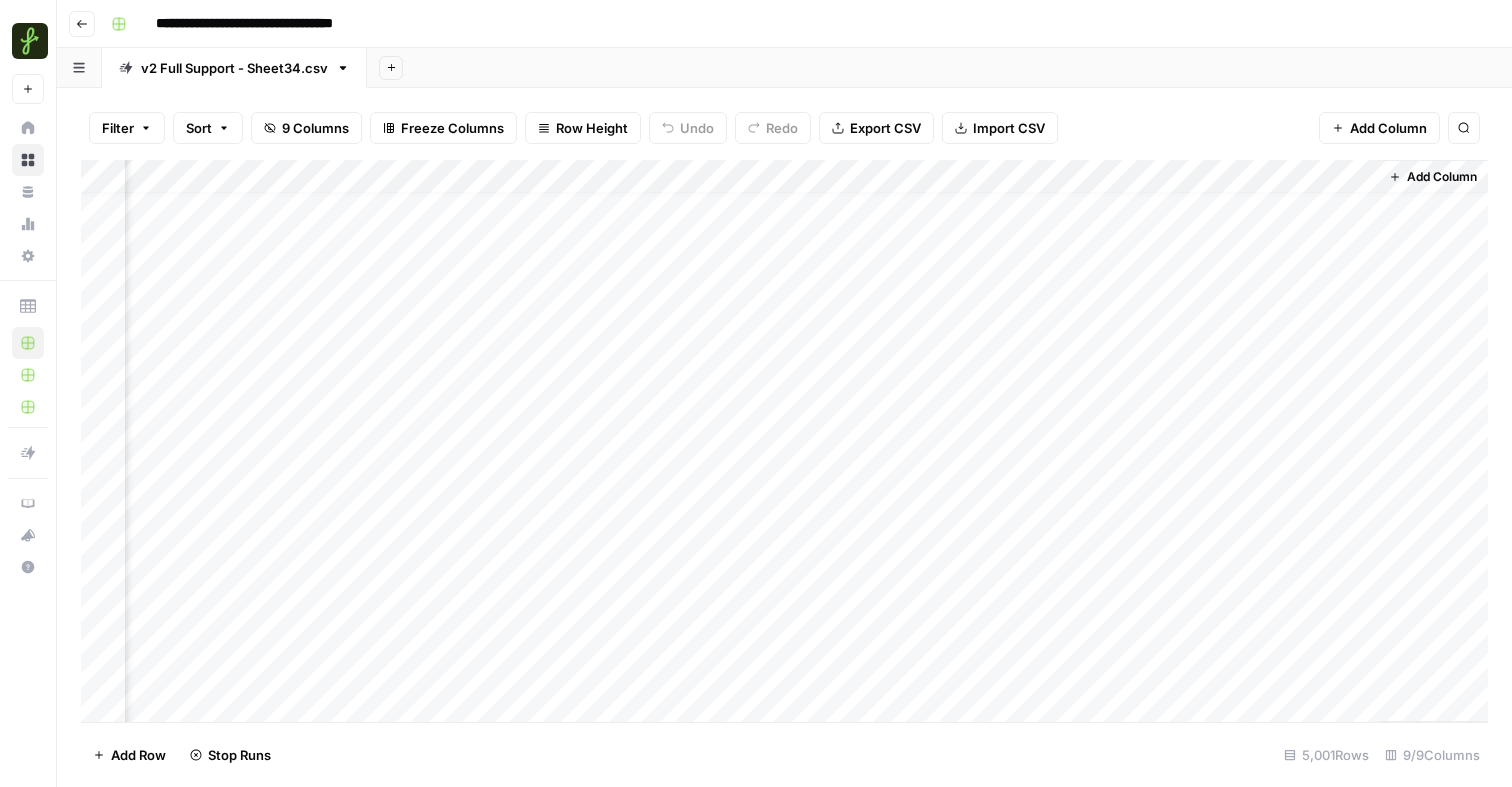 scroll, scrollTop: 19, scrollLeft: 369, axis: both 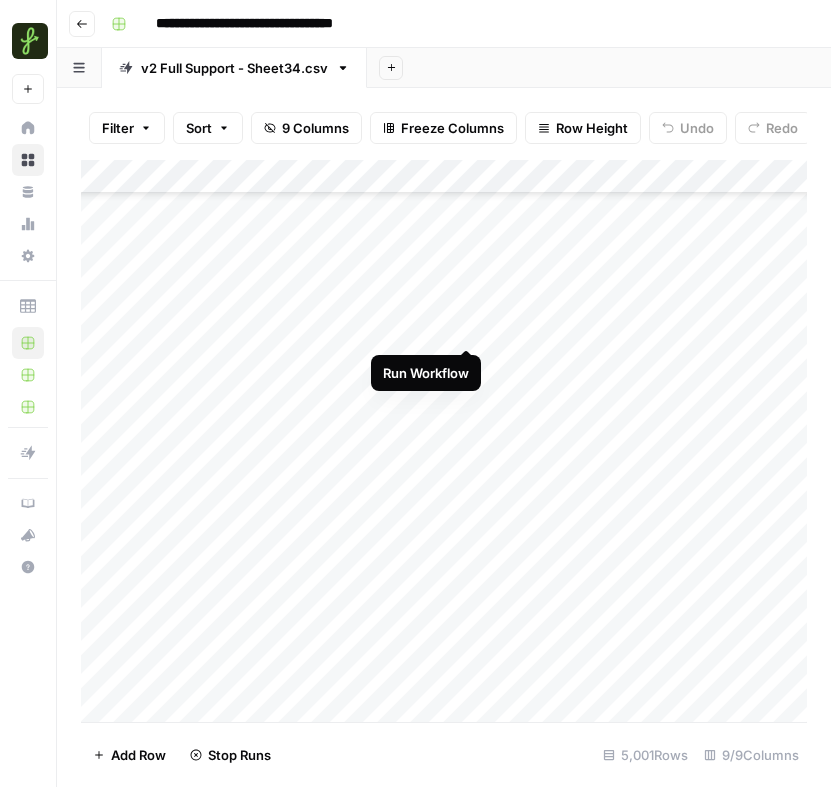 click on "Add Column" at bounding box center (444, 441) 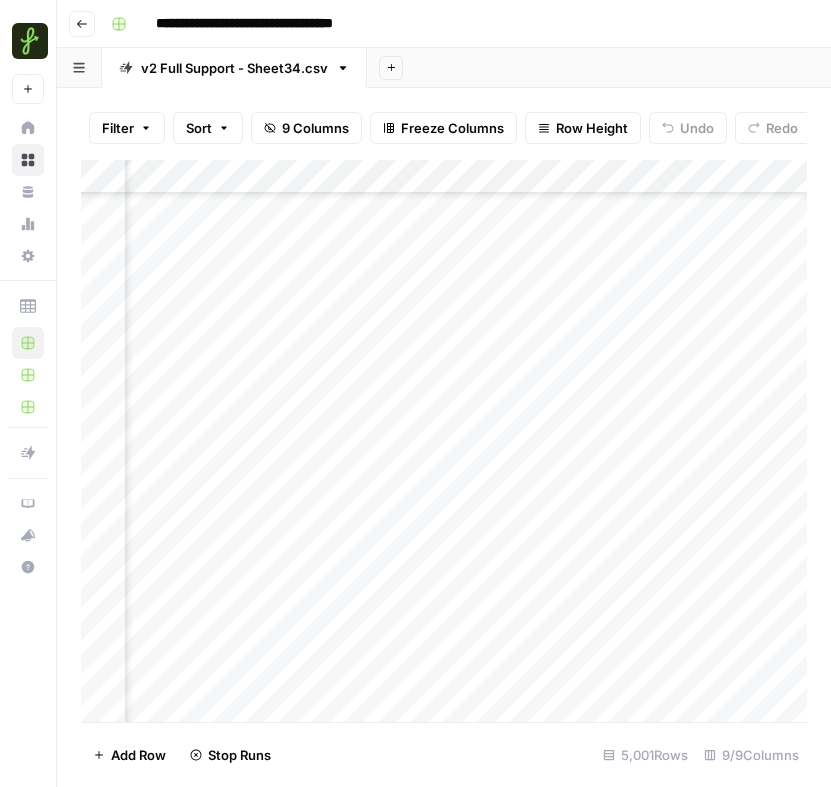 scroll, scrollTop: 140009, scrollLeft: 125, axis: both 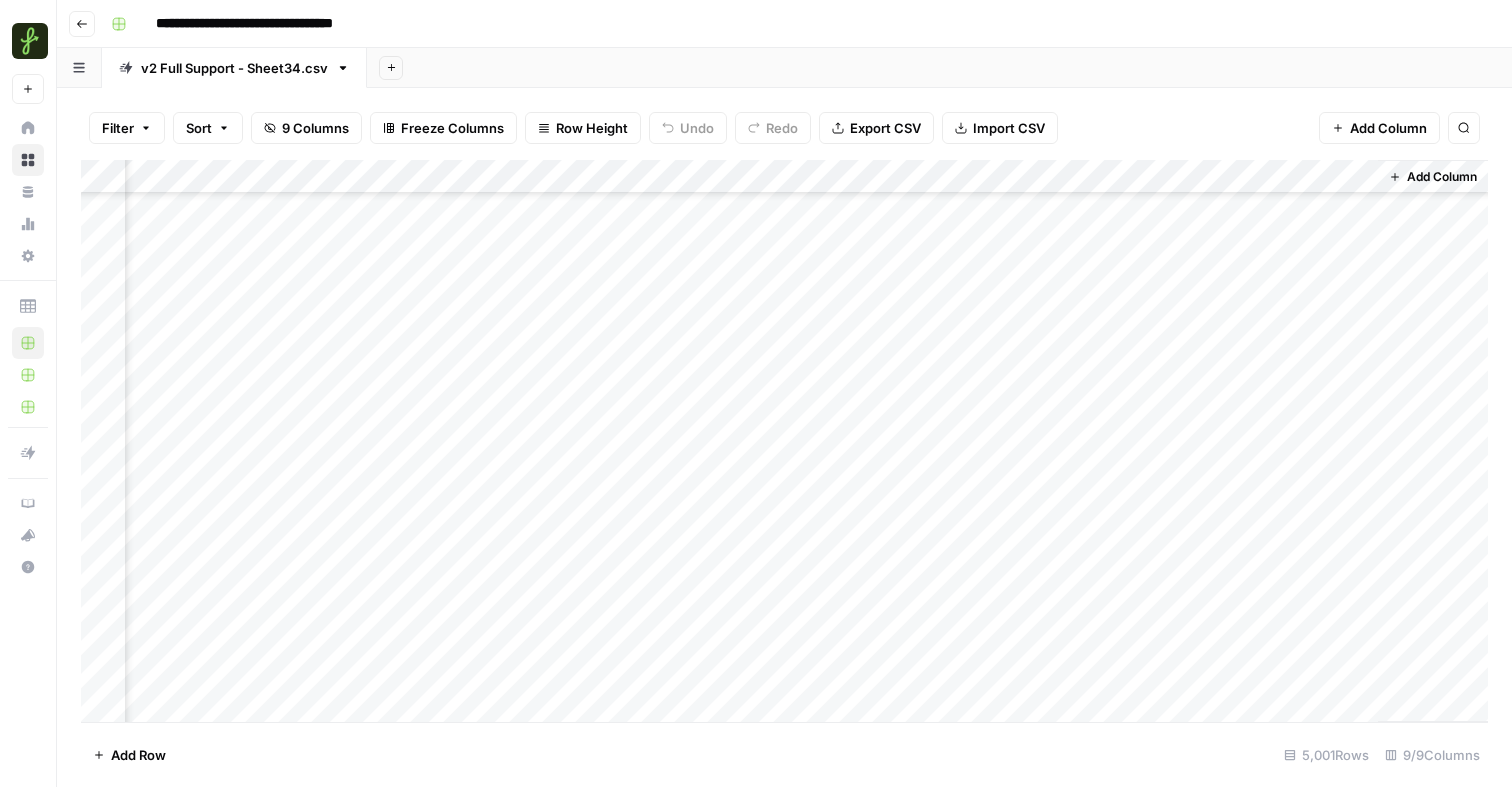 click on "Export CSV" at bounding box center [876, 128] 